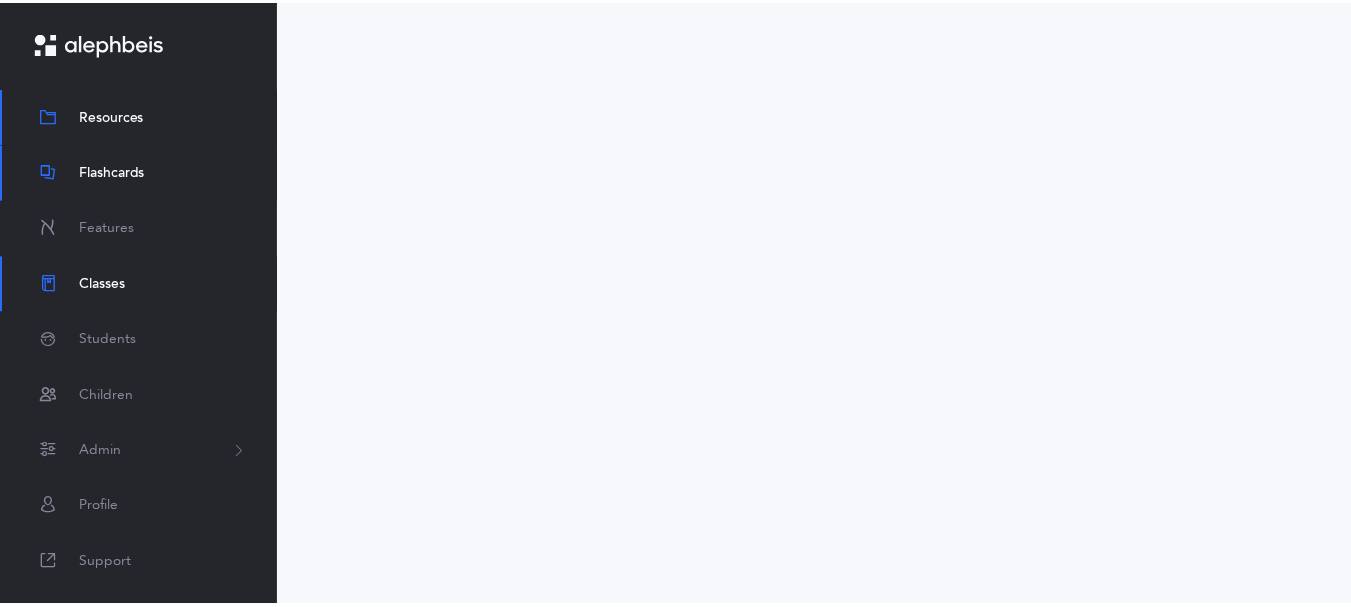 scroll, scrollTop: 0, scrollLeft: 0, axis: both 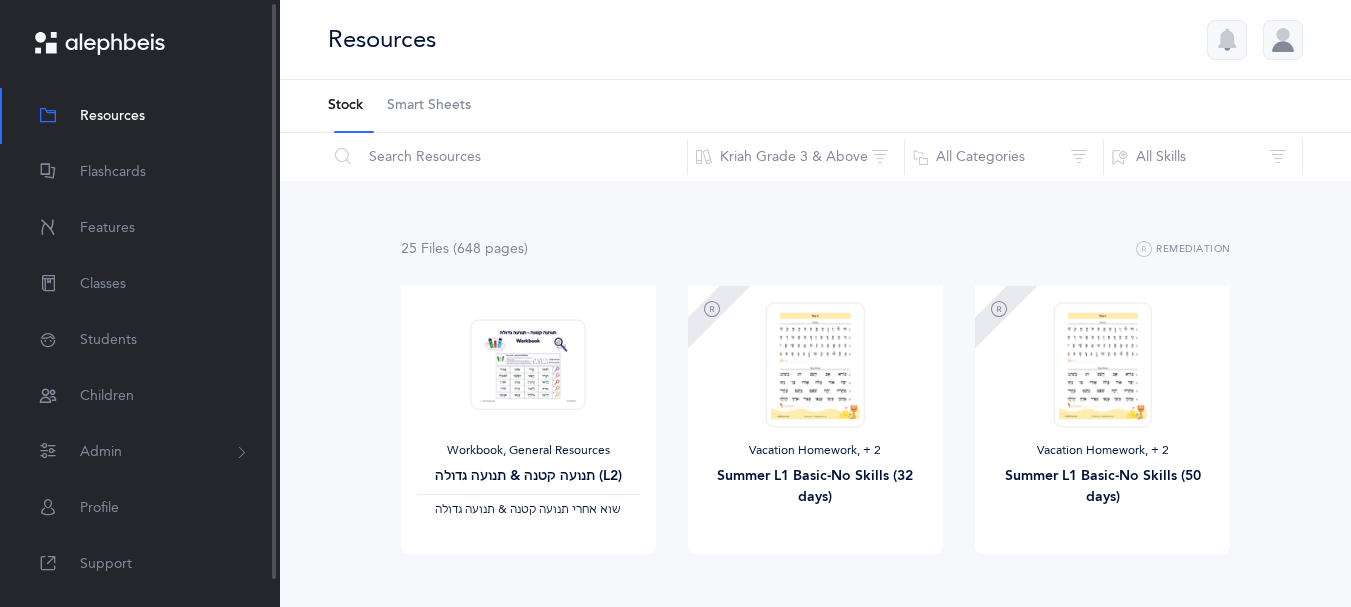 click on "Resources" at bounding box center (140, 116) 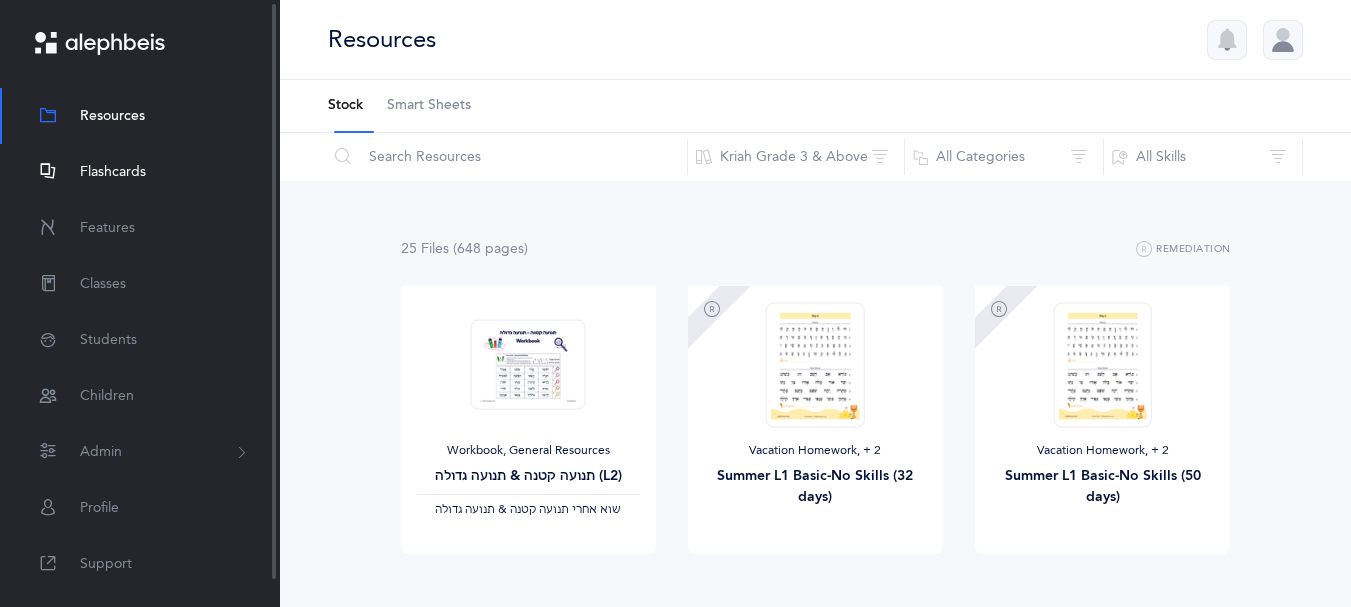 click on "Flashcards" at bounding box center (113, 172) 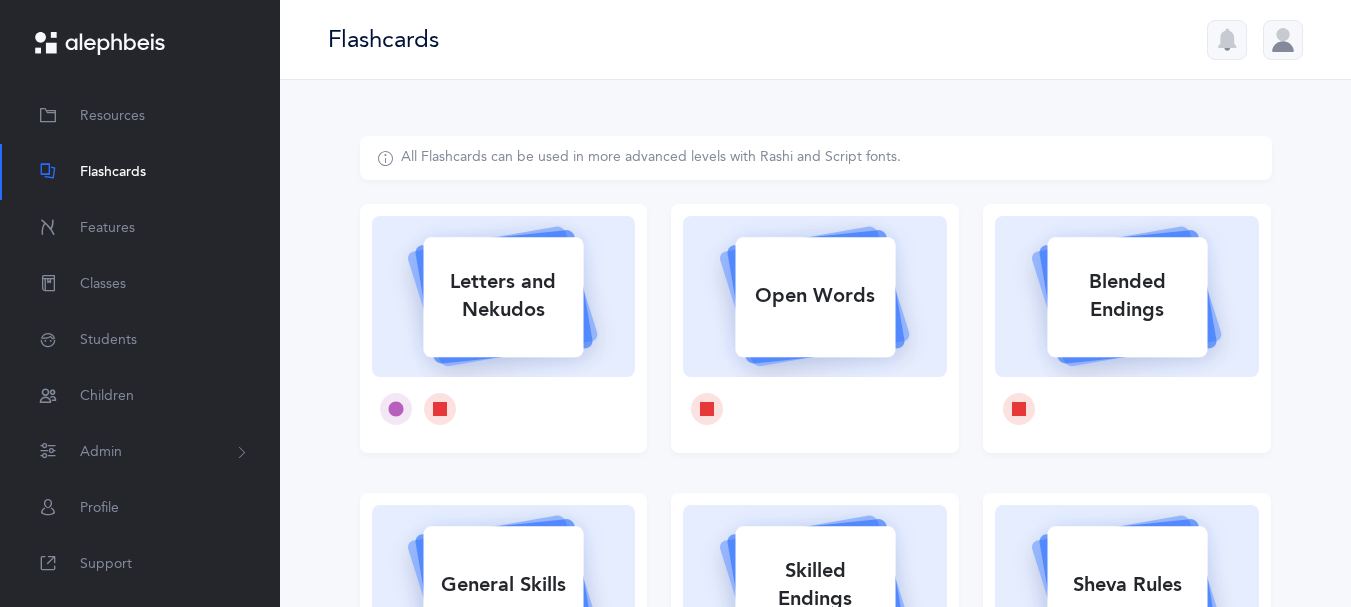 click on "Letters and Nekudos" at bounding box center [503, 296] 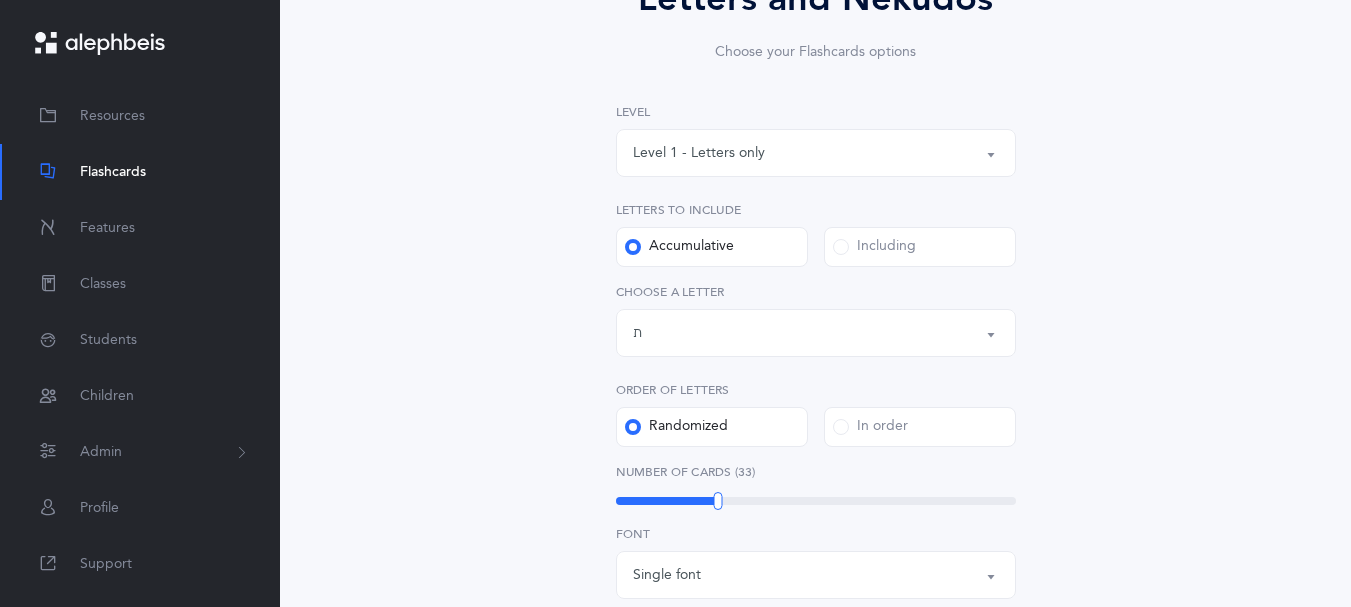 scroll, scrollTop: 223, scrollLeft: 0, axis: vertical 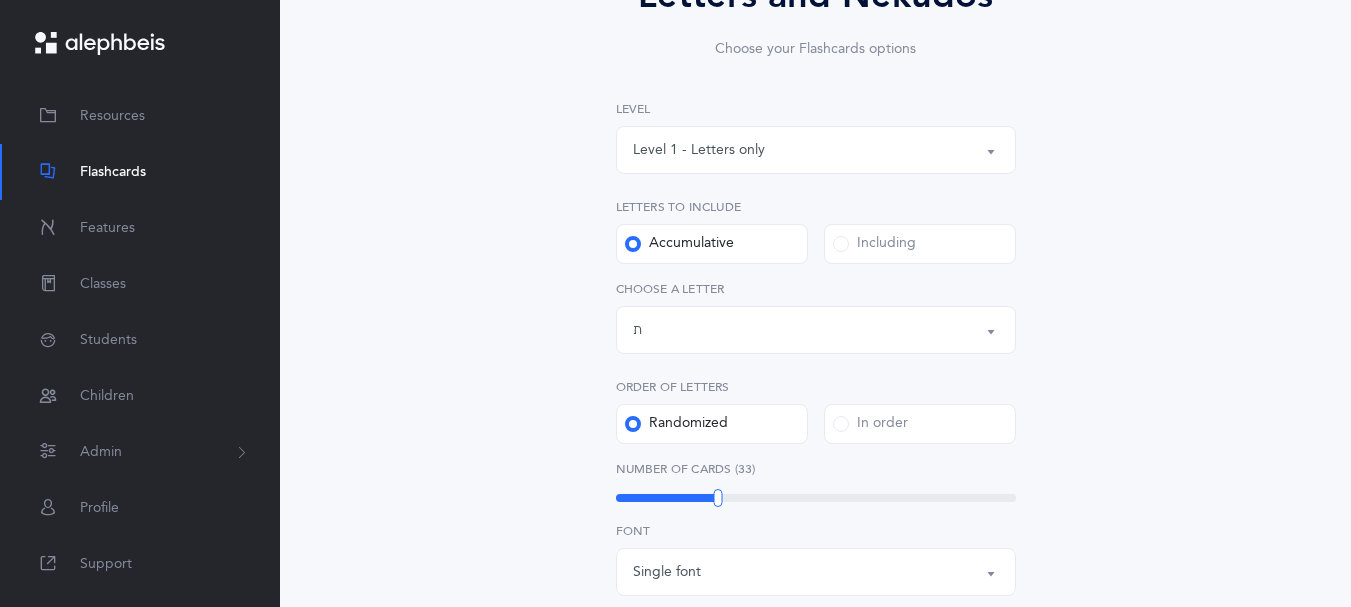 click at bounding box center (841, 244) 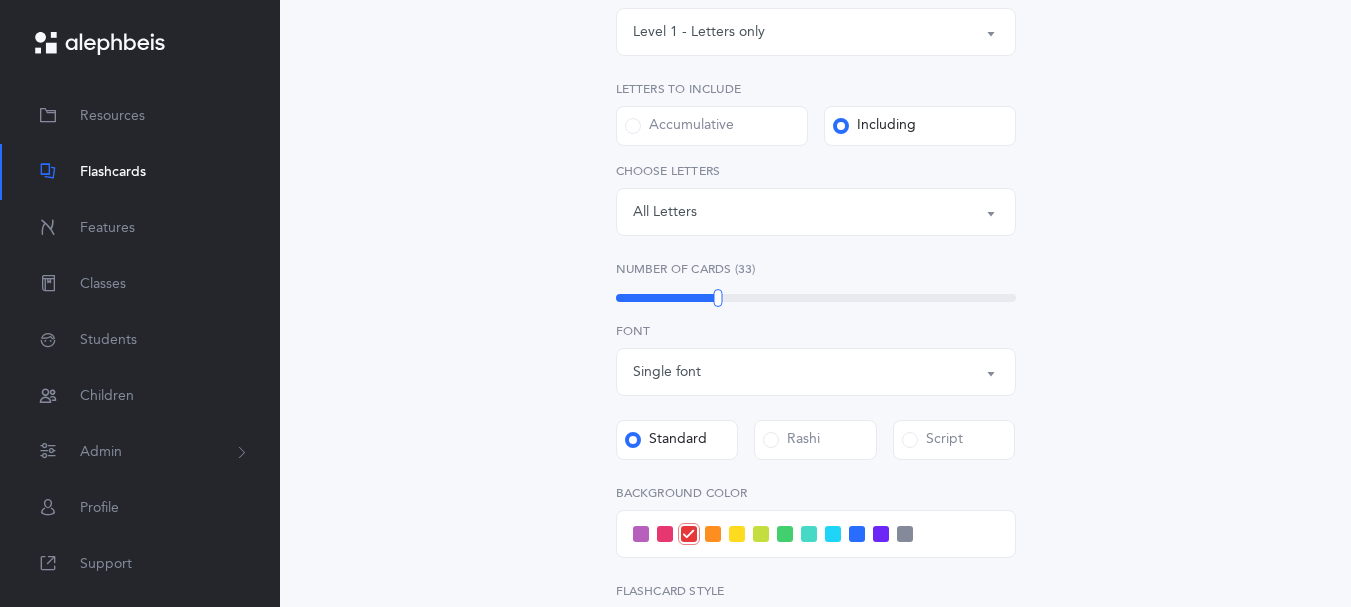 scroll, scrollTop: 343, scrollLeft: 0, axis: vertical 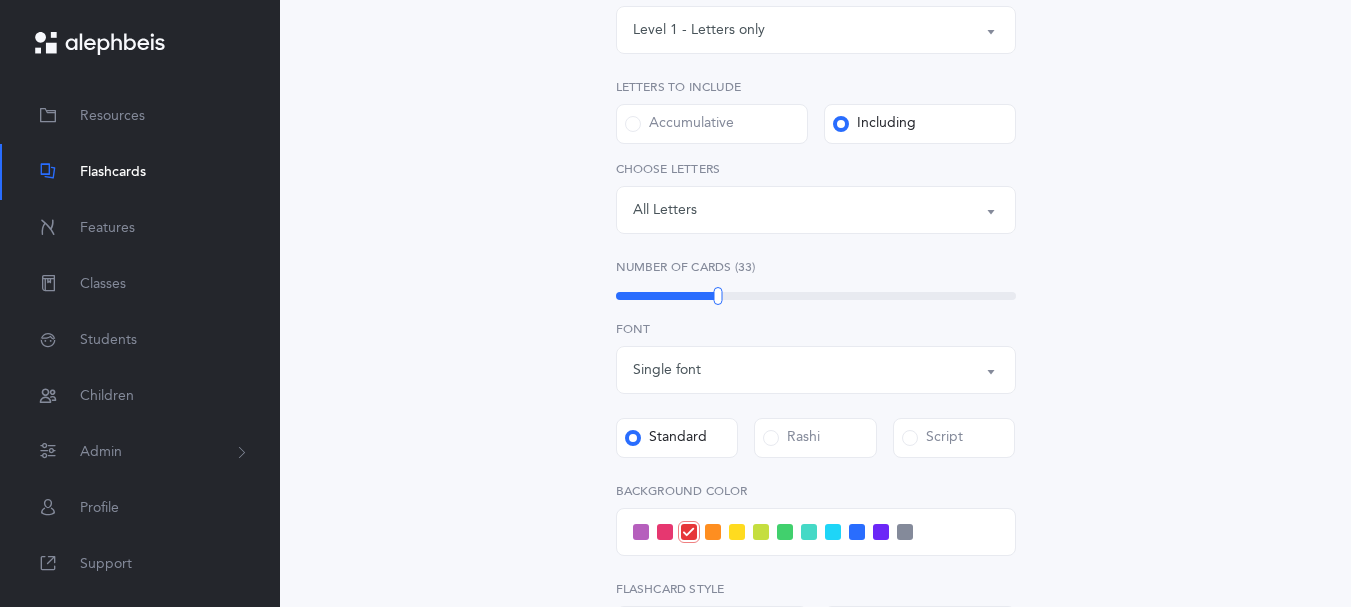 click on "Letters: All Letters" at bounding box center [816, 210] 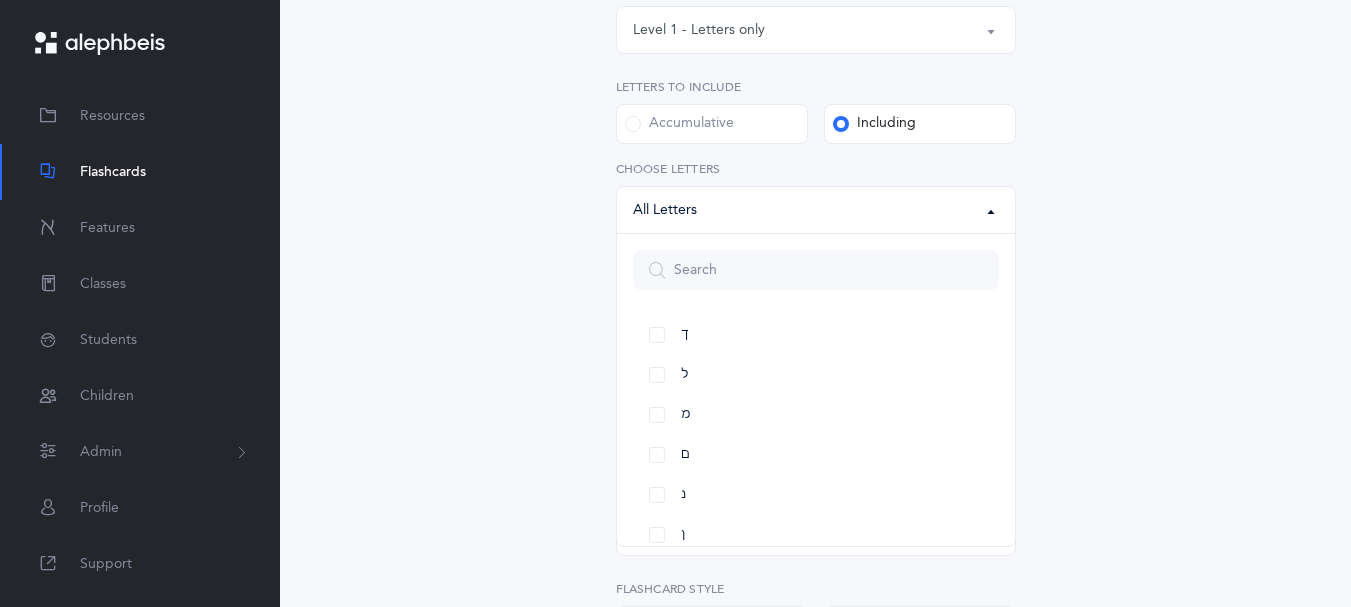 scroll, scrollTop: 620, scrollLeft: 0, axis: vertical 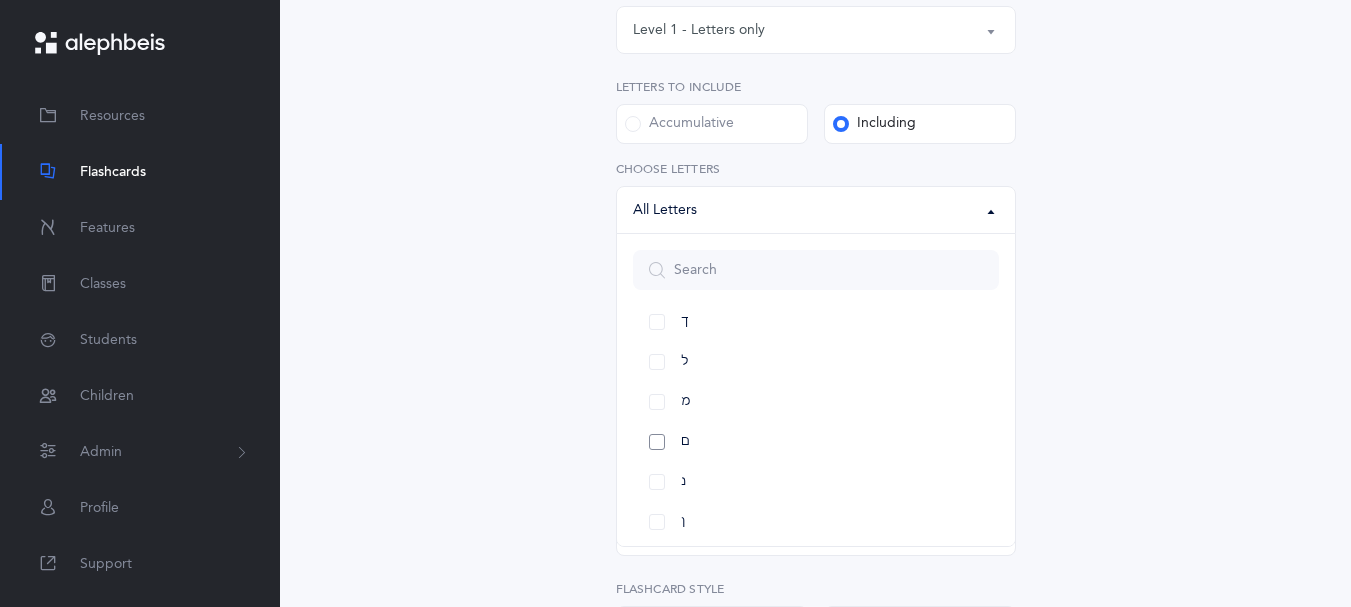 click on "ם" at bounding box center (816, 442) 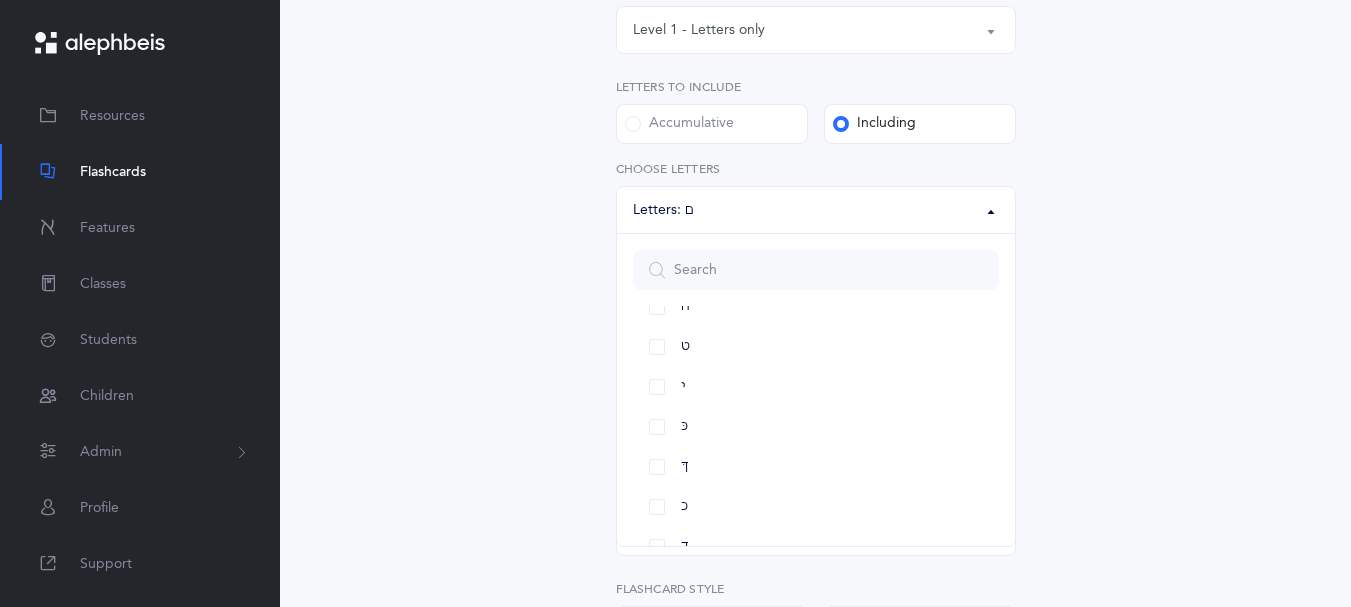 scroll, scrollTop: 382, scrollLeft: 0, axis: vertical 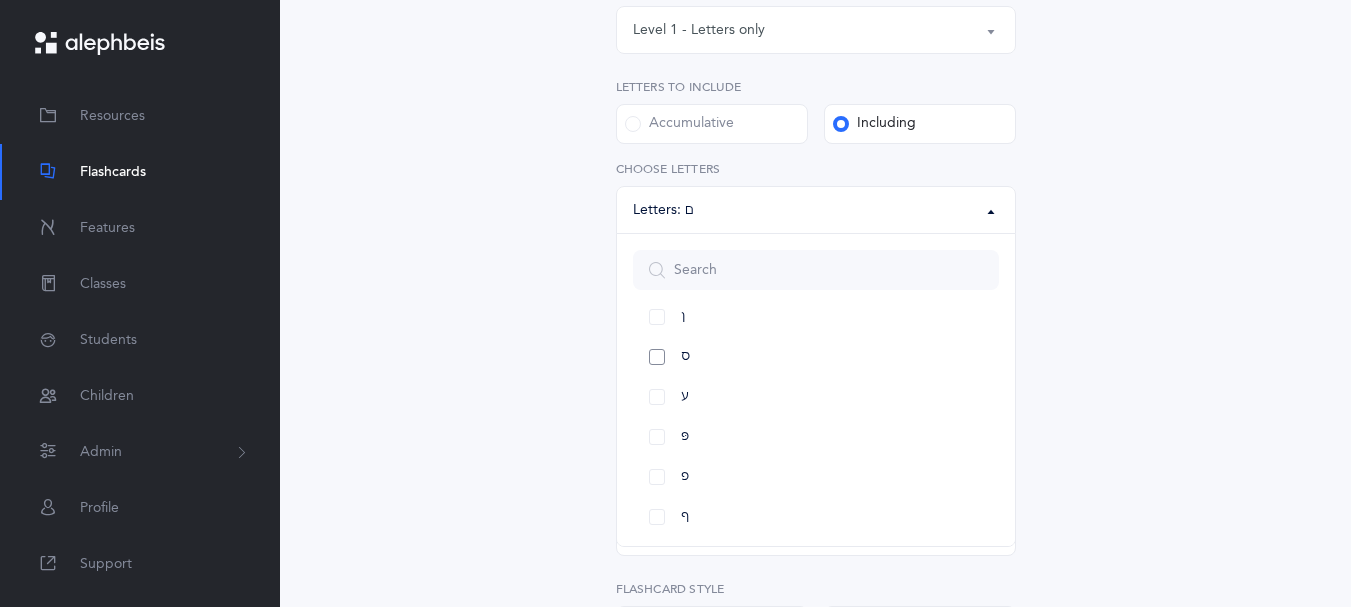 click on "ס" at bounding box center (816, 357) 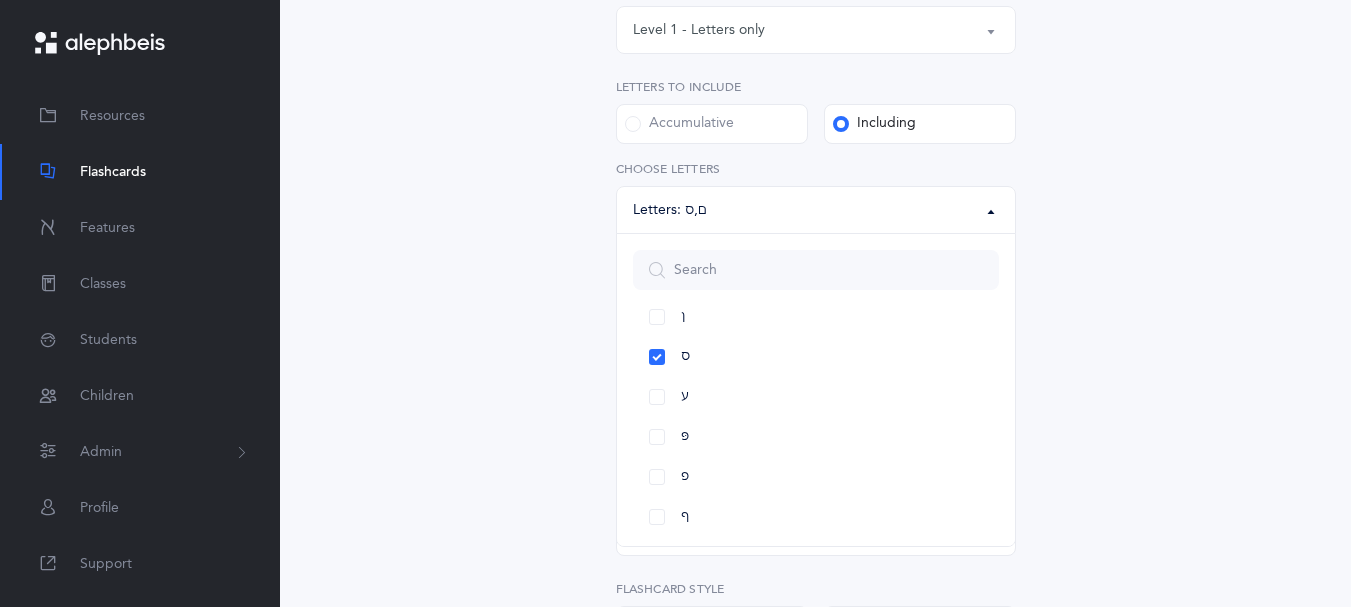 click at bounding box center [833, 532] 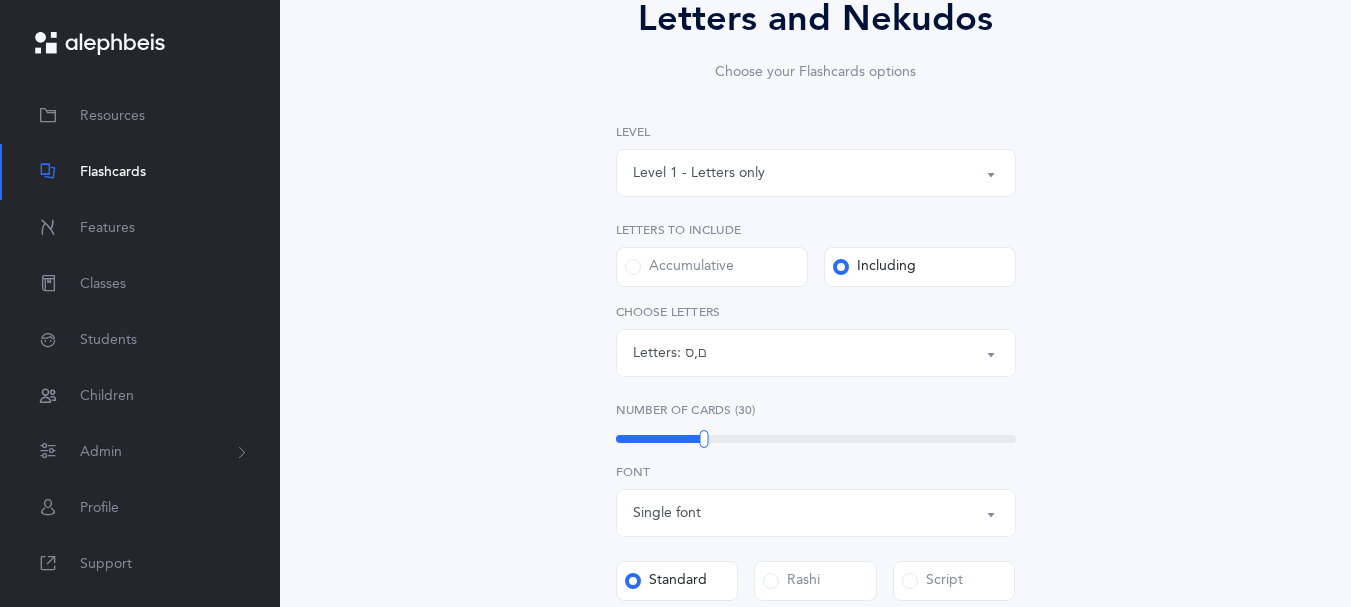 scroll, scrollTop: 208, scrollLeft: 0, axis: vertical 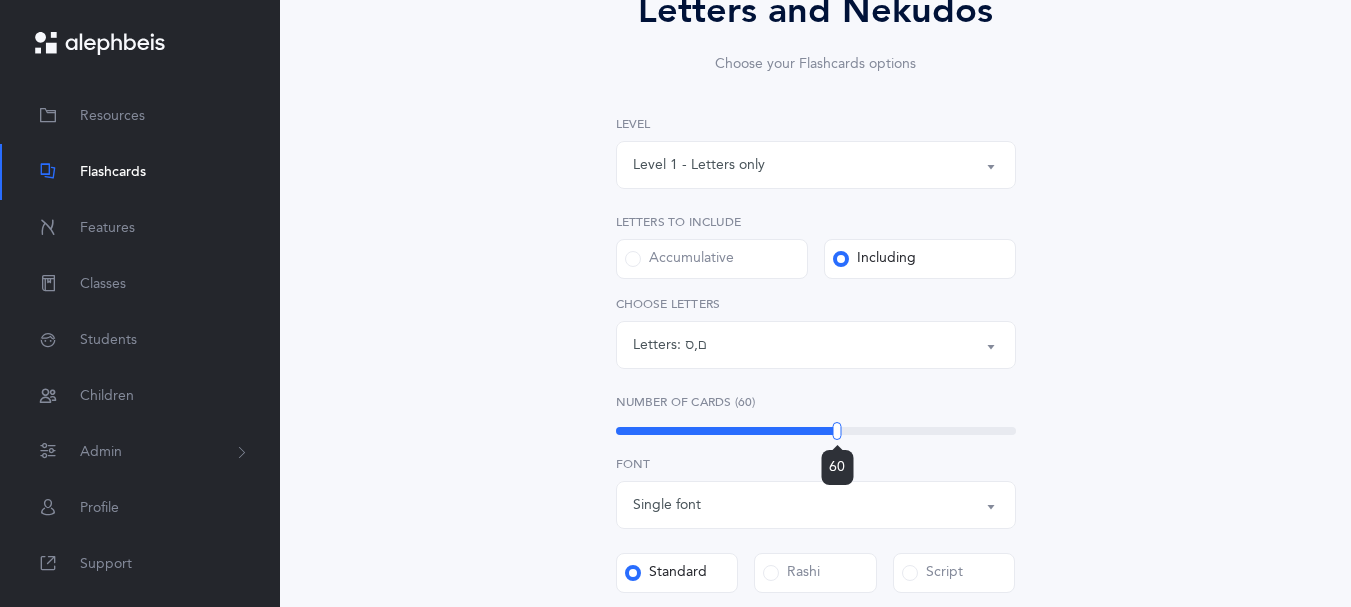 drag, startPoint x: 704, startPoint y: 466, endPoint x: 837, endPoint y: 511, distance: 140.40656 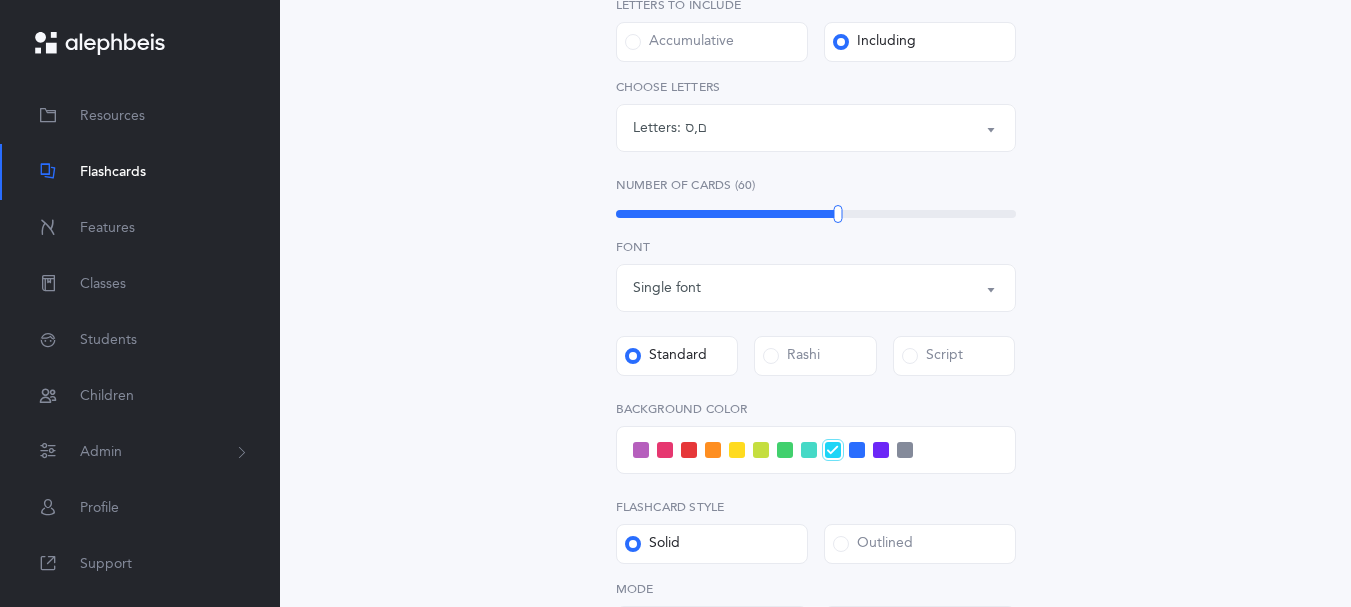 scroll, scrollTop: 430, scrollLeft: 0, axis: vertical 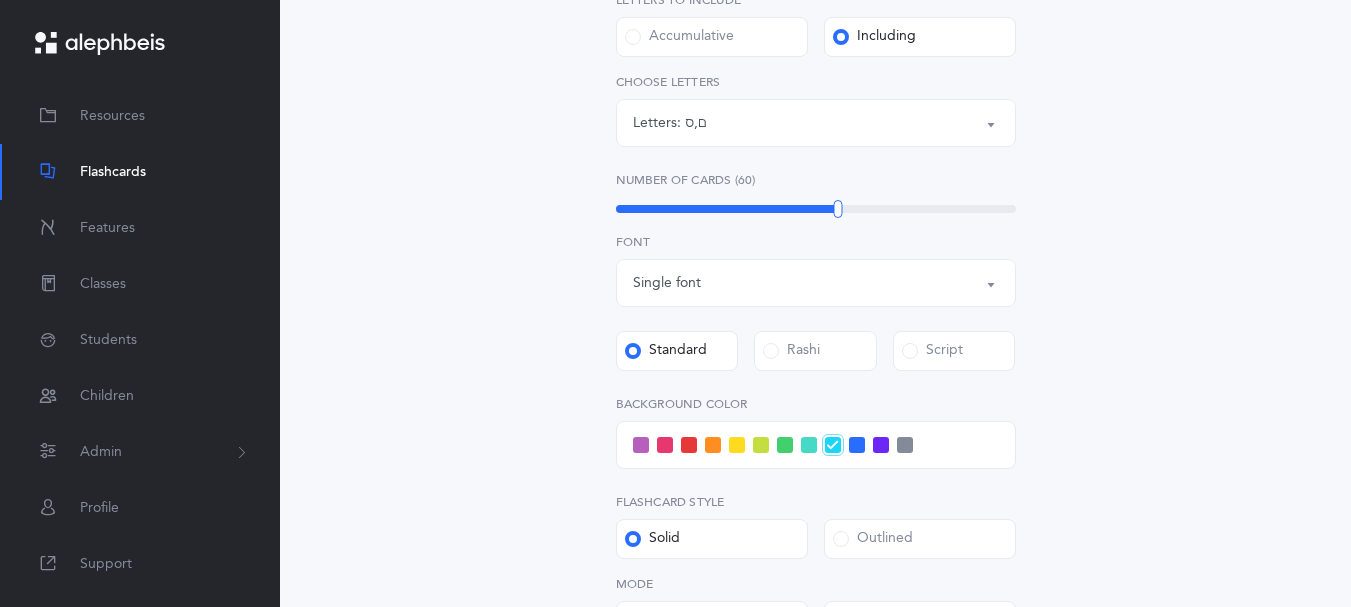 click on "Letters: ם ,  [PERSON_NAME]" at bounding box center (816, 123) 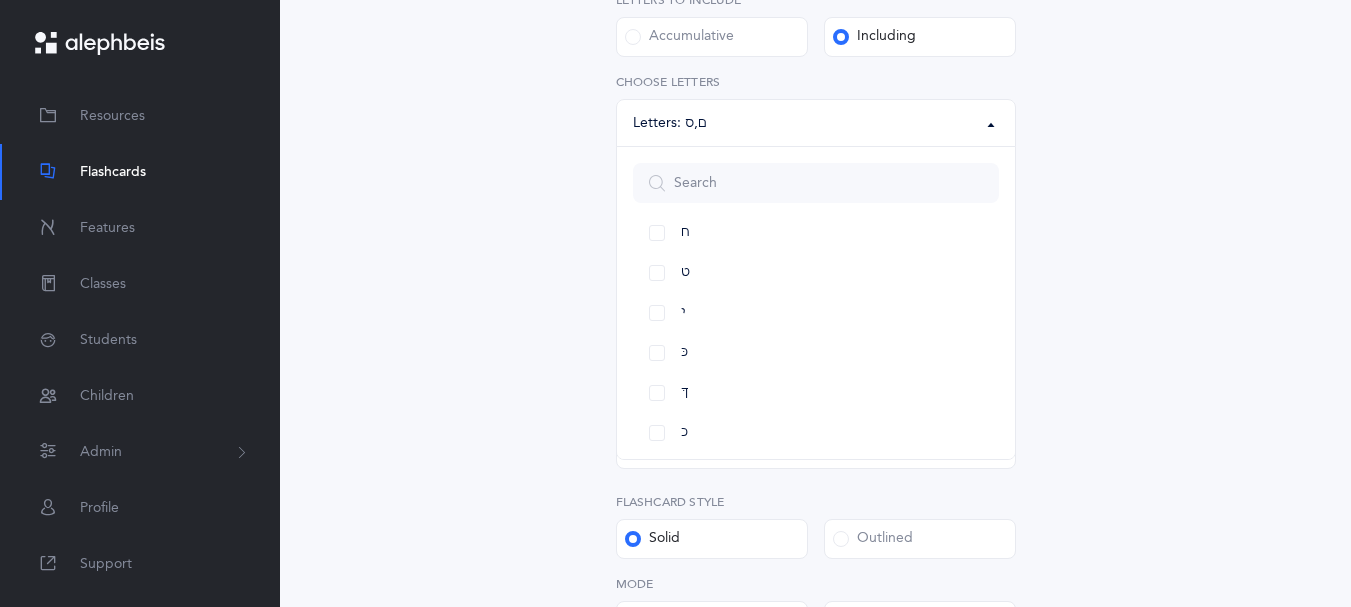 scroll, scrollTop: 402, scrollLeft: 0, axis: vertical 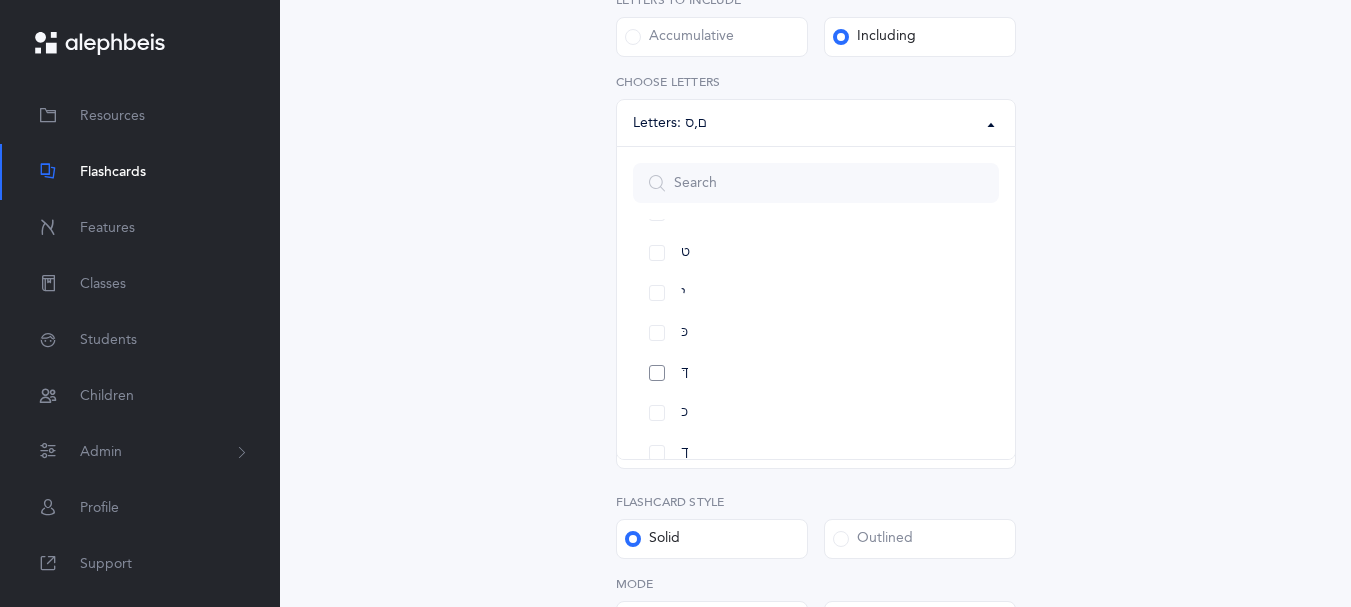 click on "ךּ" at bounding box center (816, 373) 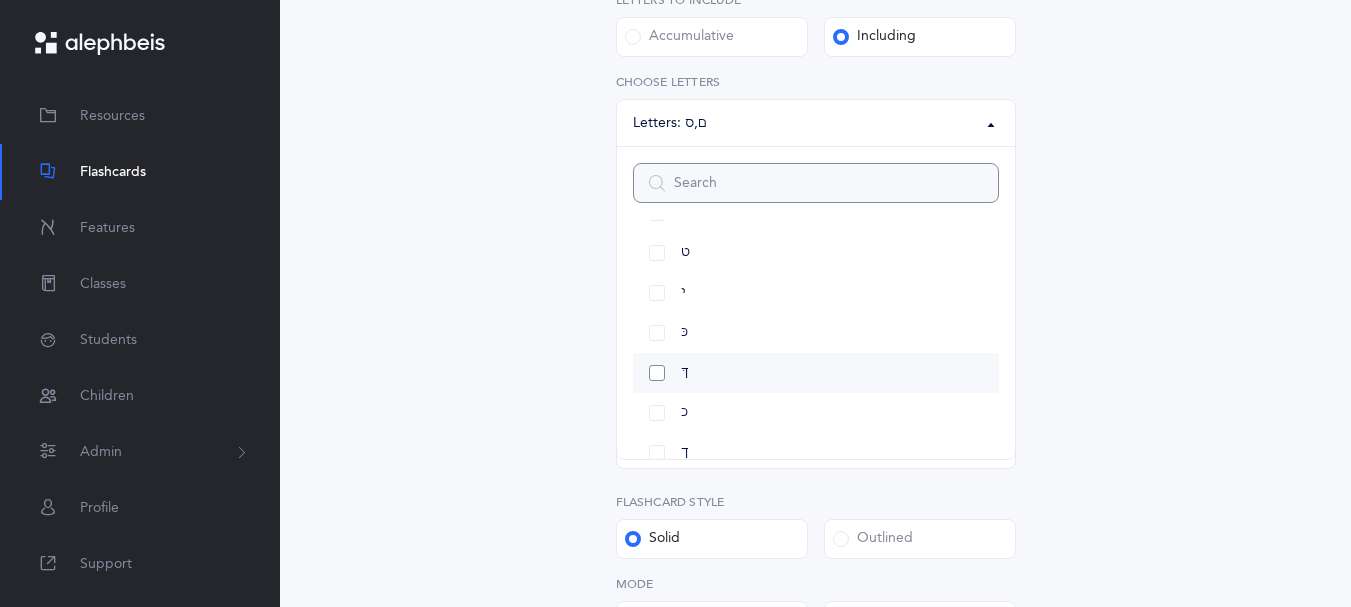 select on "83" 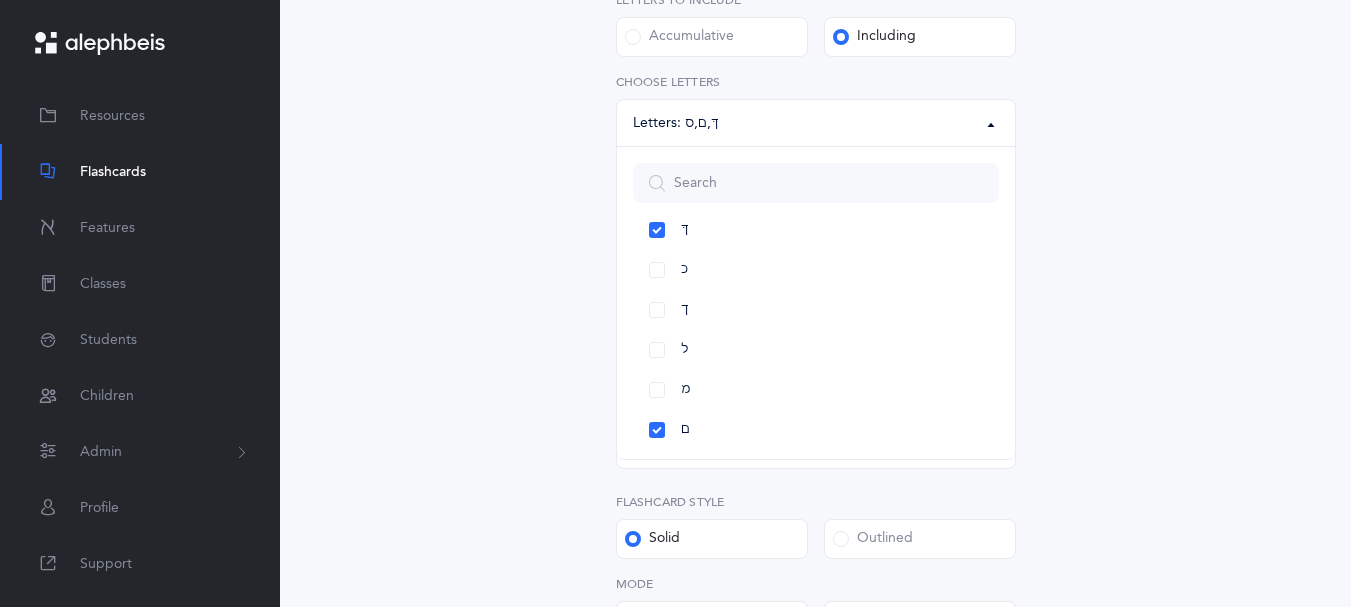 scroll, scrollTop: 573, scrollLeft: 0, axis: vertical 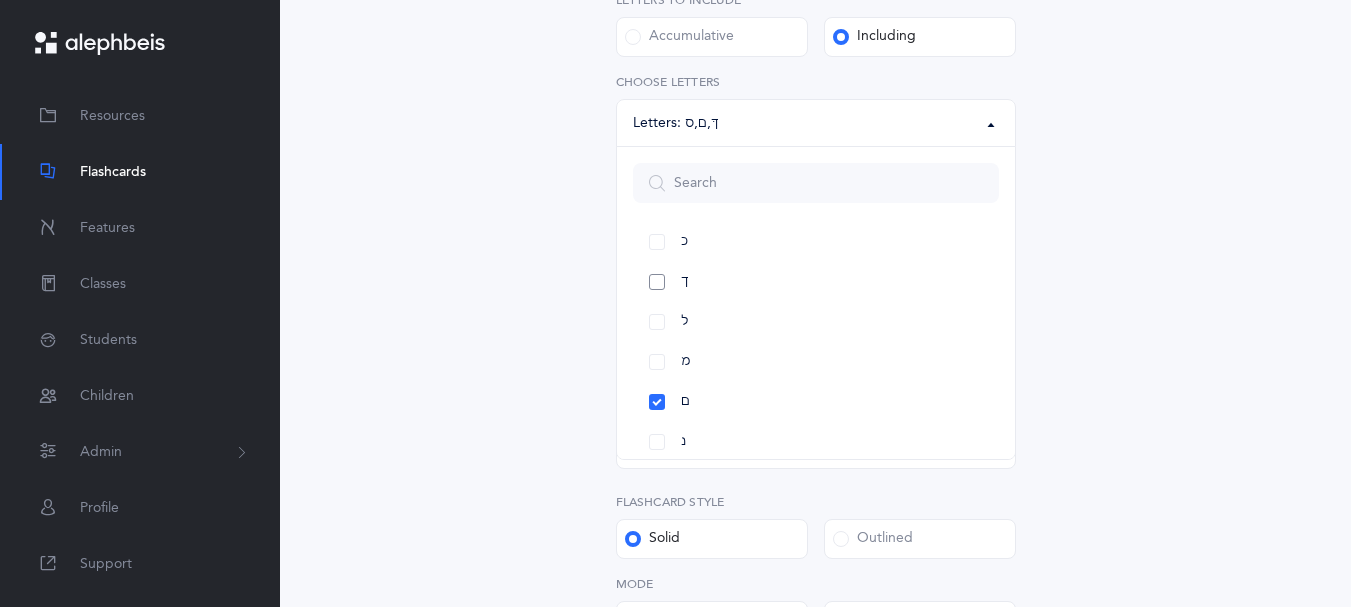 click on "ך" at bounding box center [816, 282] 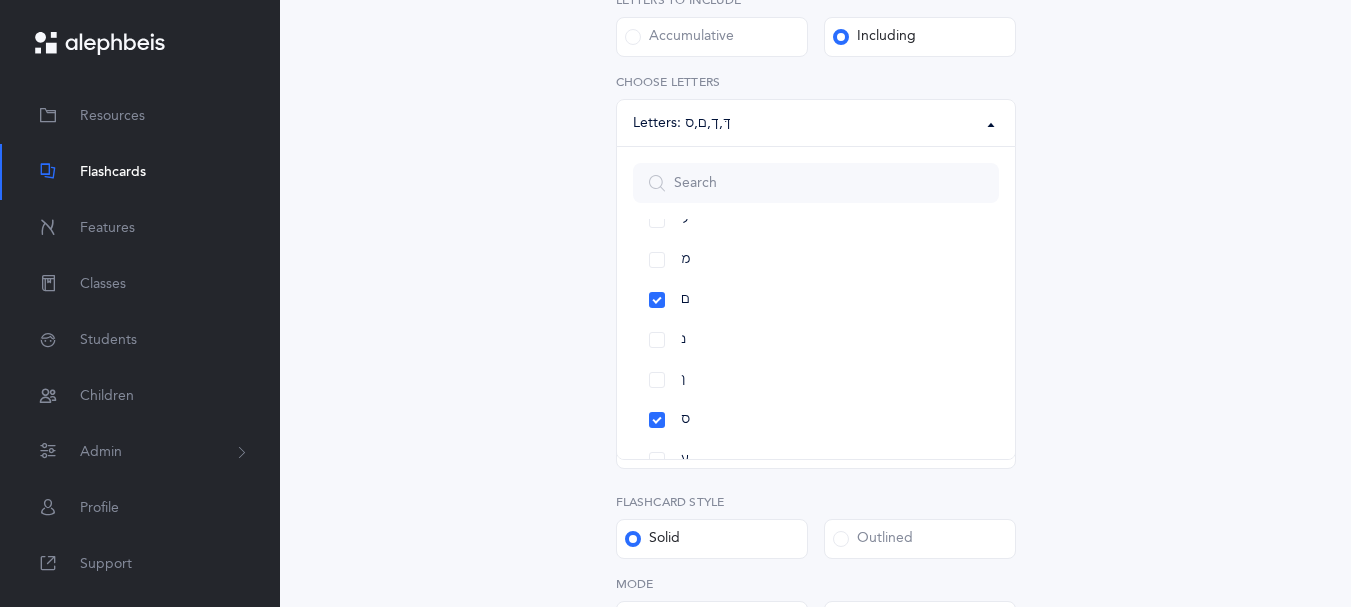 scroll, scrollTop: 688, scrollLeft: 0, axis: vertical 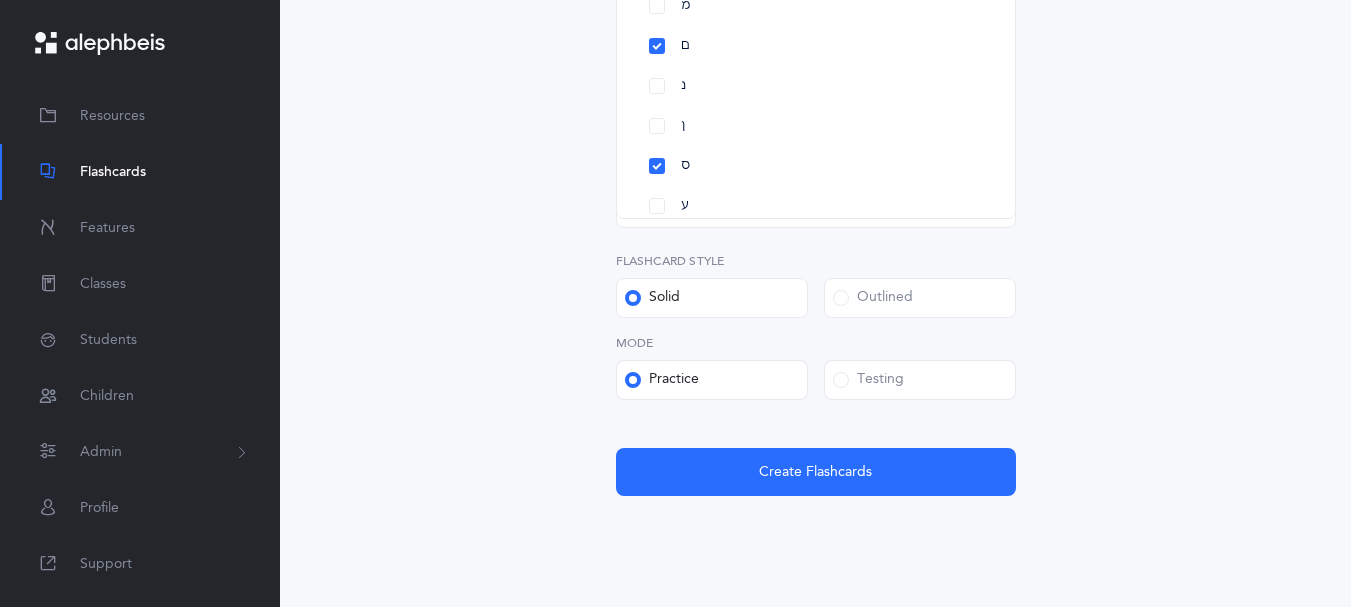 click on "Letters and Nekudos   Choose your Flashcards options         Level 1 - Letters only
Level 2 - Nekudos only
Level 3 - Letters and Nekudos
Level 4 - Letters with Nekudos
Level 1 - Letters only
Level
Letters to include
Accumulative
Including
All Letters
א
בּ
ב
ג
ד
ה
ו
ז
ח
ט
י
כּ
[DEMOGRAPHIC_DATA]
כ
[DEMOGRAPHIC_DATA]
ל
מ
ם
נ
ן
ס
ע
פּ
פ
ף
צ
ץ
ק
ר
שׁ
שׂ
תּ
ת
Letters: [DEMOGRAPHIC_DATA] ,  ך ,  ם ,  ס
All Letters
א
בּ
ב
ג
ד
ה
ו
ז
ח
ט
י
כּ
ךּ
כ
[DEMOGRAPHIC_DATA]
ל
מ
ם
נ
ן
ס
ע
פּ
פ
ף
צ
ץ
ק
ר
שׁ
שׂ
תּ
ת
Choose letters
Upgrade your plan to Ultimate
You need to be on the Ultimate plan to use this feature
Upgrade your plan to
Ultimate     20   per student / school year" at bounding box center (816, 20) 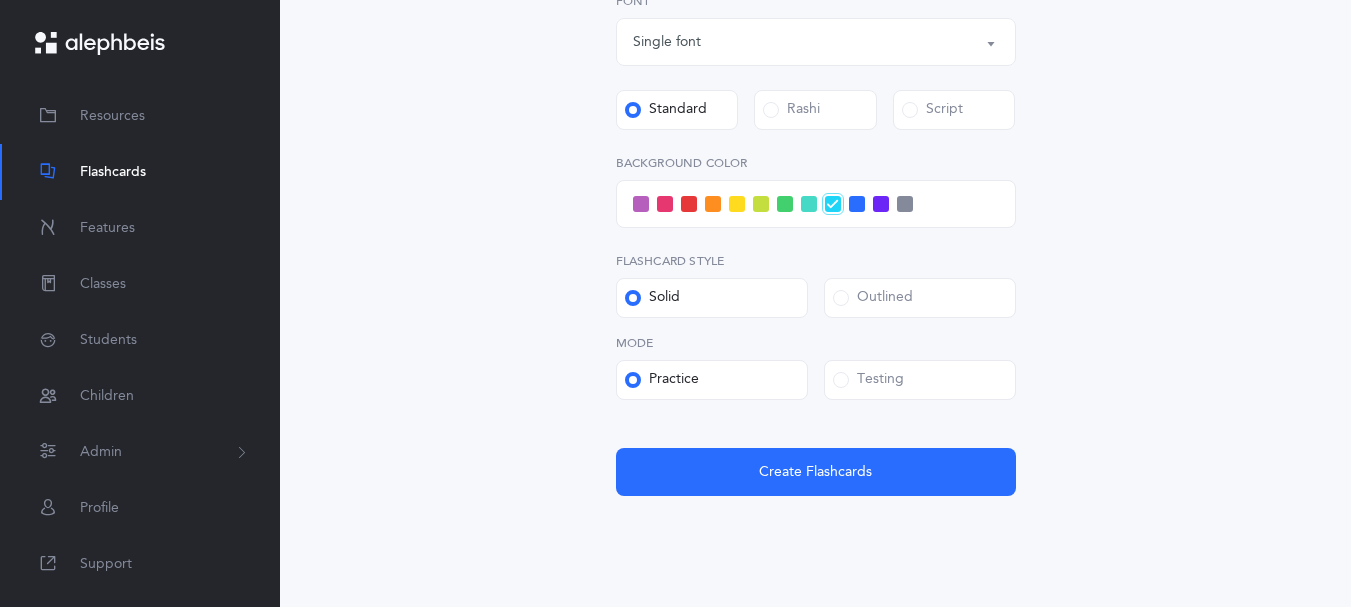 click at bounding box center (841, 380) 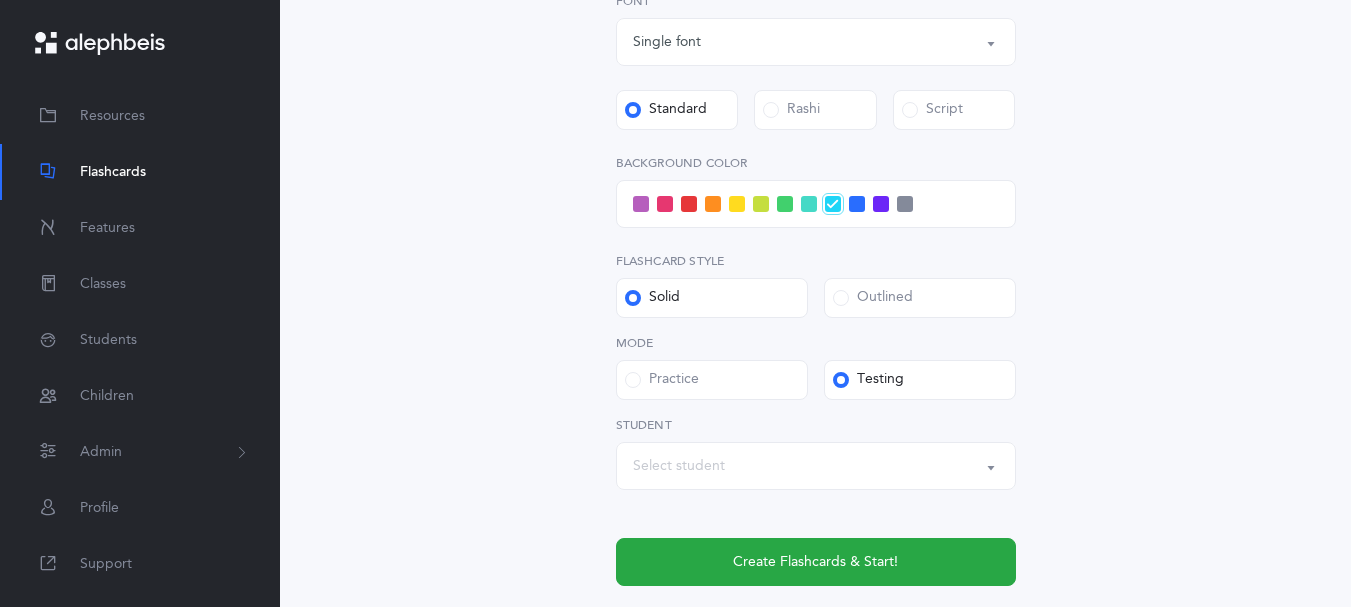 click on "Select student" at bounding box center (816, 466) 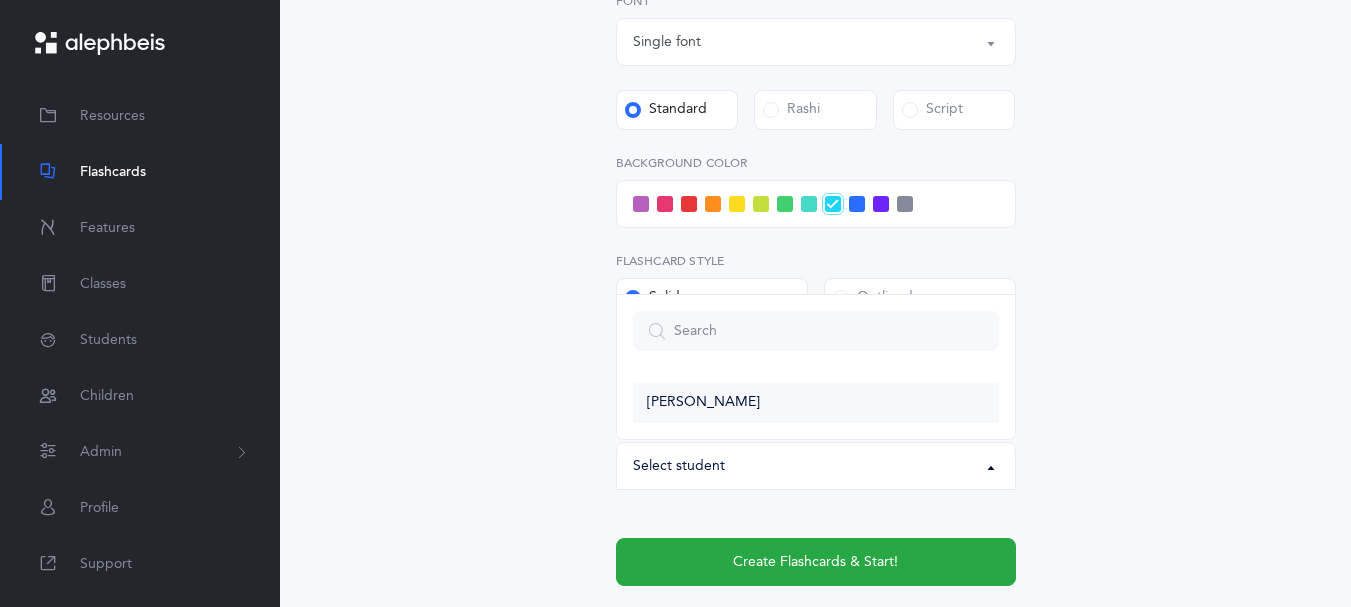 click on "[PERSON_NAME]" at bounding box center [816, 403] 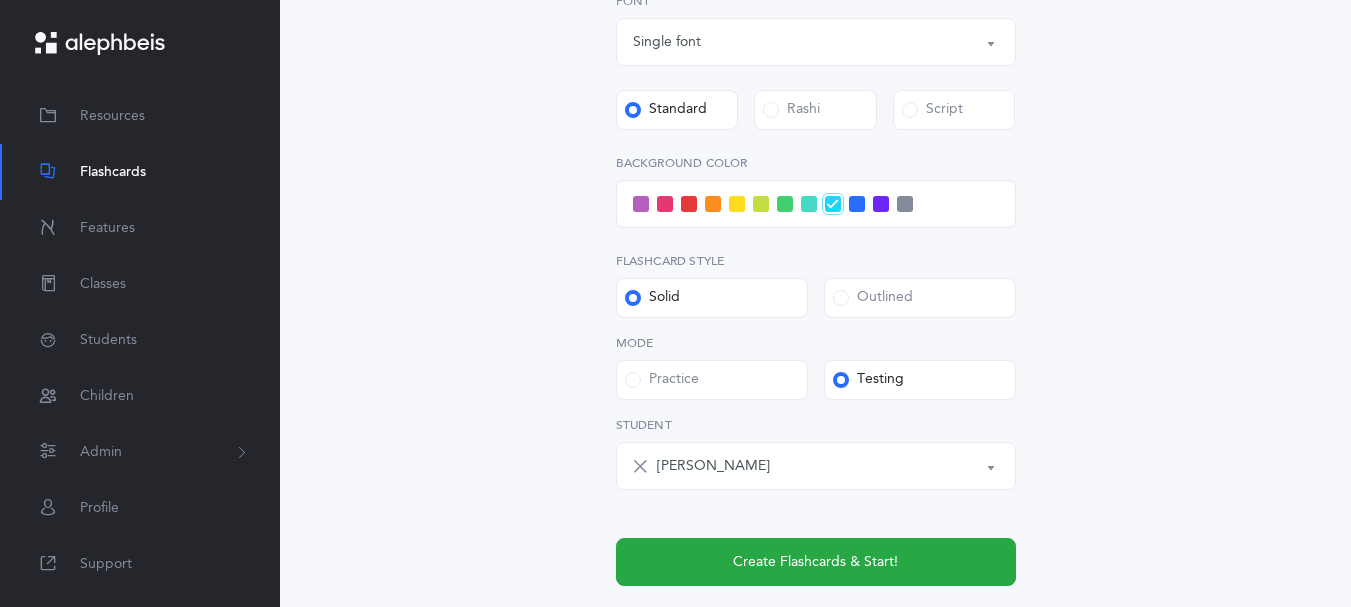 scroll, scrollTop: 891, scrollLeft: 0, axis: vertical 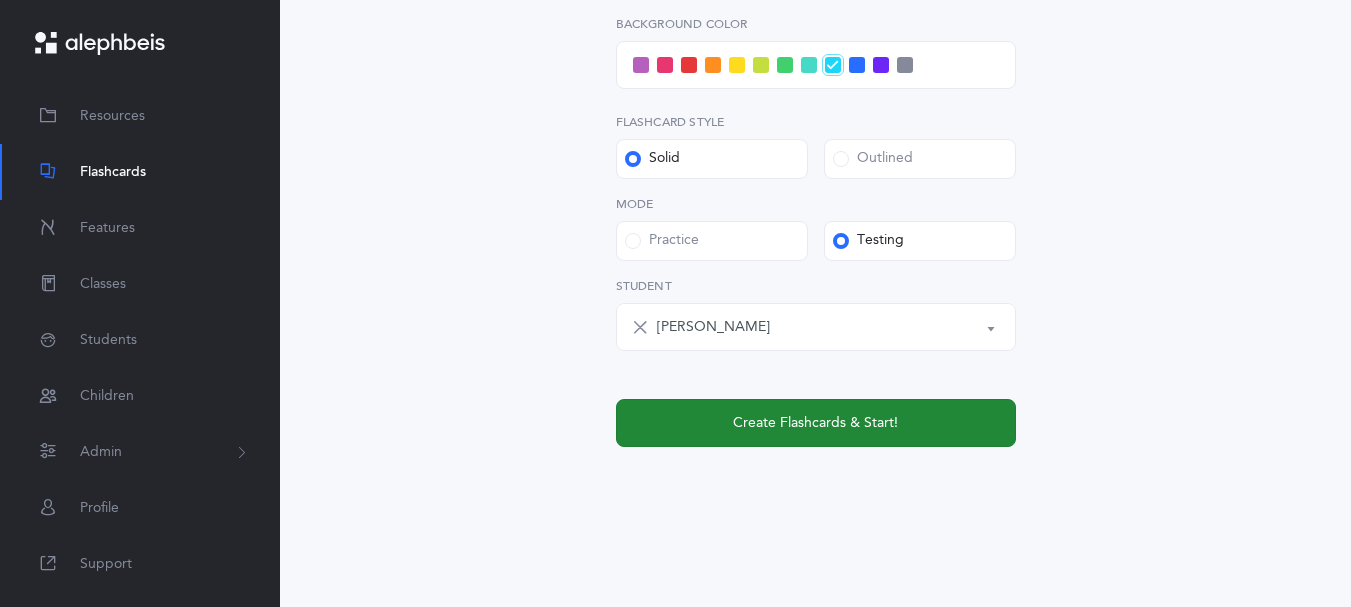 click on "Create Flashcards & Start!" at bounding box center [816, 423] 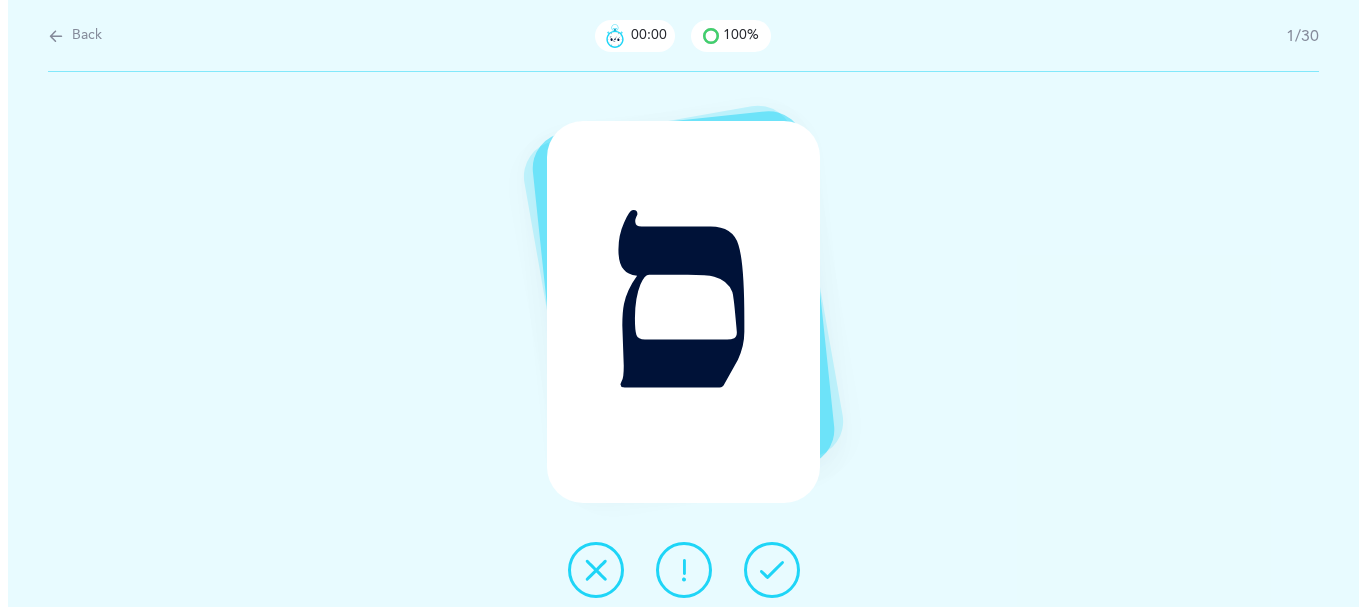 scroll, scrollTop: 0, scrollLeft: 0, axis: both 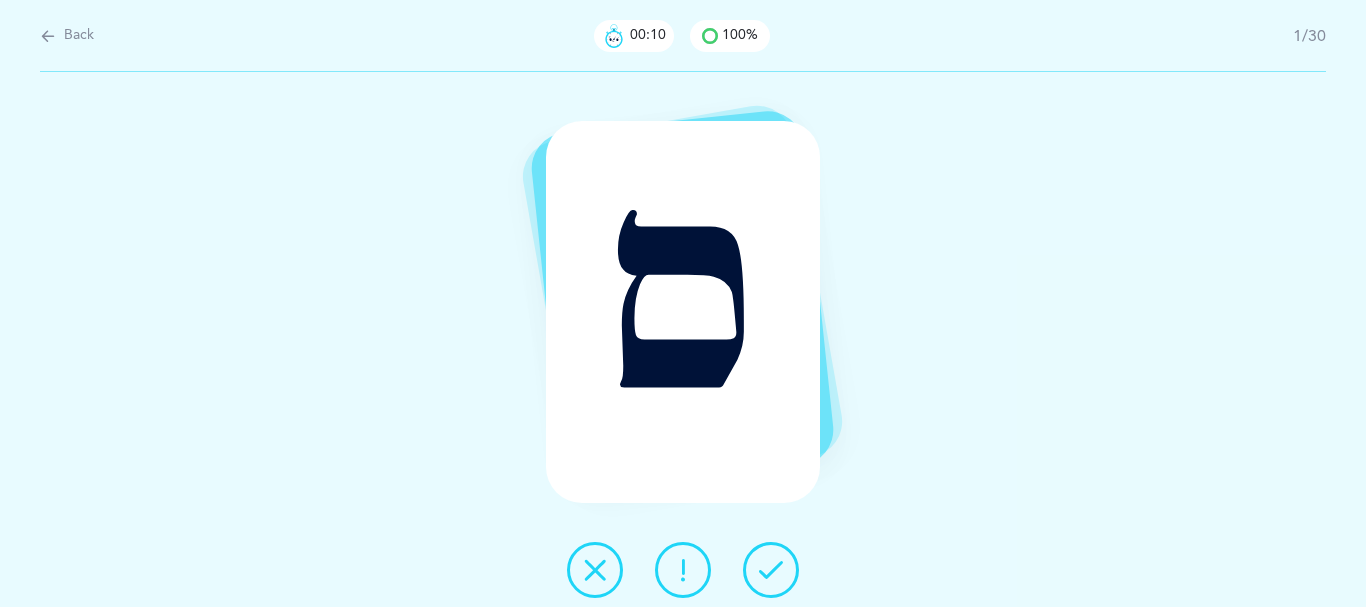 click at bounding box center [771, 570] 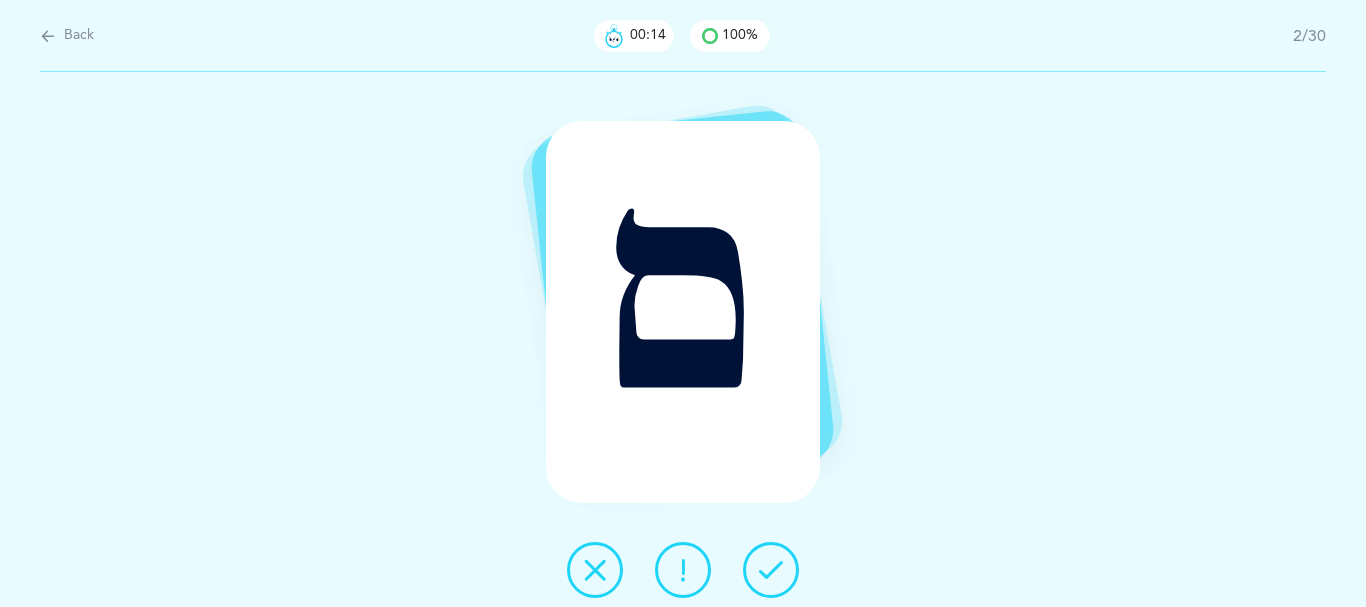 drag, startPoint x: 1223, startPoint y: 289, endPoint x: 1055, endPoint y: 348, distance: 178.05898 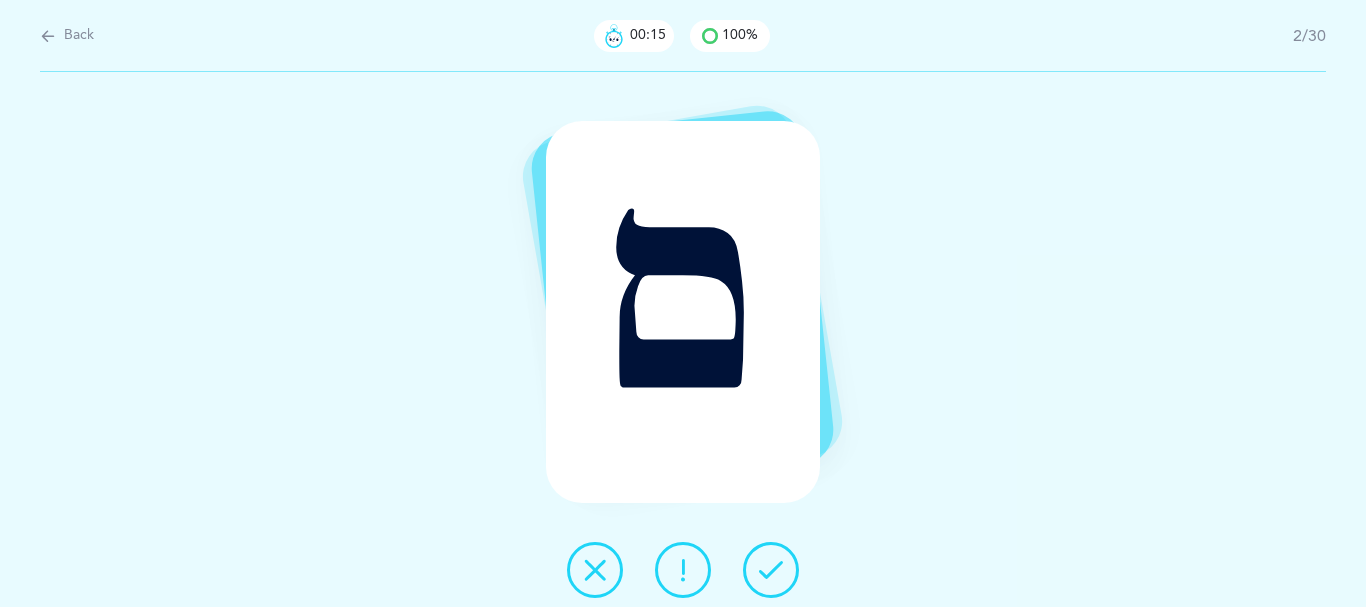 click at bounding box center (771, 570) 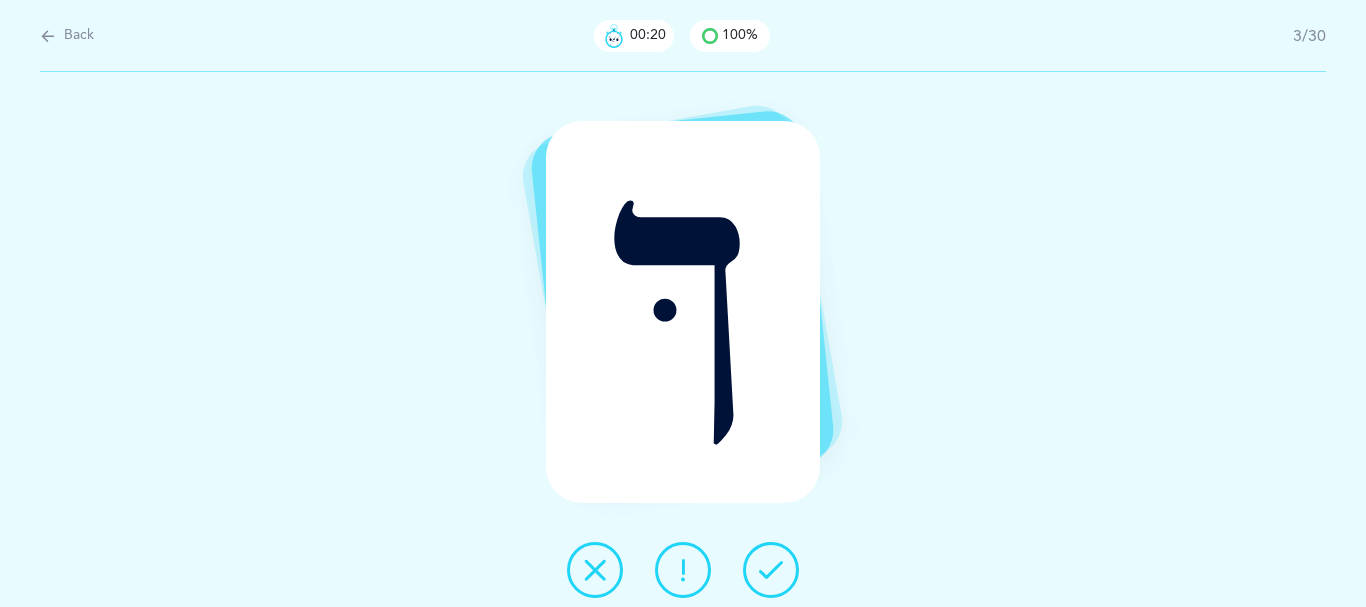 click at bounding box center (771, 570) 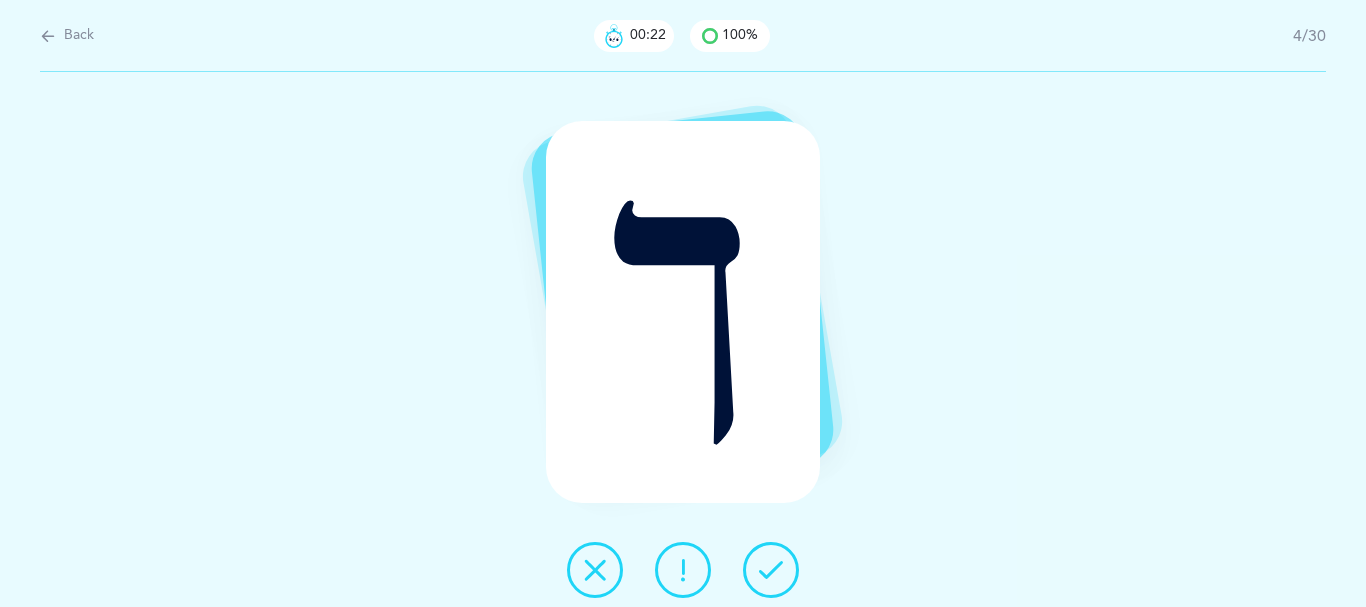click at bounding box center [771, 570] 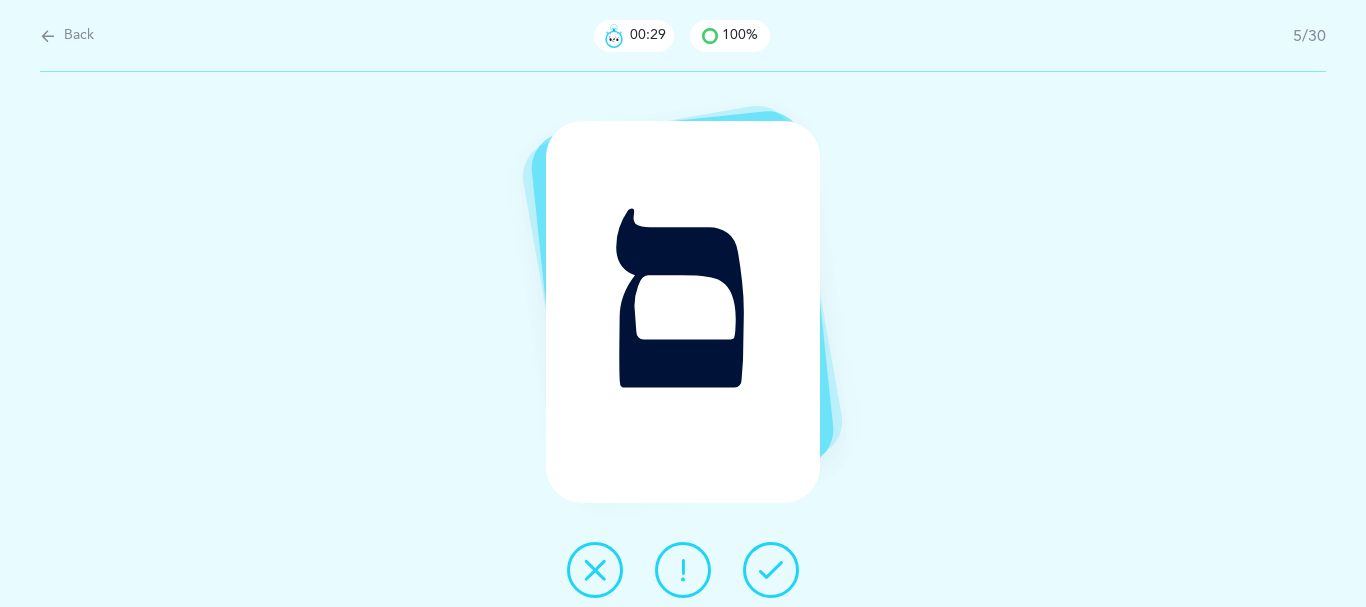 click at bounding box center [771, 570] 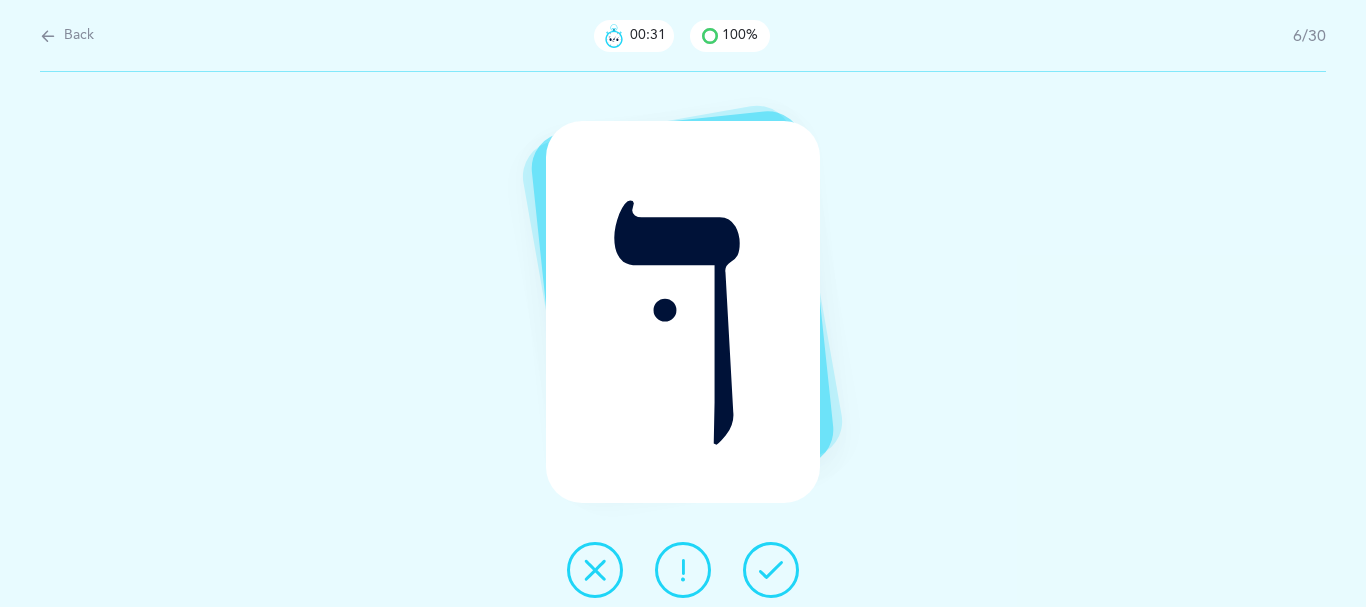 click at bounding box center [771, 570] 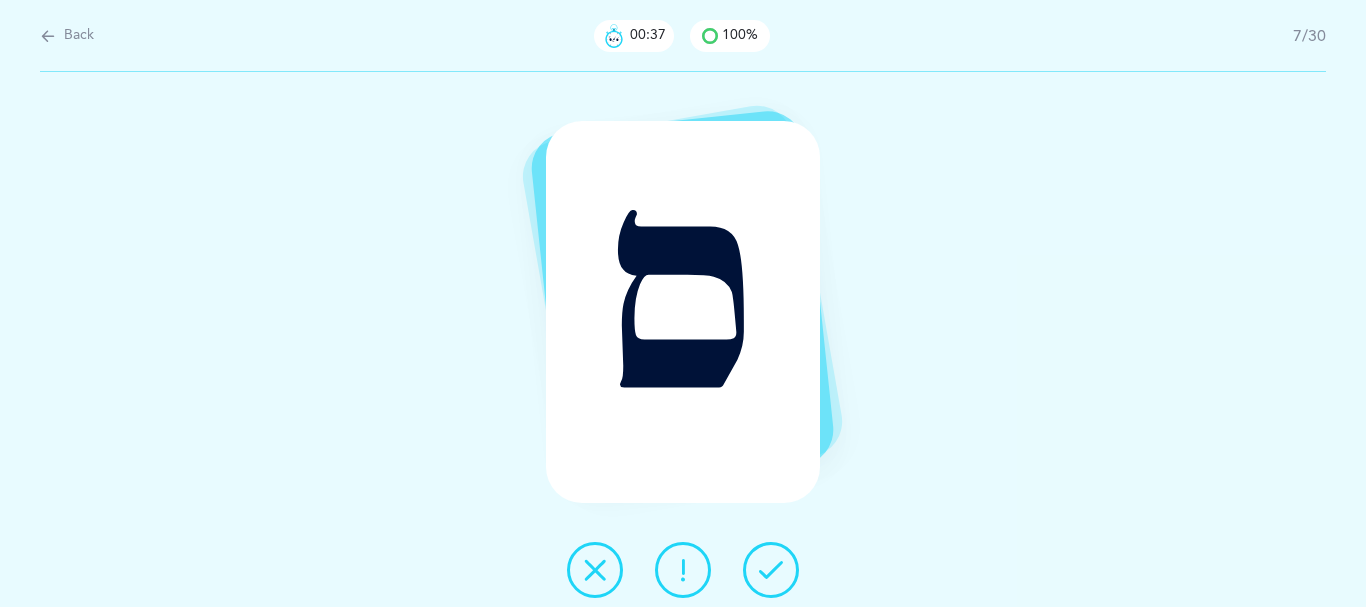 click at bounding box center [771, 570] 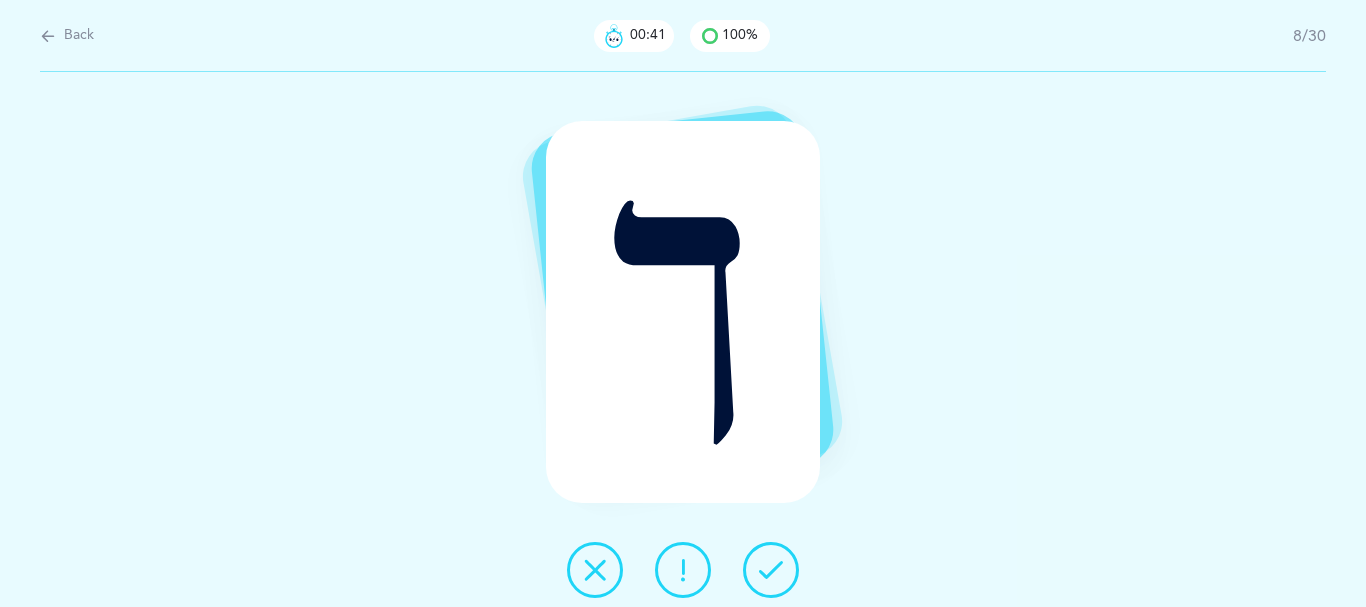 click at bounding box center [771, 570] 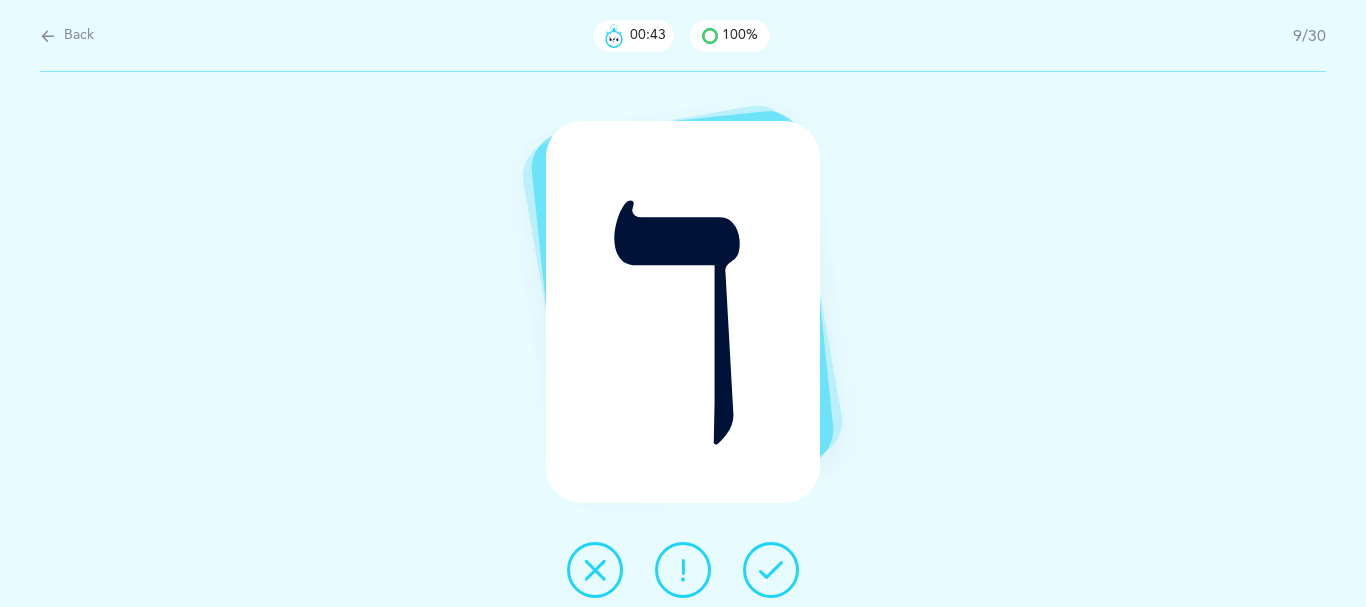 click at bounding box center (771, 570) 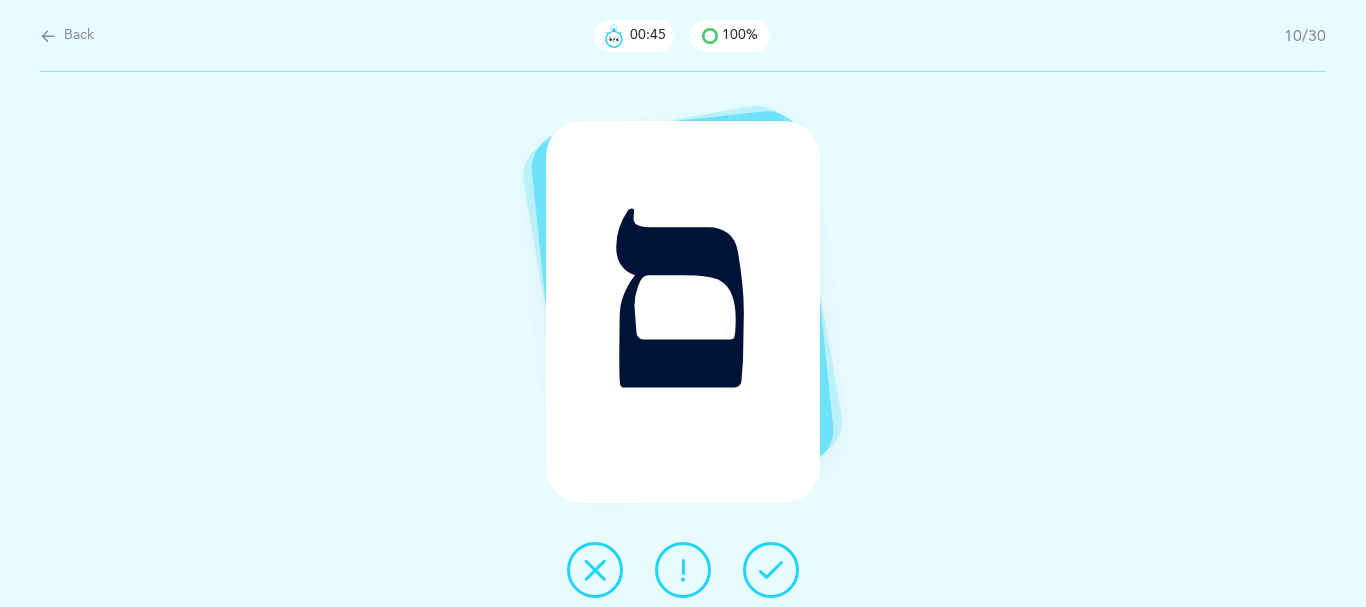 click at bounding box center (771, 570) 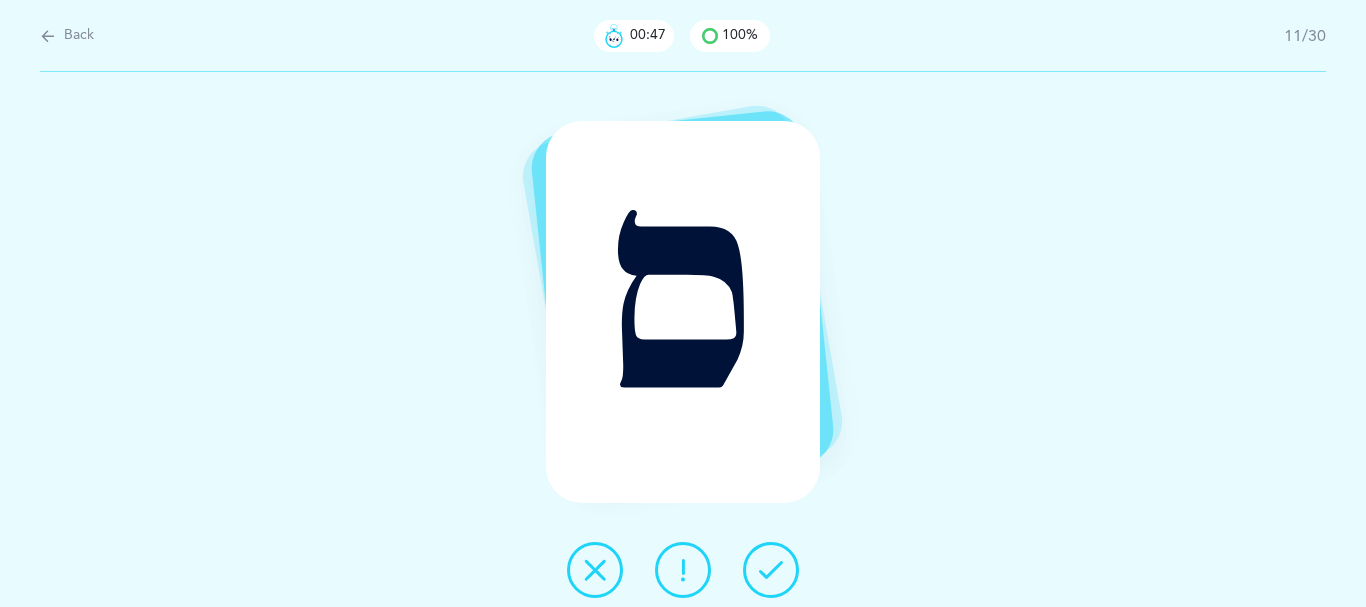 click at bounding box center [771, 570] 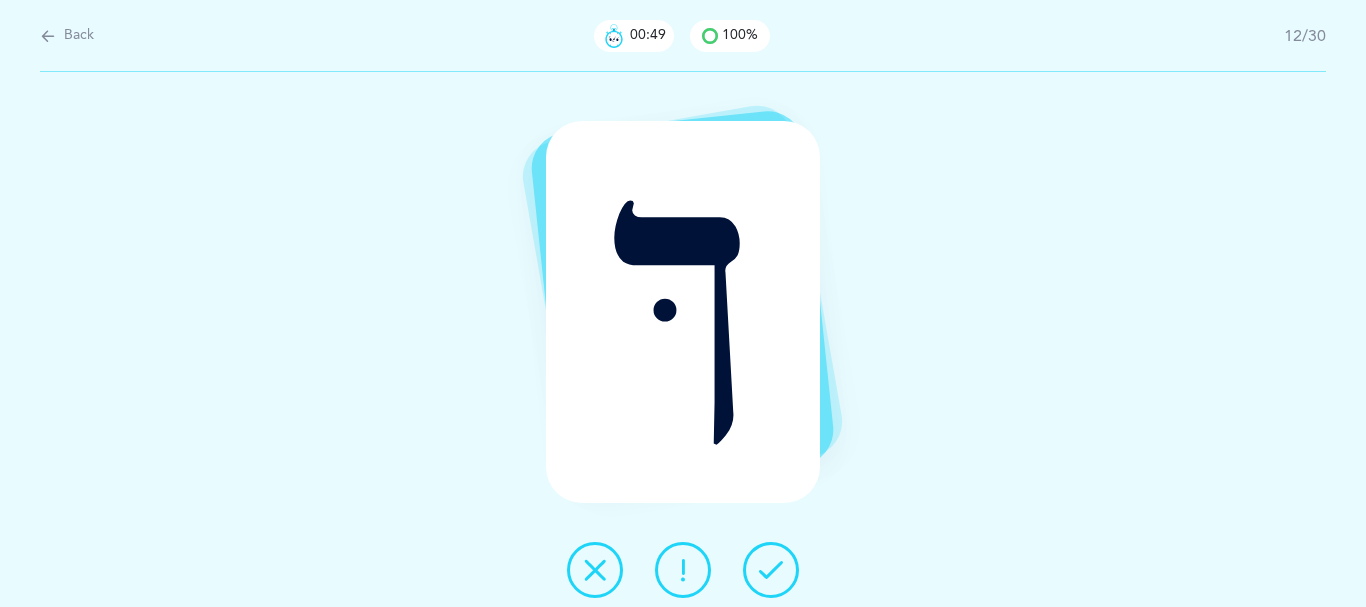 click at bounding box center [771, 570] 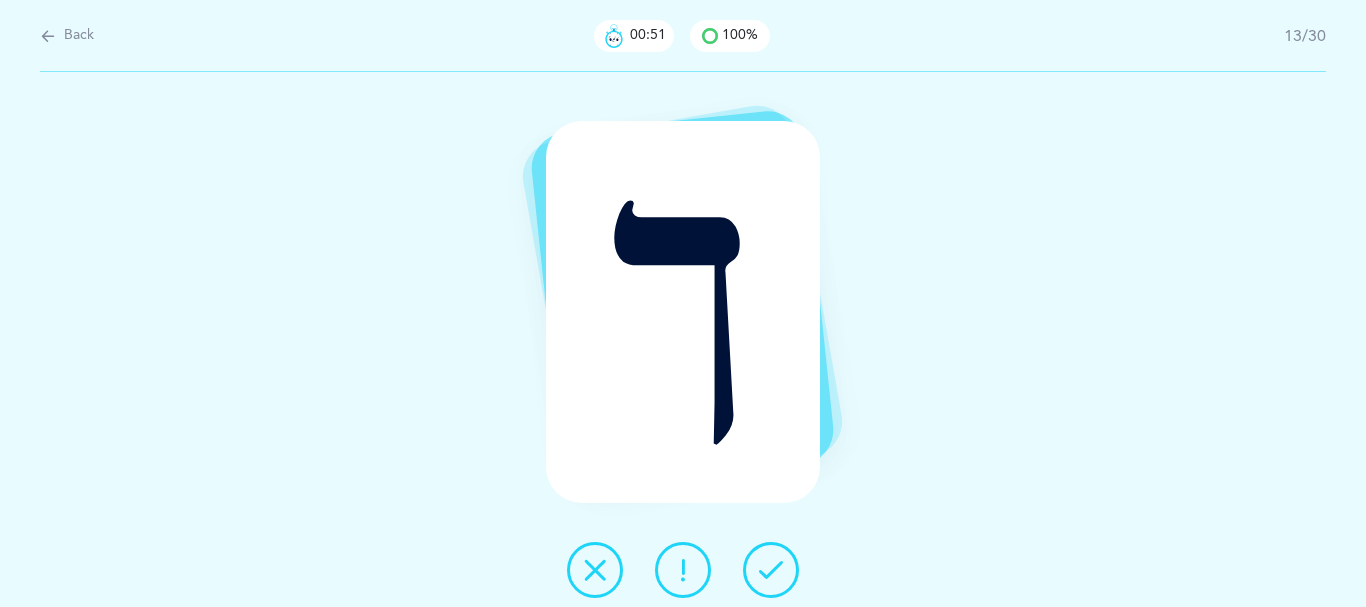 click at bounding box center [771, 570] 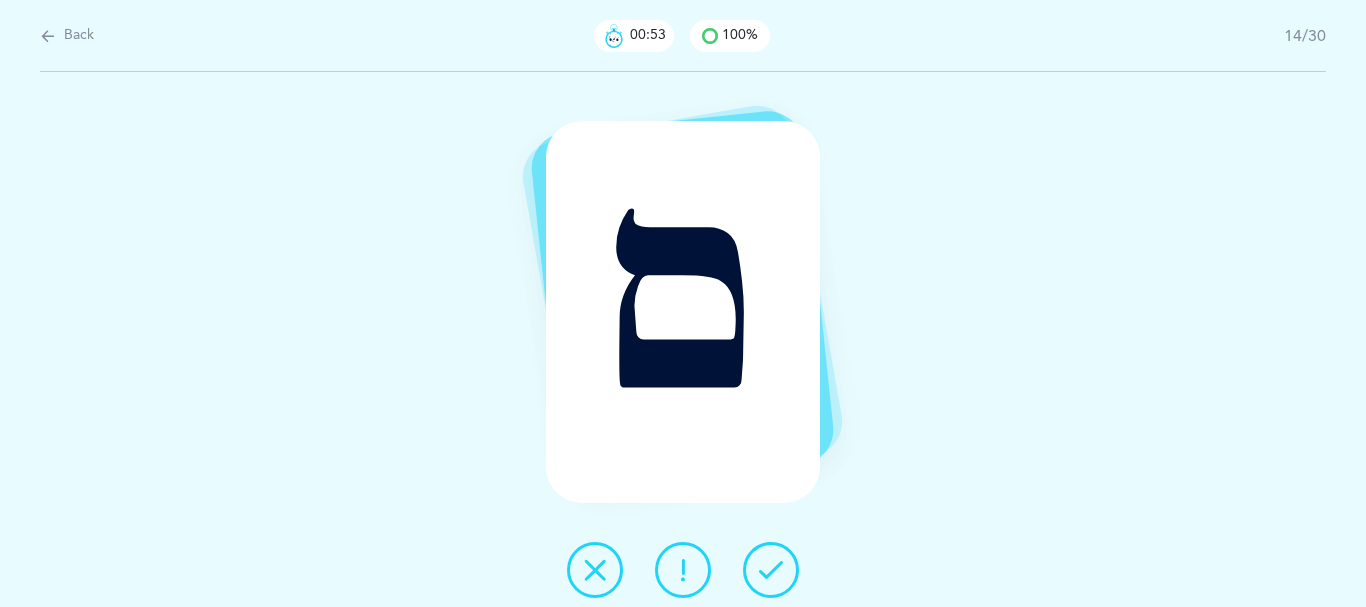 click at bounding box center (771, 570) 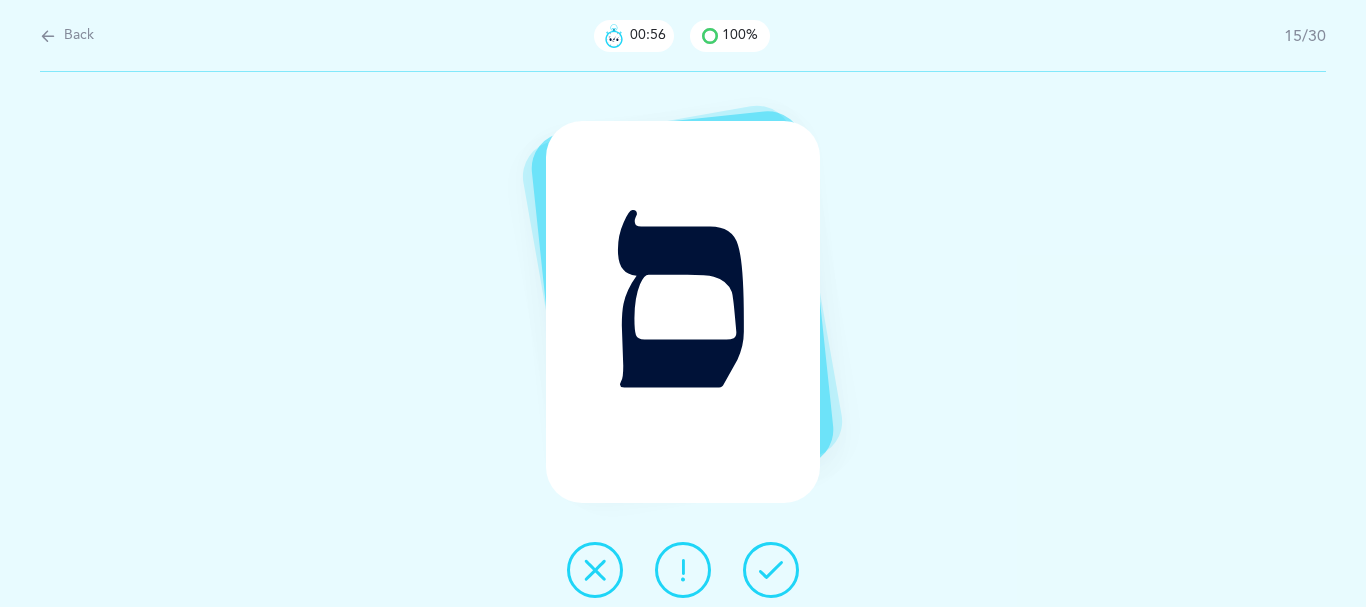 click at bounding box center (771, 570) 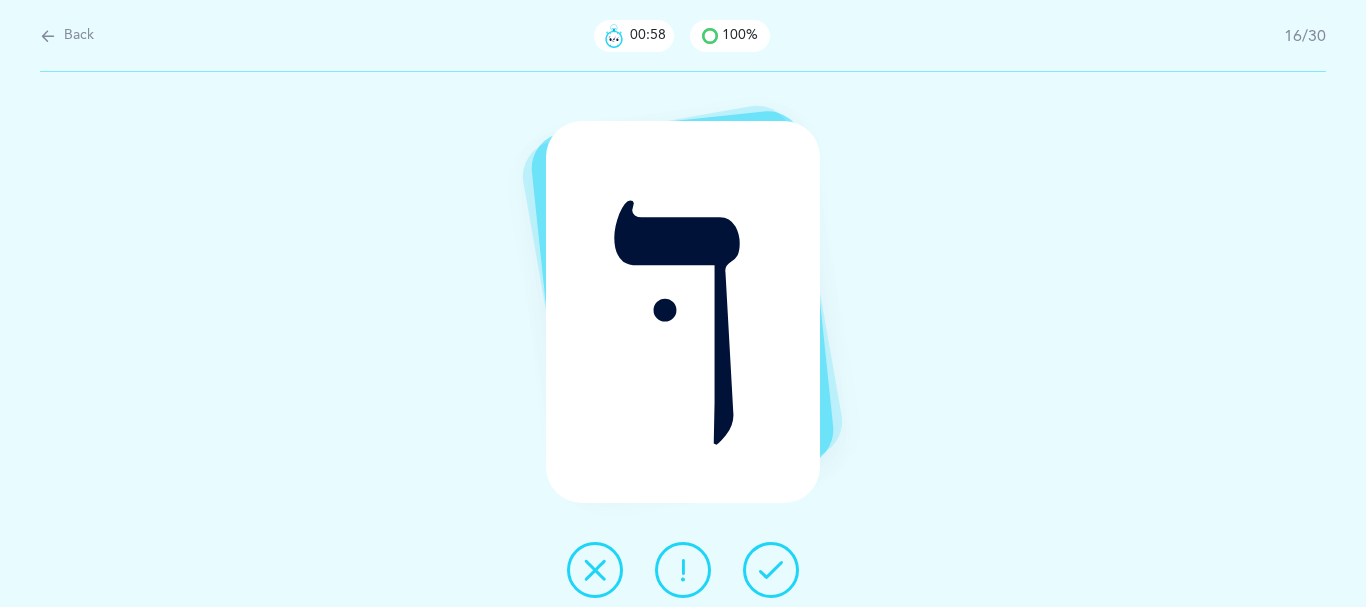 click at bounding box center (771, 570) 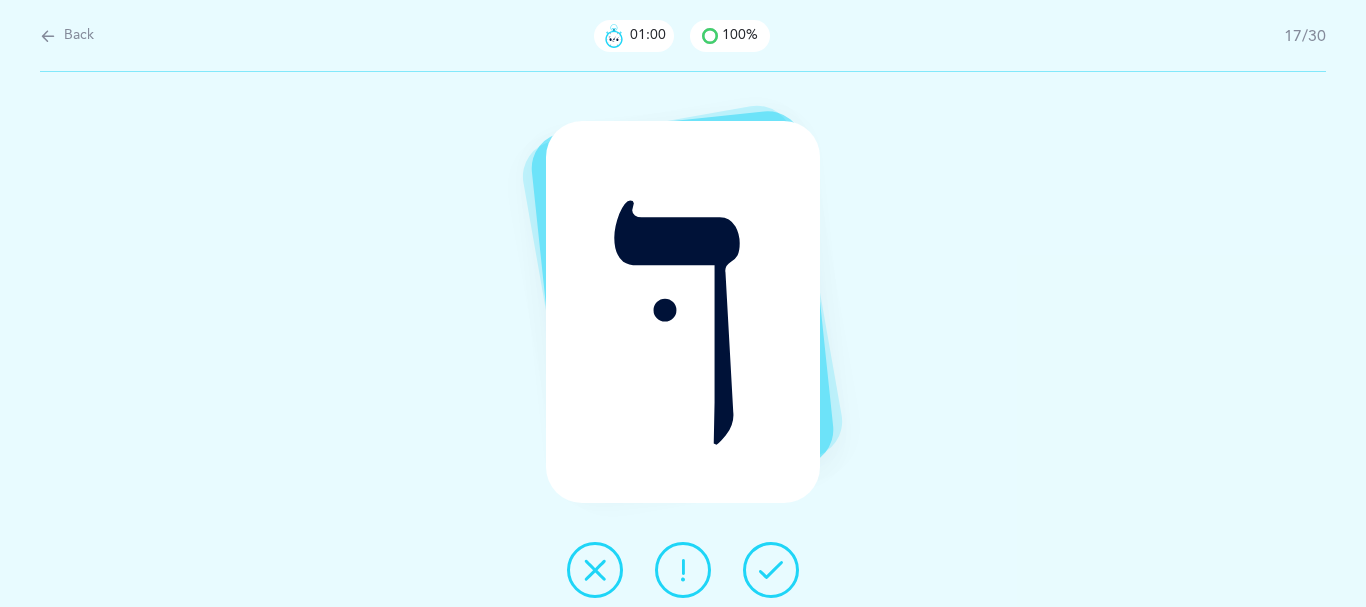 click at bounding box center [771, 570] 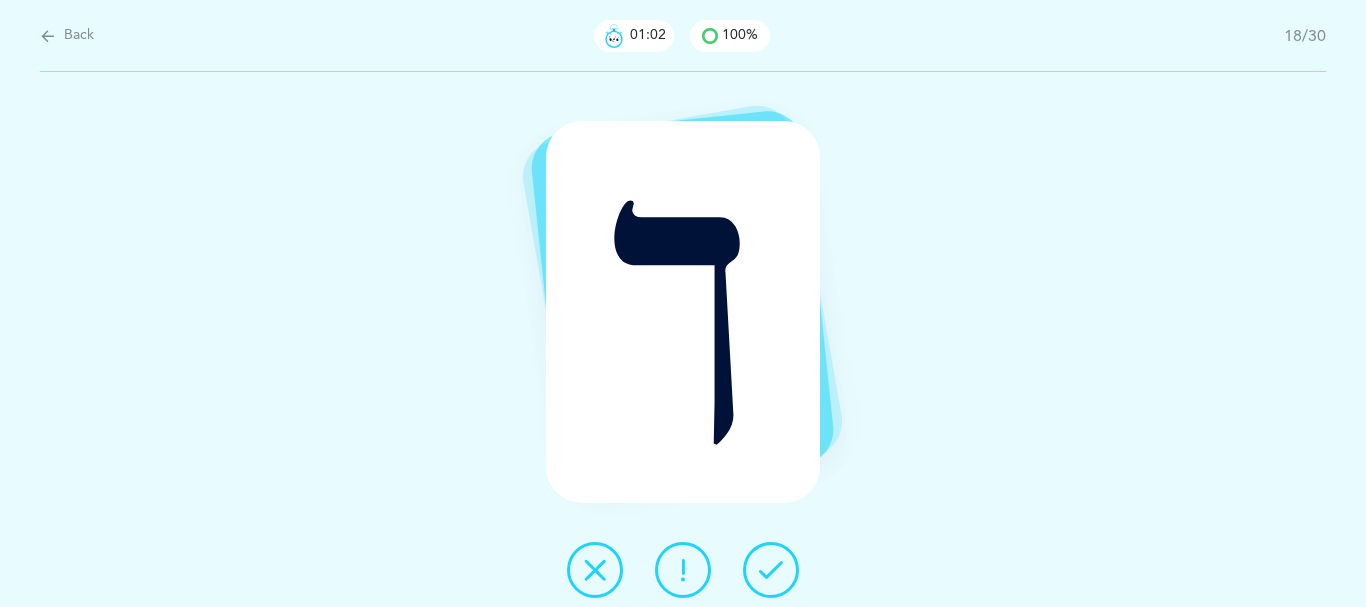 click at bounding box center (771, 570) 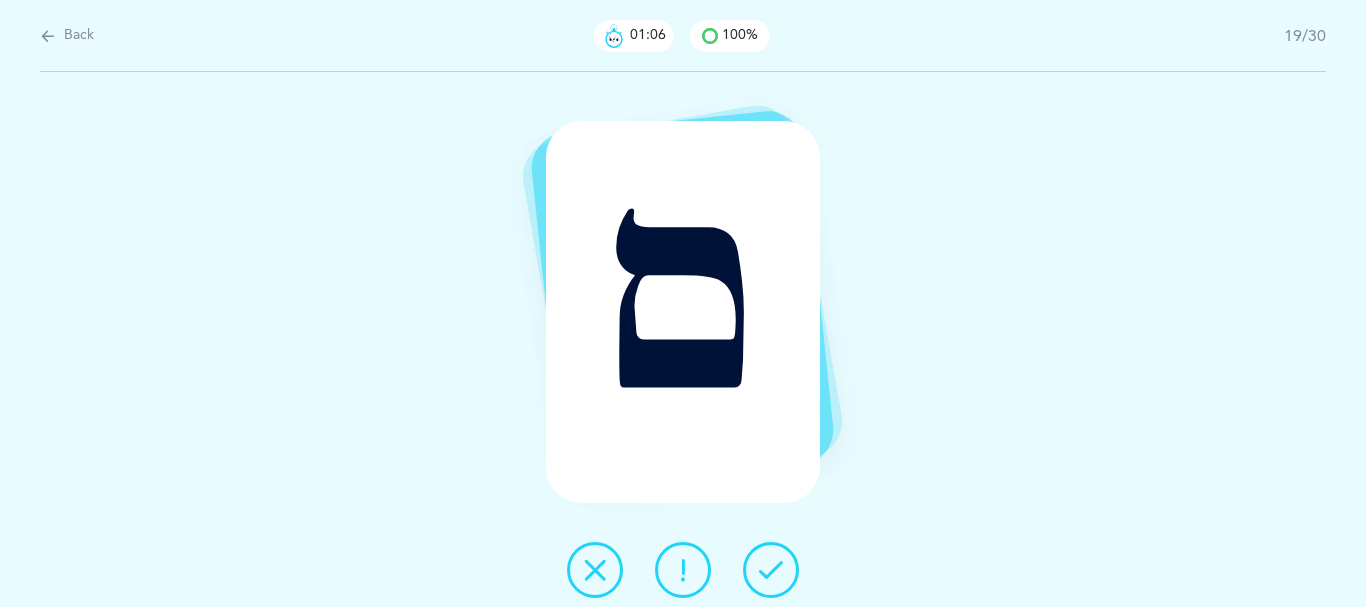 click at bounding box center (771, 570) 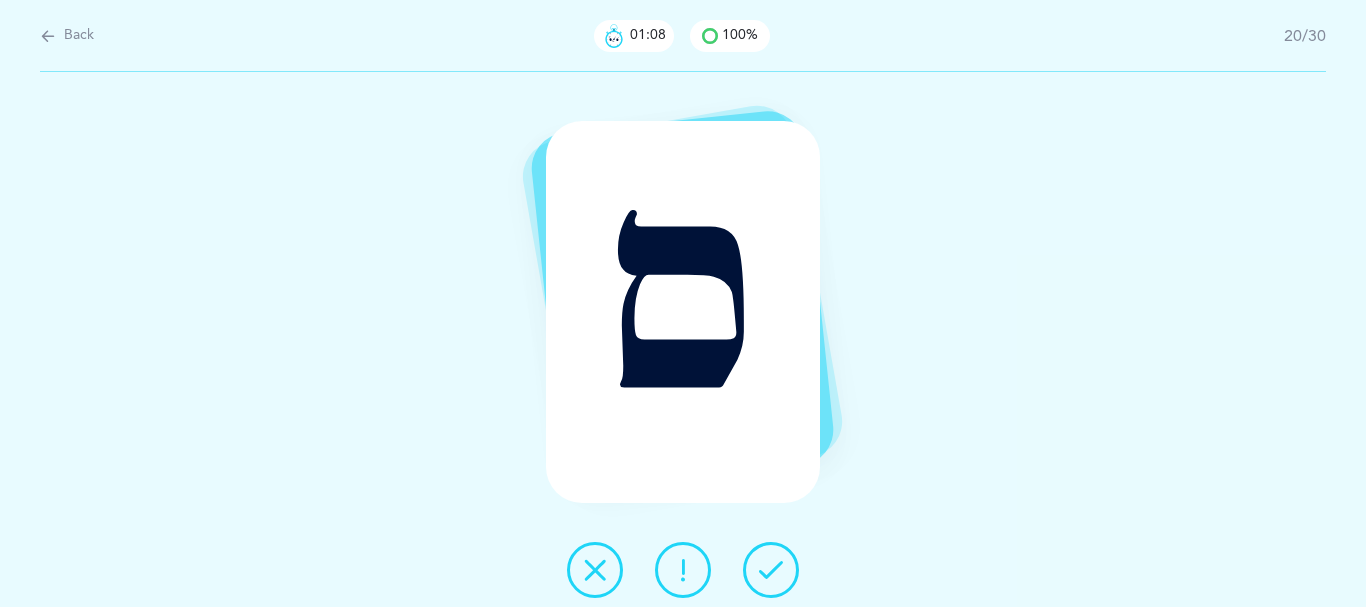 click at bounding box center [771, 570] 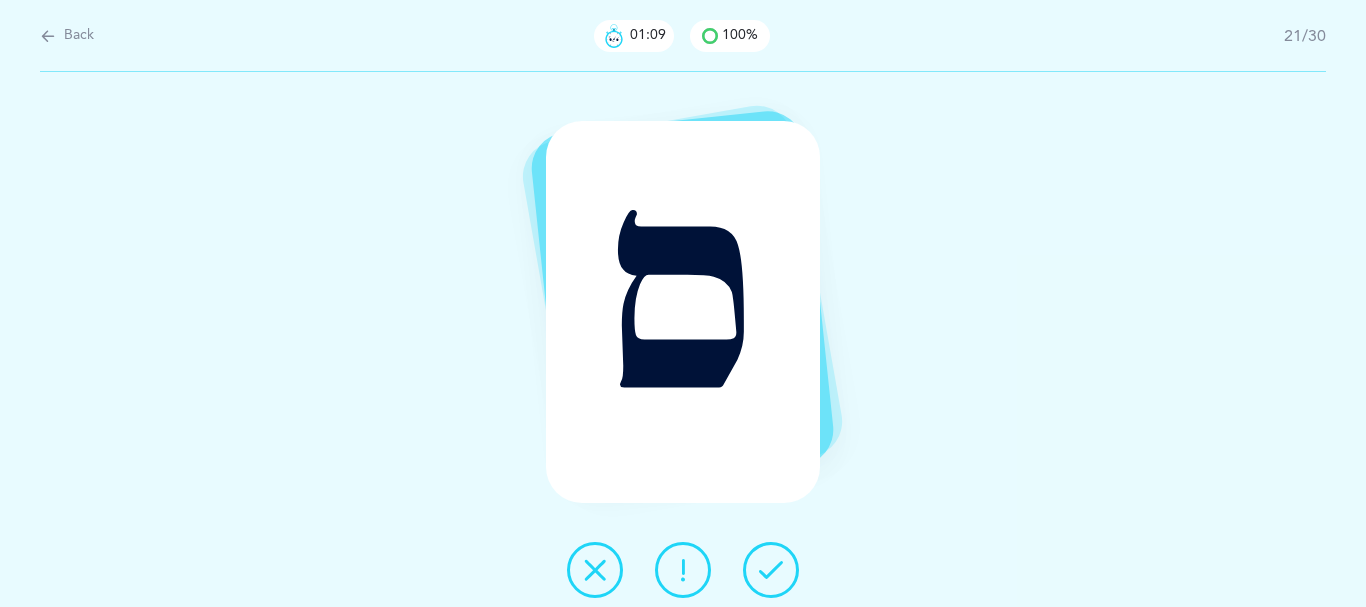 click at bounding box center [683, 570] 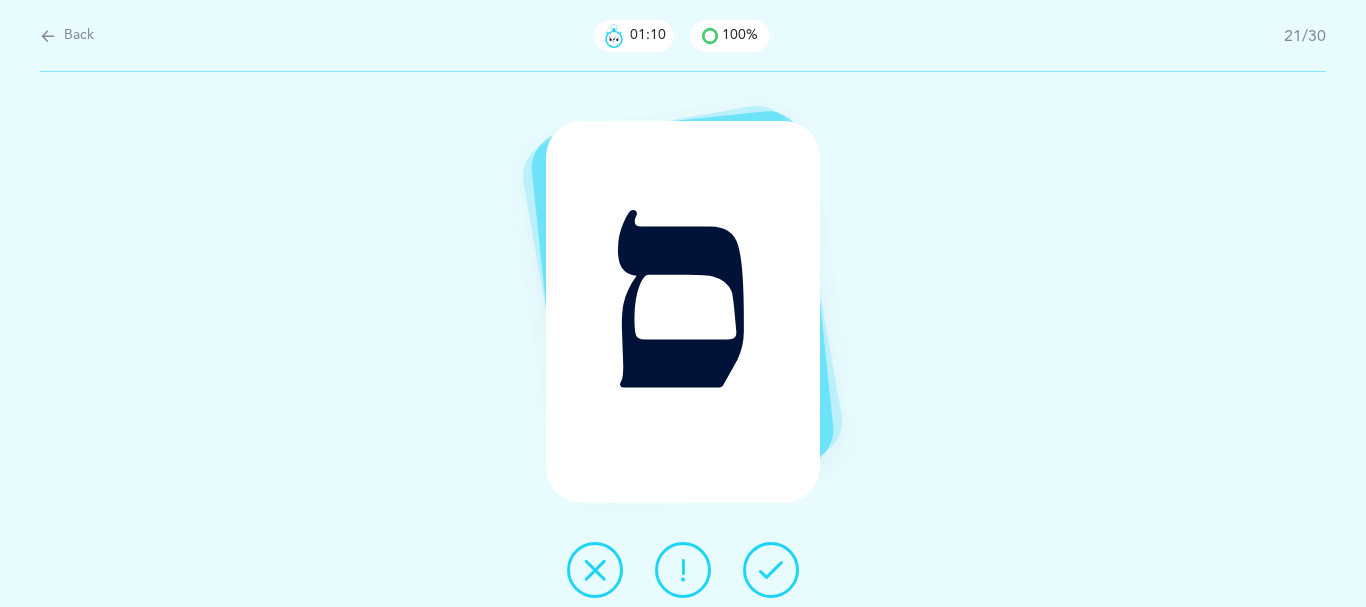 click at bounding box center (683, 570) 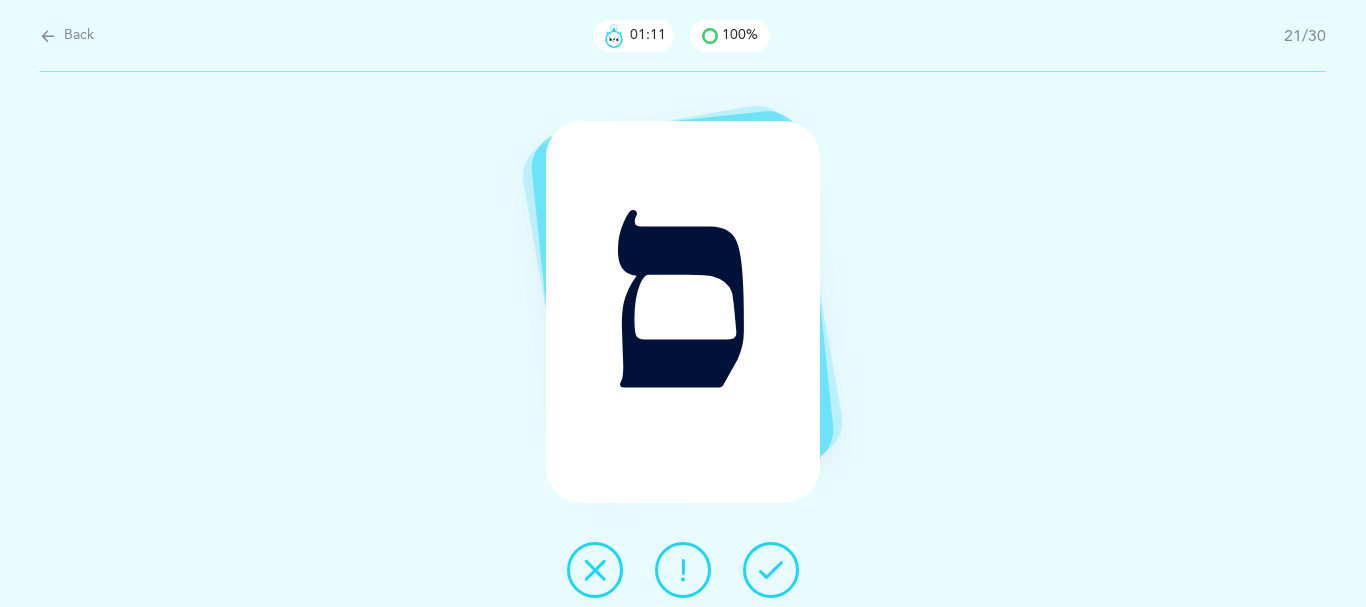 click at bounding box center [771, 570] 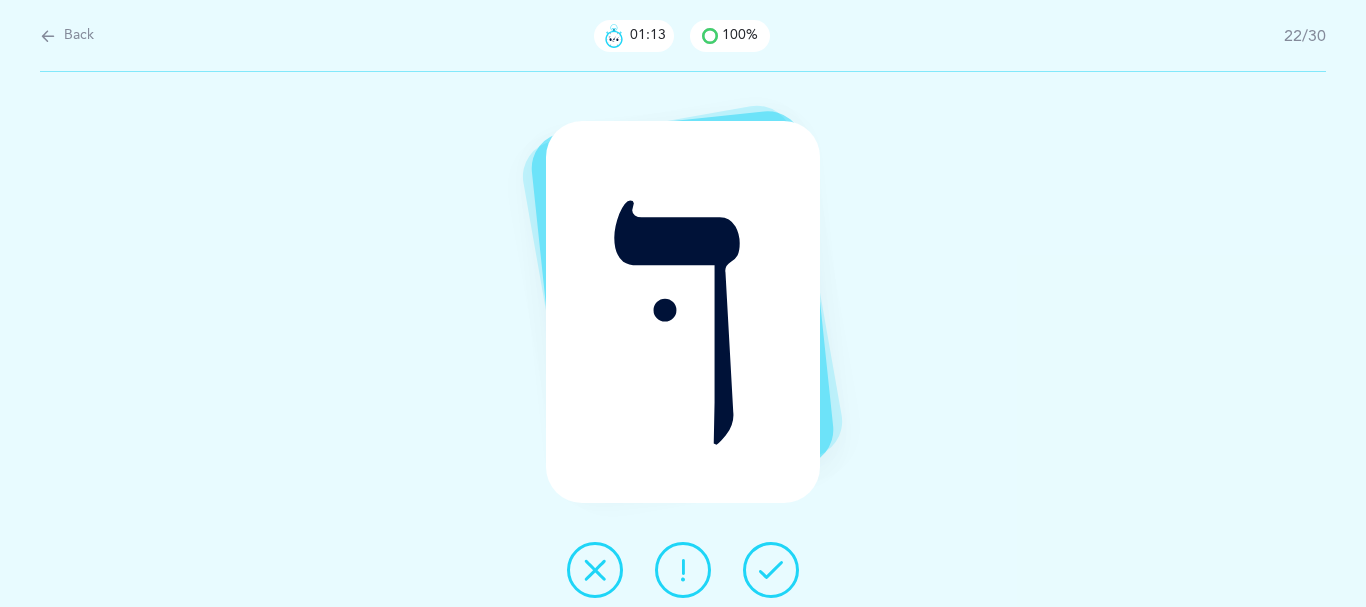 click at bounding box center [771, 570] 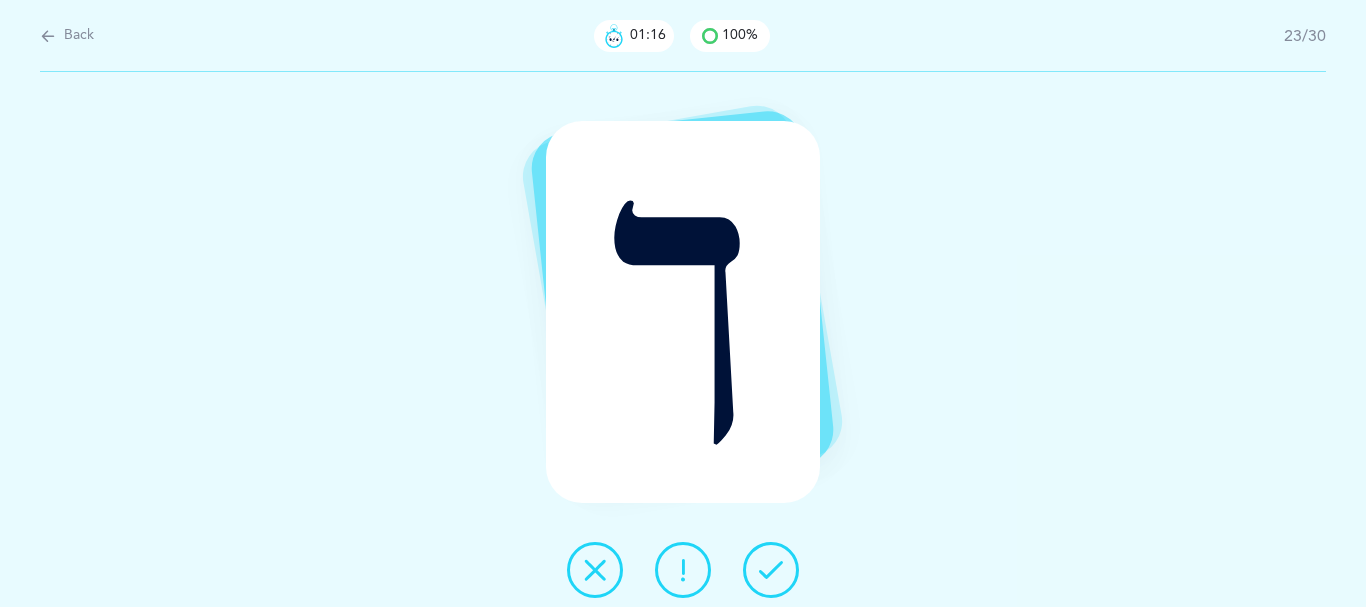 click at bounding box center (771, 570) 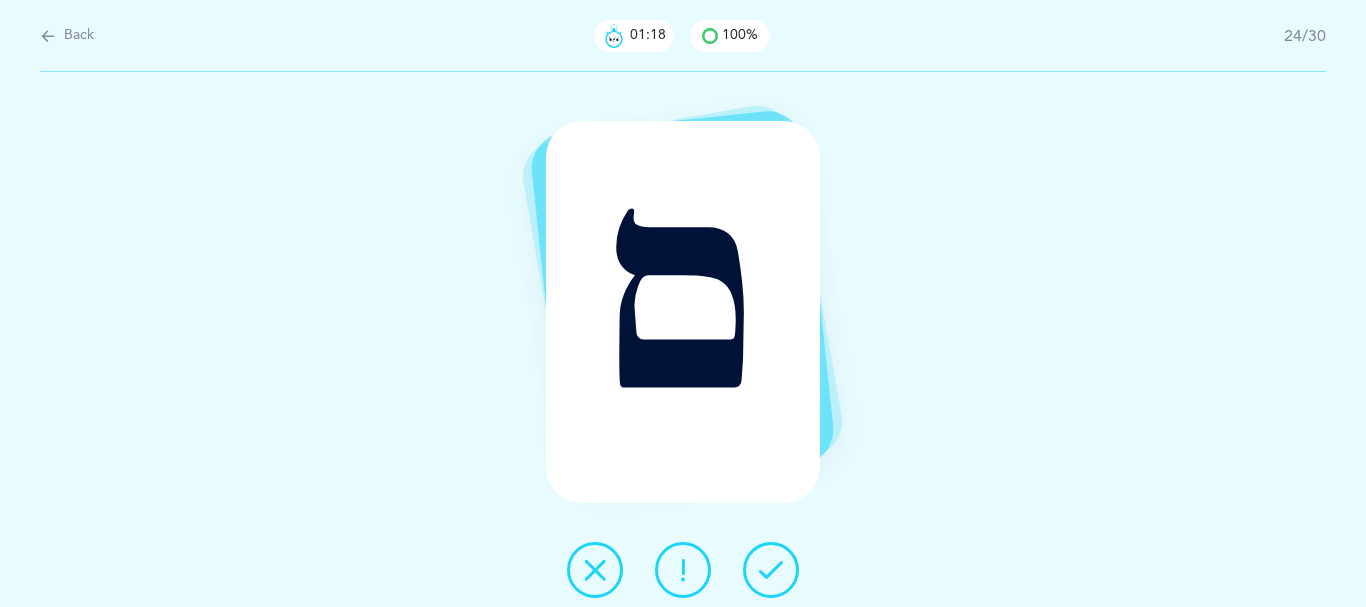 click at bounding box center [771, 570] 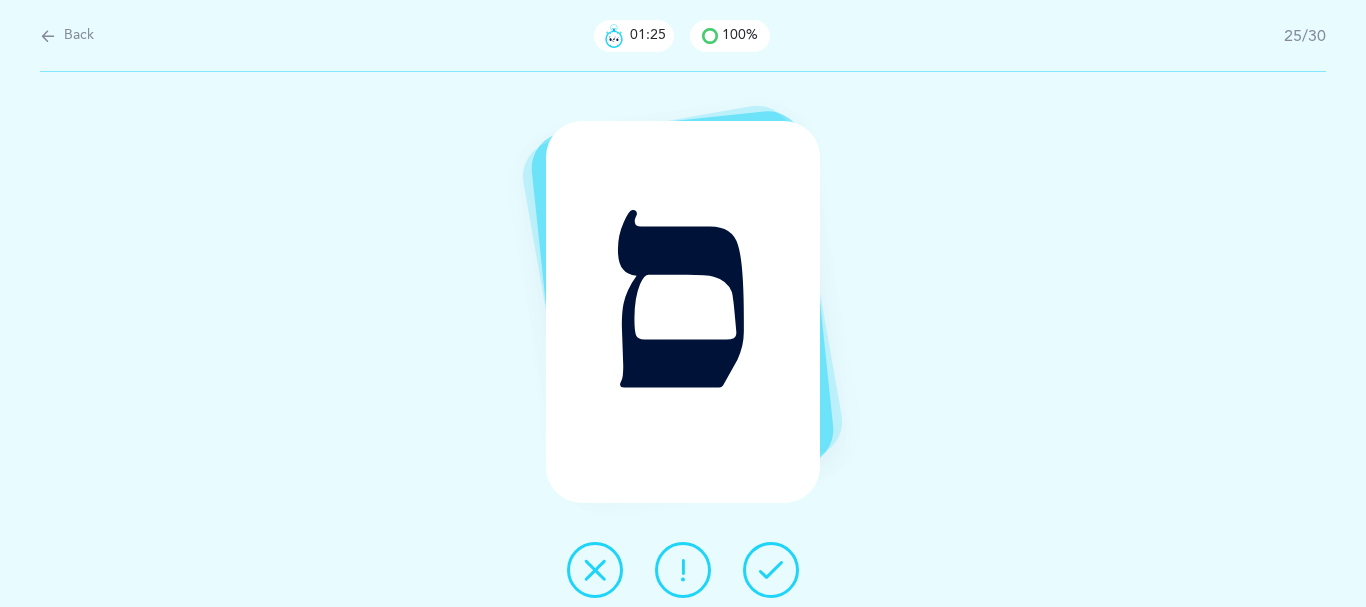 click at bounding box center (595, 570) 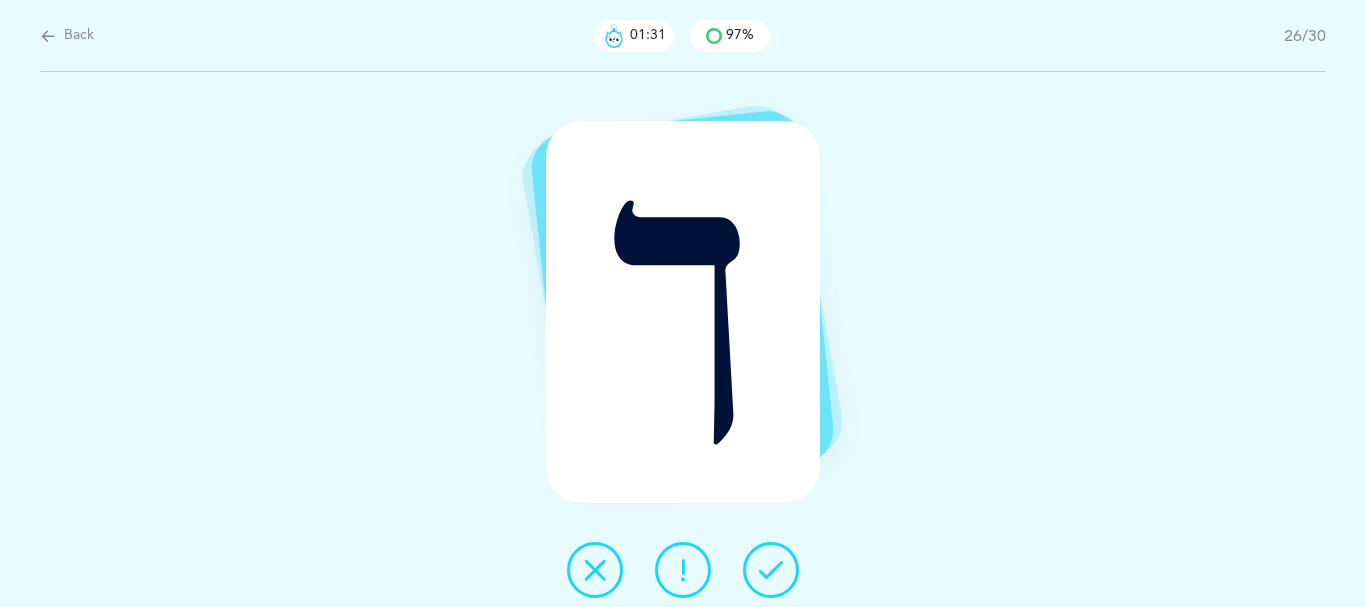 click at bounding box center (595, 570) 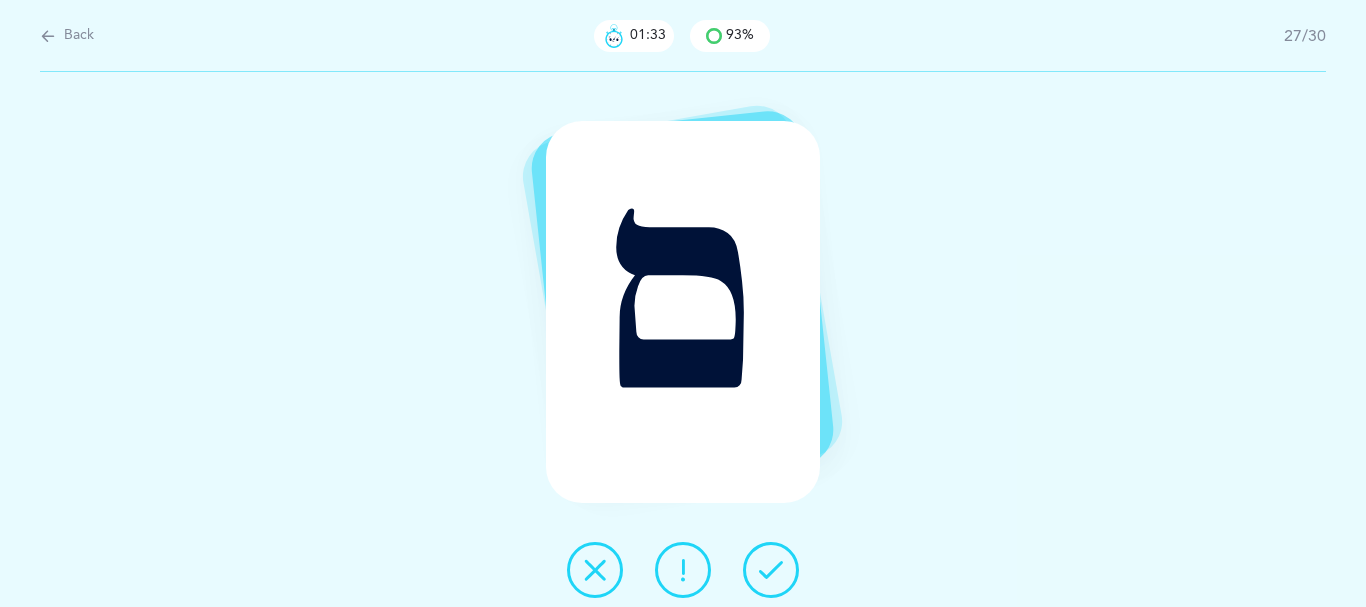 click at bounding box center [771, 570] 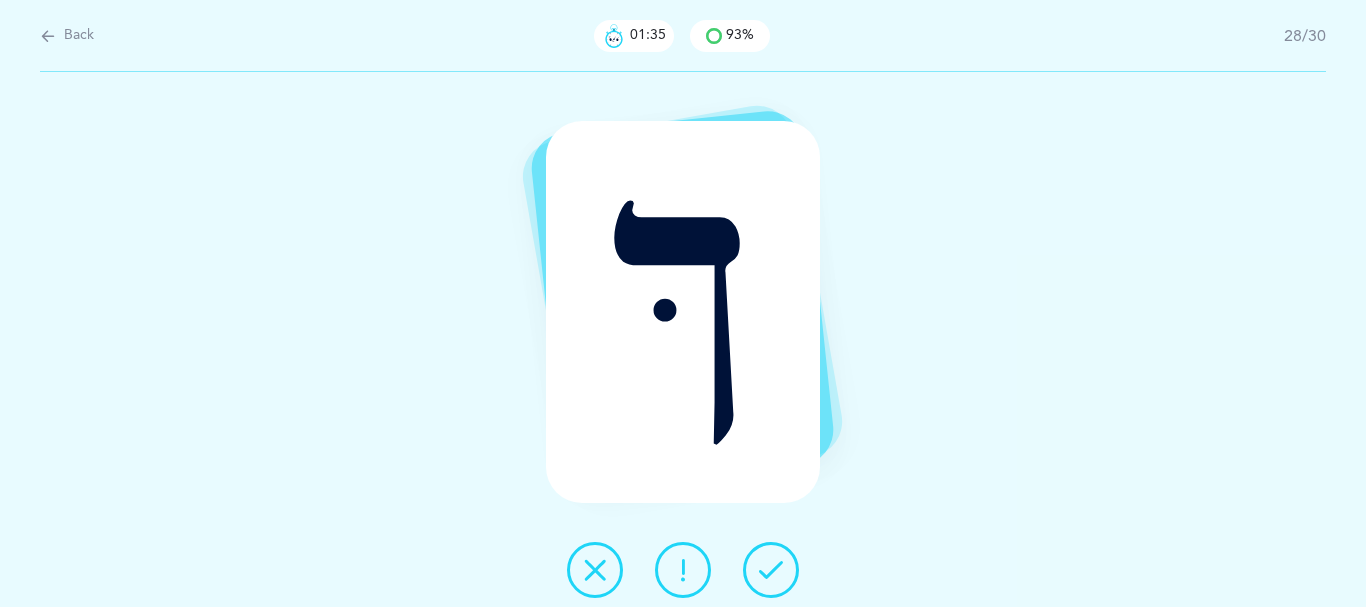click at bounding box center [771, 570] 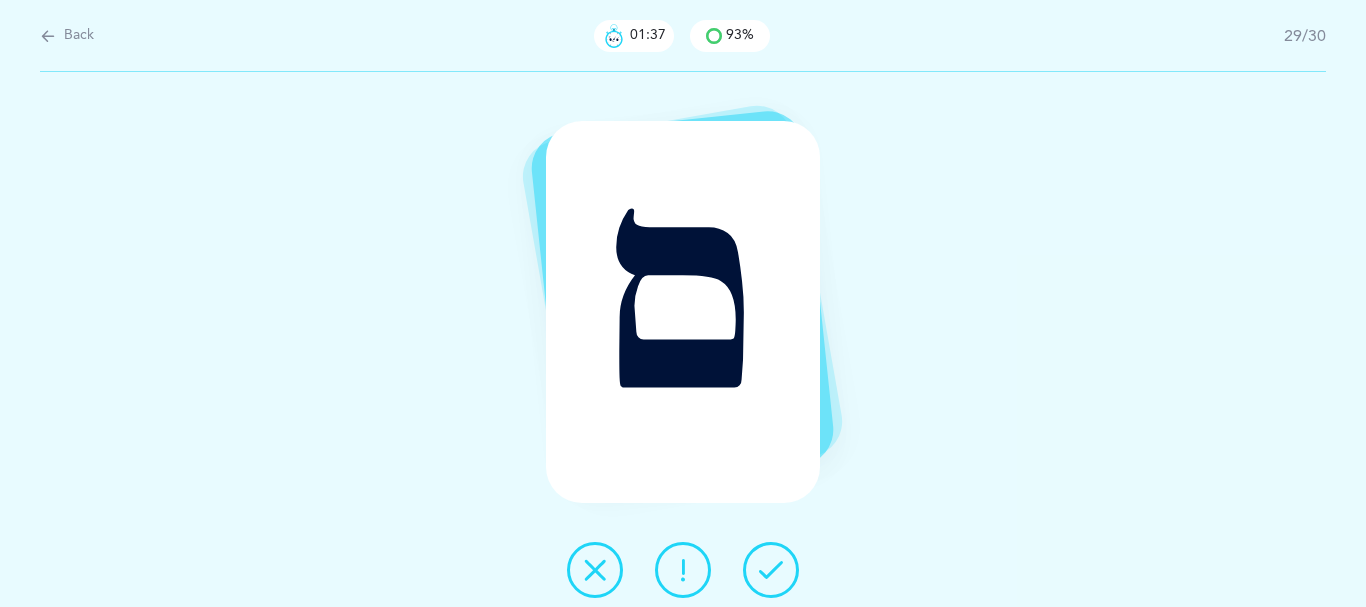 click at bounding box center (771, 570) 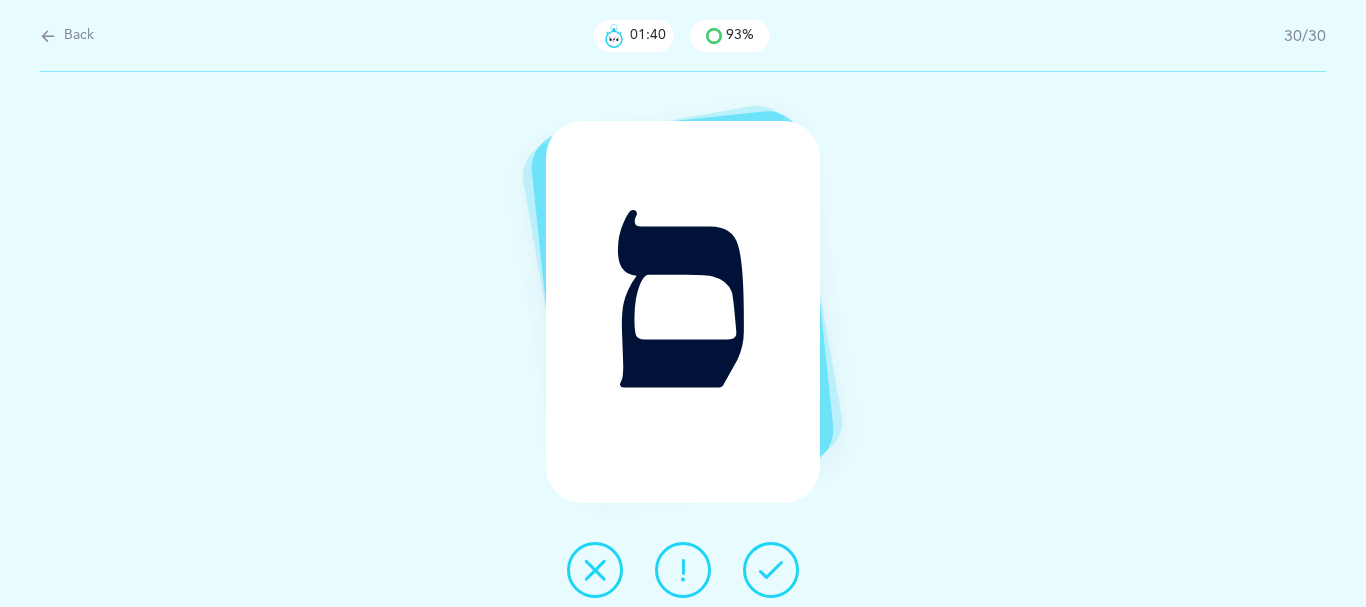 click at bounding box center (771, 570) 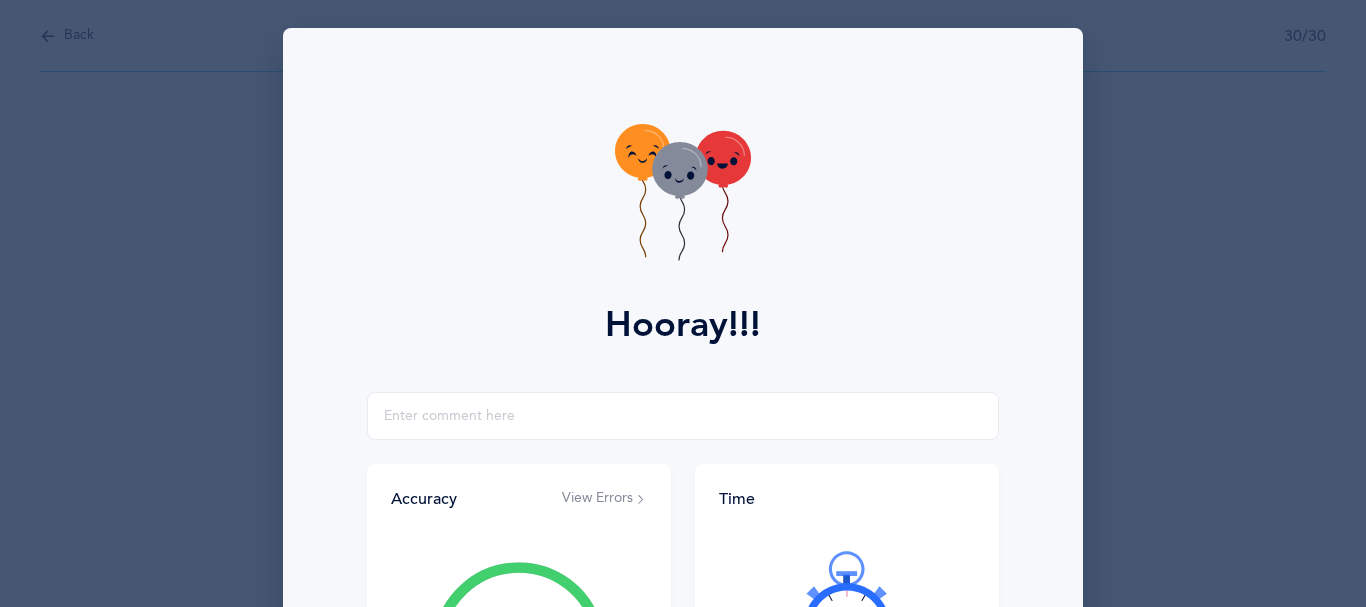 drag, startPoint x: 1349, startPoint y: 261, endPoint x: 1365, endPoint y: 452, distance: 191.66899 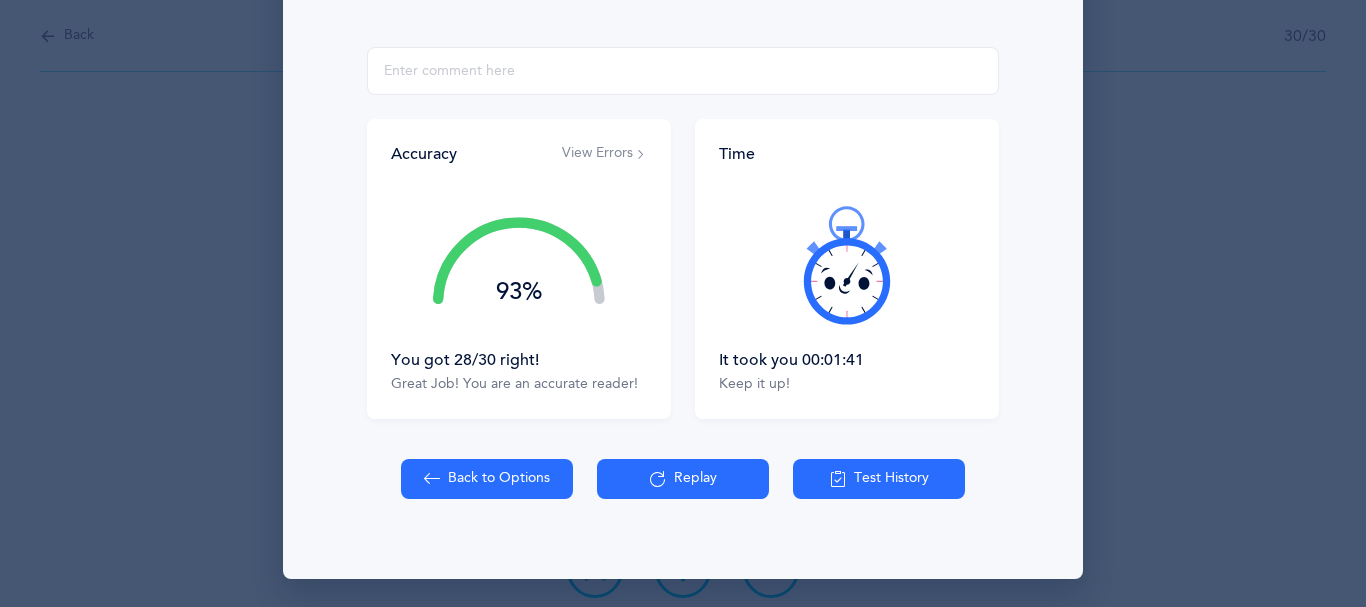 scroll, scrollTop: 412, scrollLeft: 0, axis: vertical 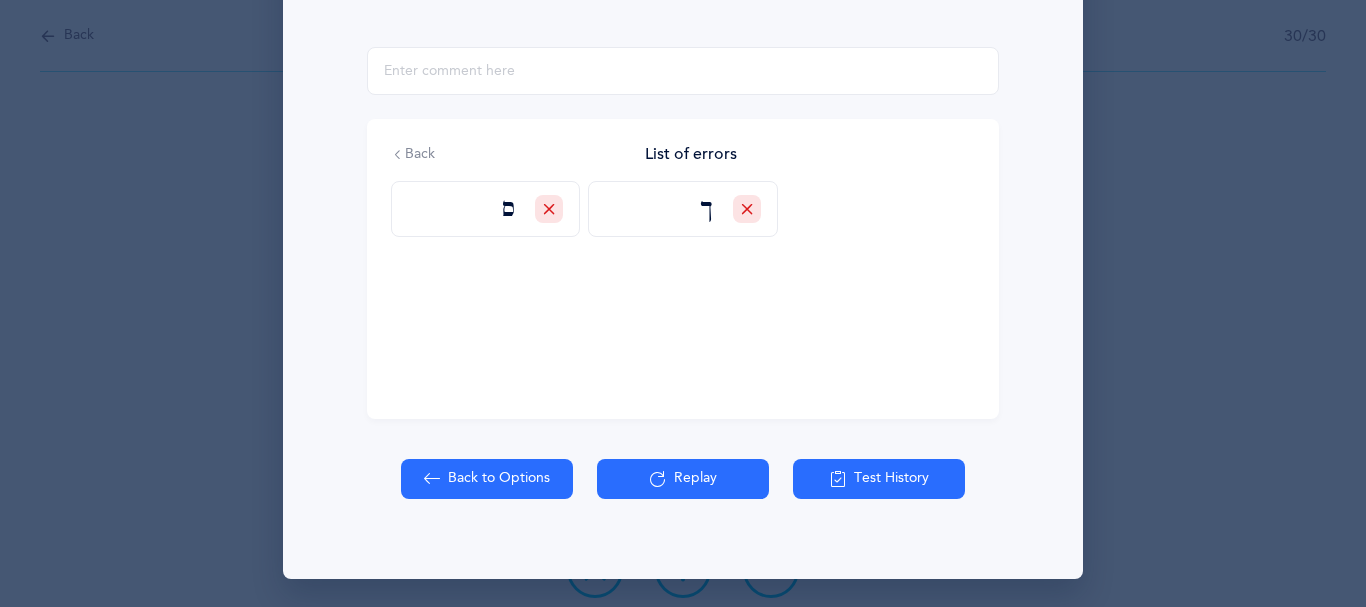 click on "Test History" at bounding box center [879, 479] 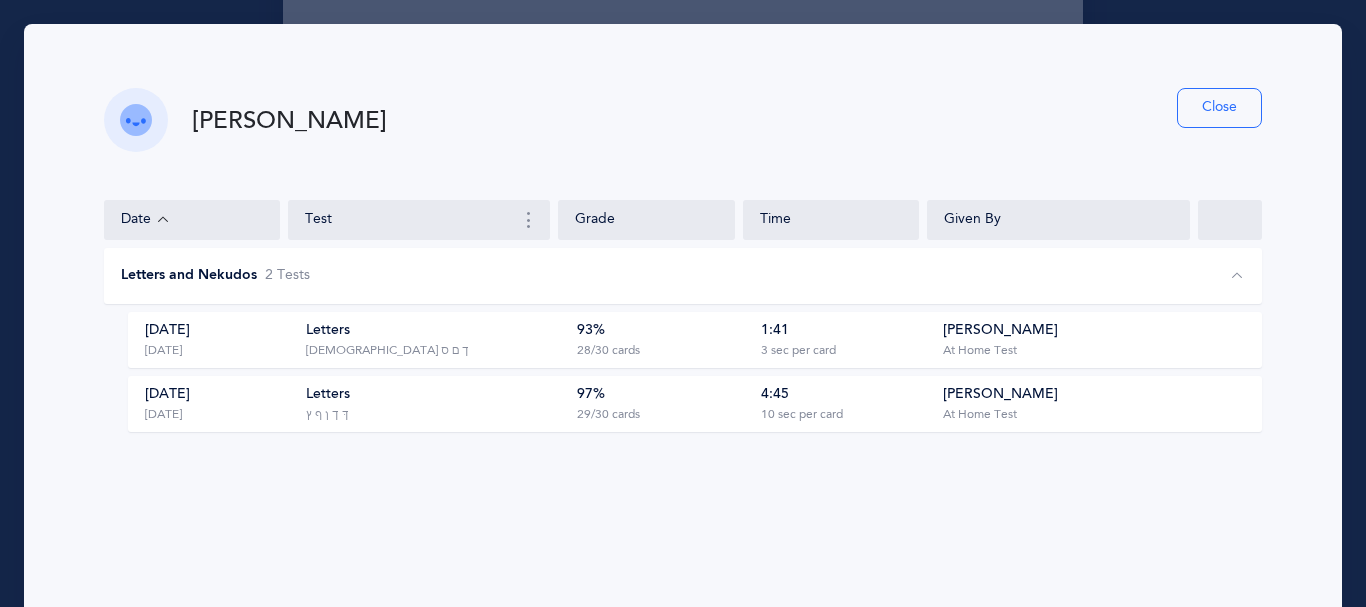 click on "Close" at bounding box center [1219, 108] 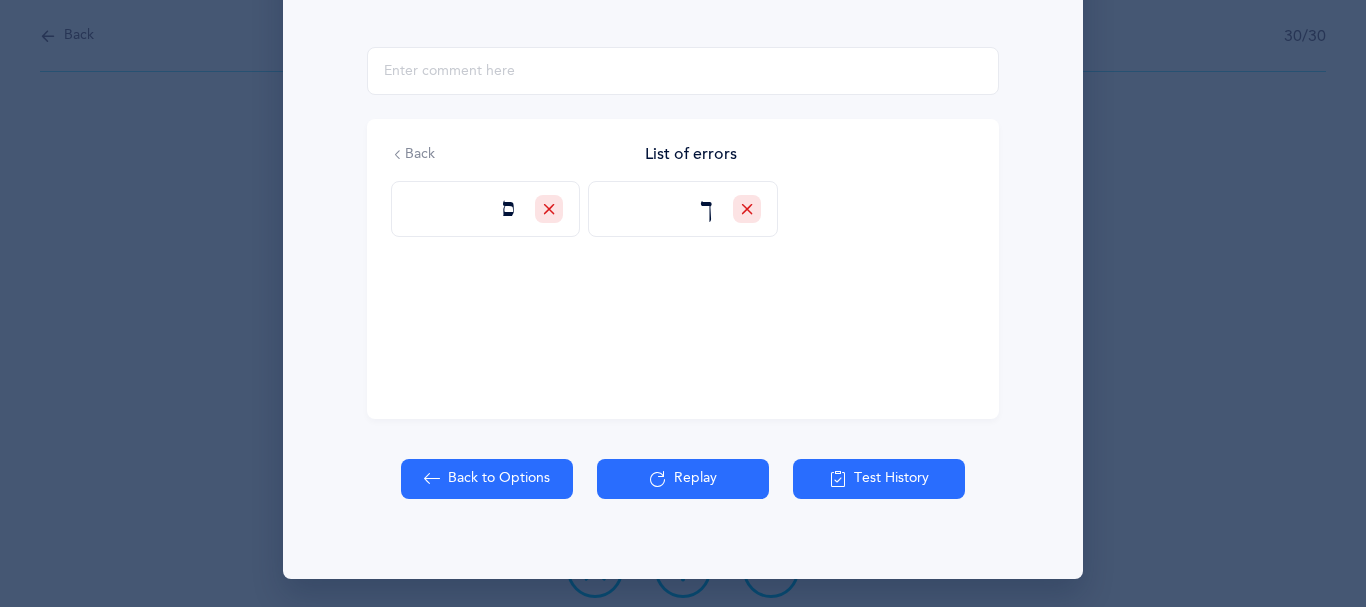 click on "Back to Options" at bounding box center [487, 479] 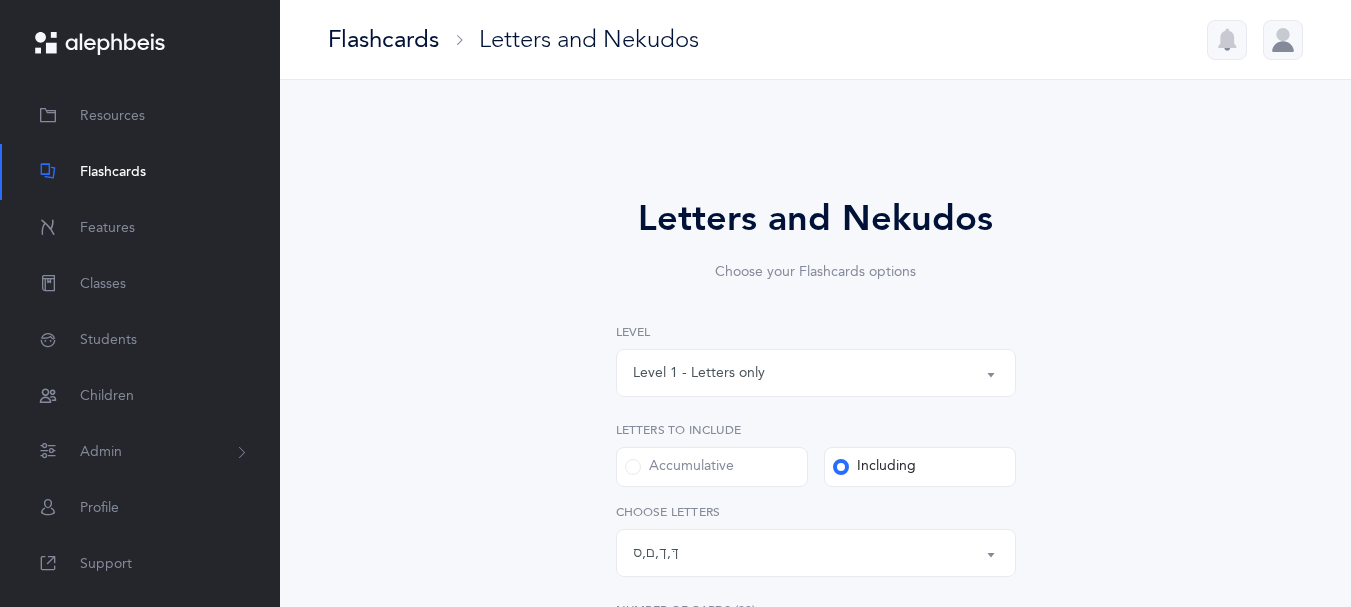 scroll, scrollTop: 258, scrollLeft: 0, axis: vertical 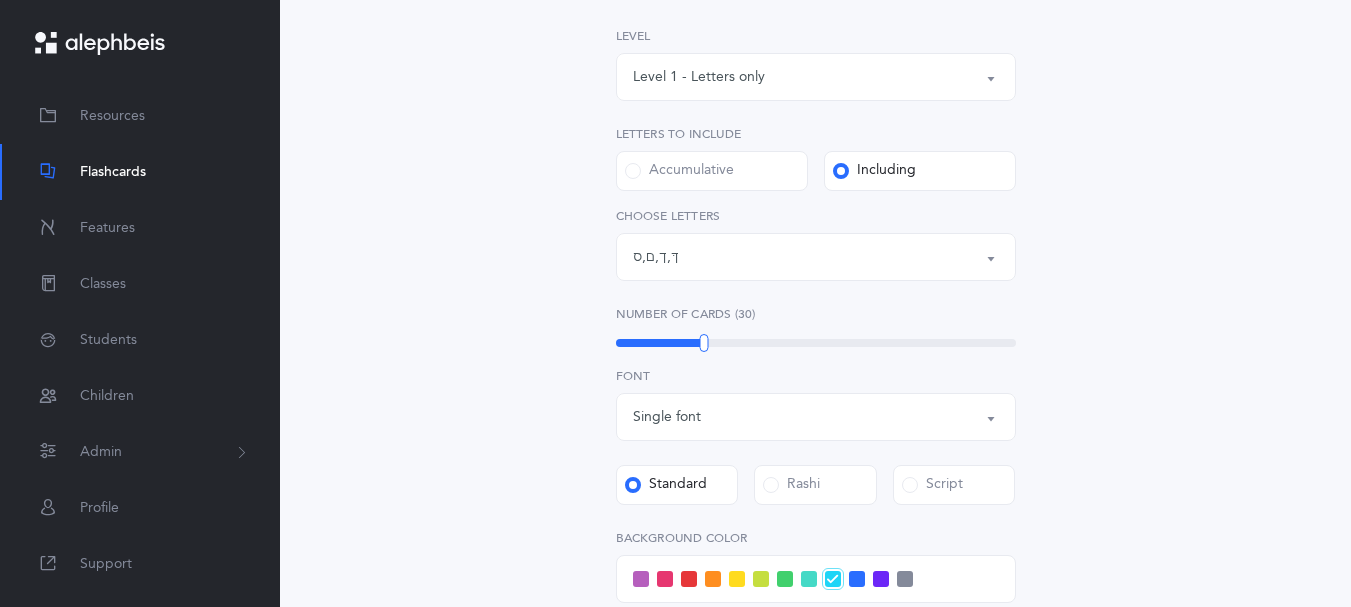 click on "Letters: [DEMOGRAPHIC_DATA] ,  ך ,  ם ,  ס" at bounding box center (816, 257) 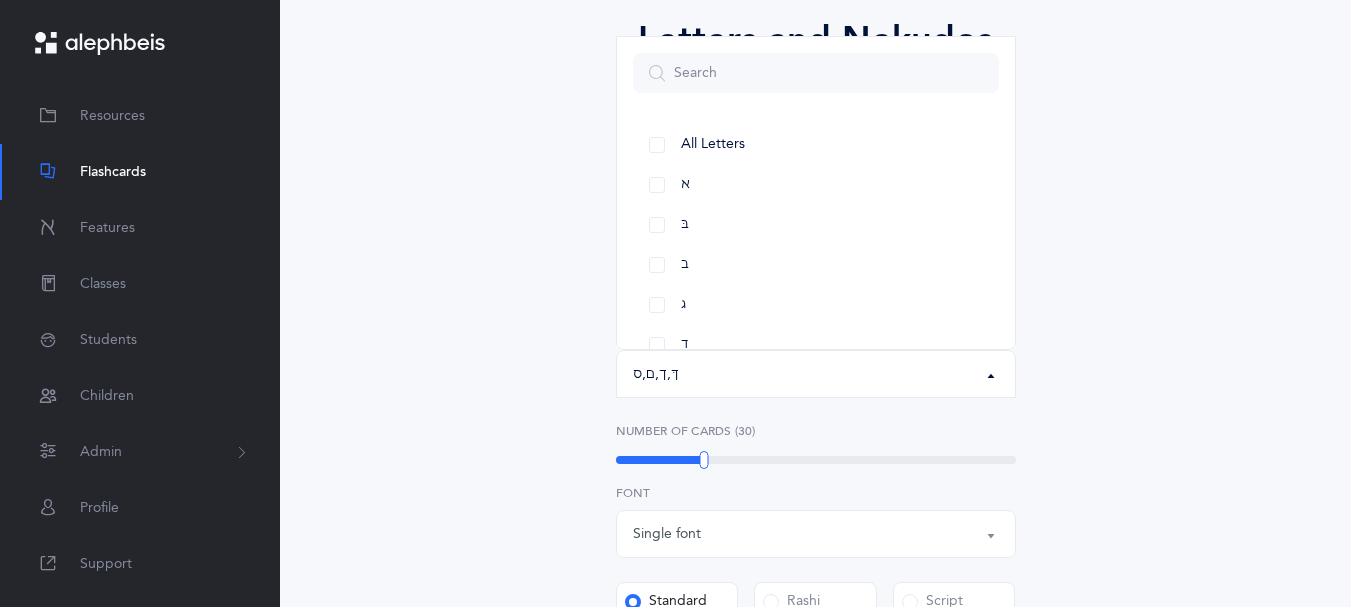 scroll, scrollTop: 0, scrollLeft: 0, axis: both 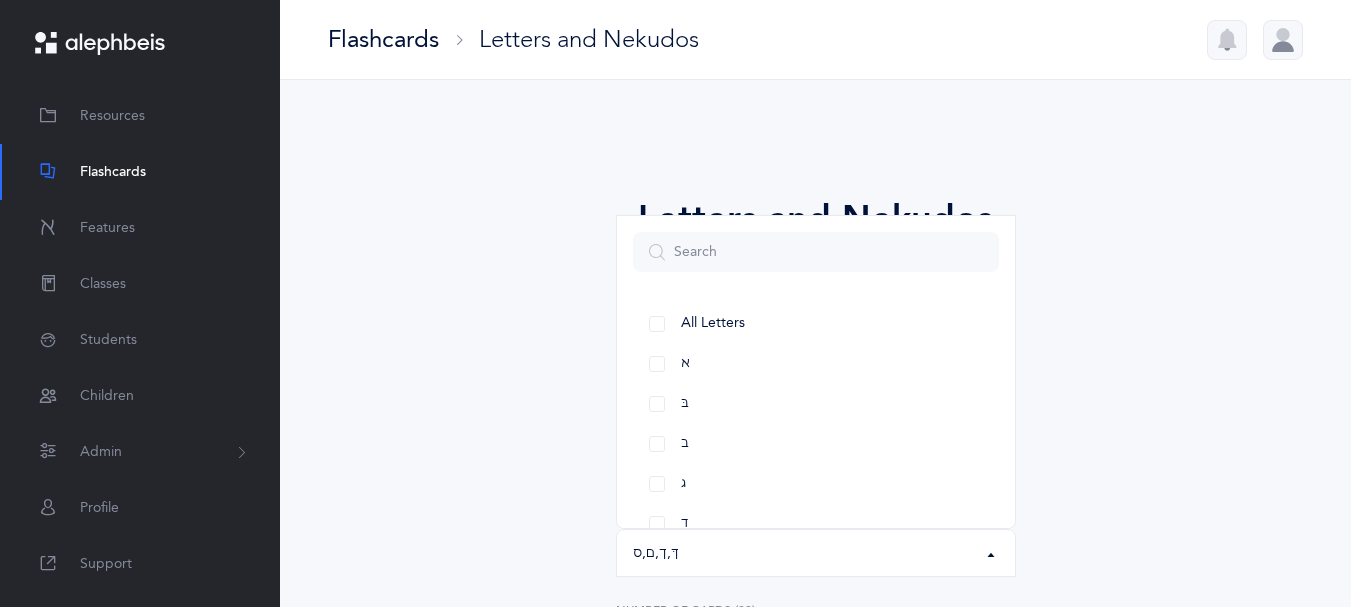 click on "Letters and Nekudos   Choose your Flashcards options         Level 1 - Letters only
Level 2 - Nekudos only
Level 3 - Letters and Nekudos
Level 4 - Letters with Nekudos
Level 1 - Letters only
Level
Letters to include
Accumulative
Including
All Letters
א
בּ
ב
ג
ד
ה
ו
ז
ח
ט
י
כּ
[DEMOGRAPHIC_DATA]
כ
[DEMOGRAPHIC_DATA]
ל
מ
ם
נ
ן
ס
ע
פּ
פ
ף
צ
ץ
ק
ר
שׁ
שׂ
תּ
ת
Letters: [DEMOGRAPHIC_DATA] ,  ך ,  ם ,  ס
All Letters
א
בּ
ב
ג
ד
ה
ו
ז
ח
ט
י
כּ
ךּ
כ
[DEMOGRAPHIC_DATA]
ל
מ
ם
נ
ן
ס
ע
פּ
פ
ף
צ
ץ
ק
ר
שׁ
שׂ
תּ
ת
Choose letters
Upgrade your plan to Ultimate
You need to be on the Ultimate plan to use this feature
Upgrade your plan to
Ultimate     20   per student / school year" at bounding box center [816, 736] 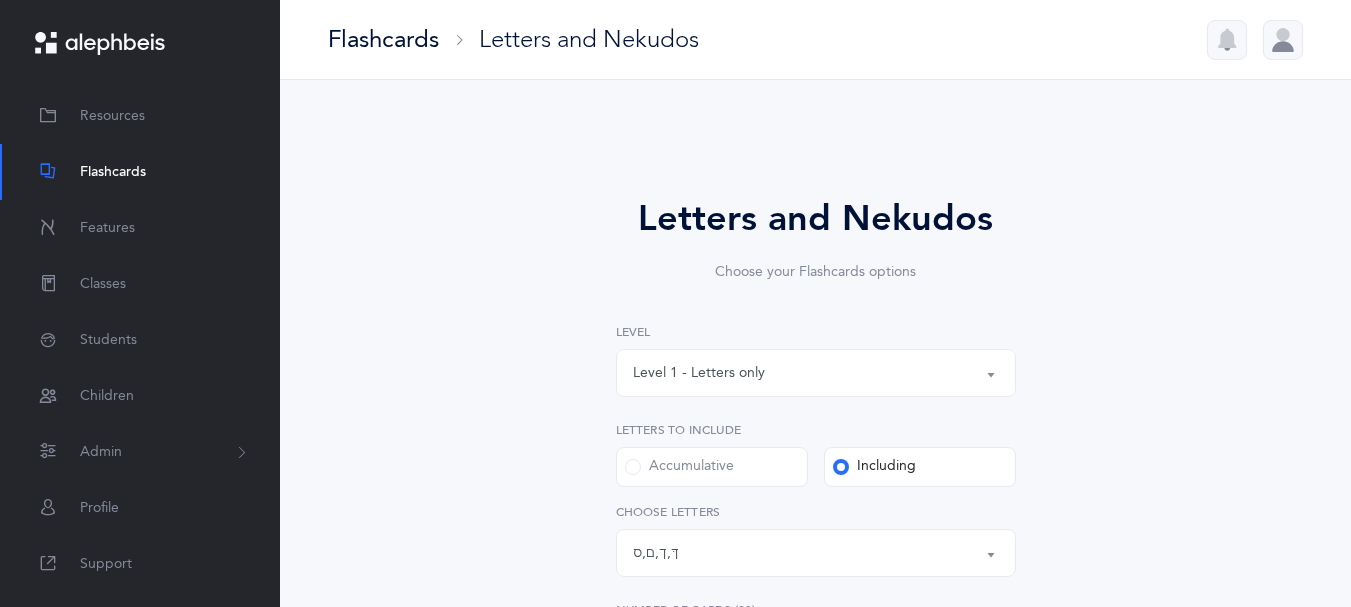 click on "Level 1 - Letters only" at bounding box center [816, 373] 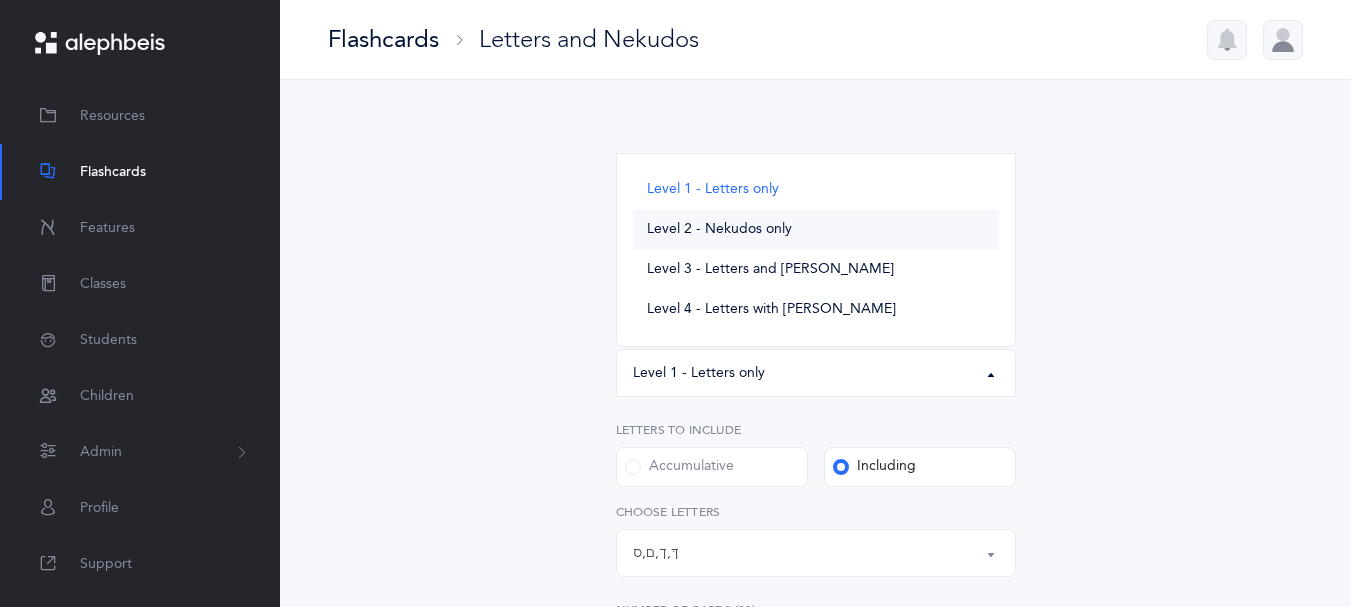click on "Level 2 - Nekudos only" at bounding box center (719, 230) 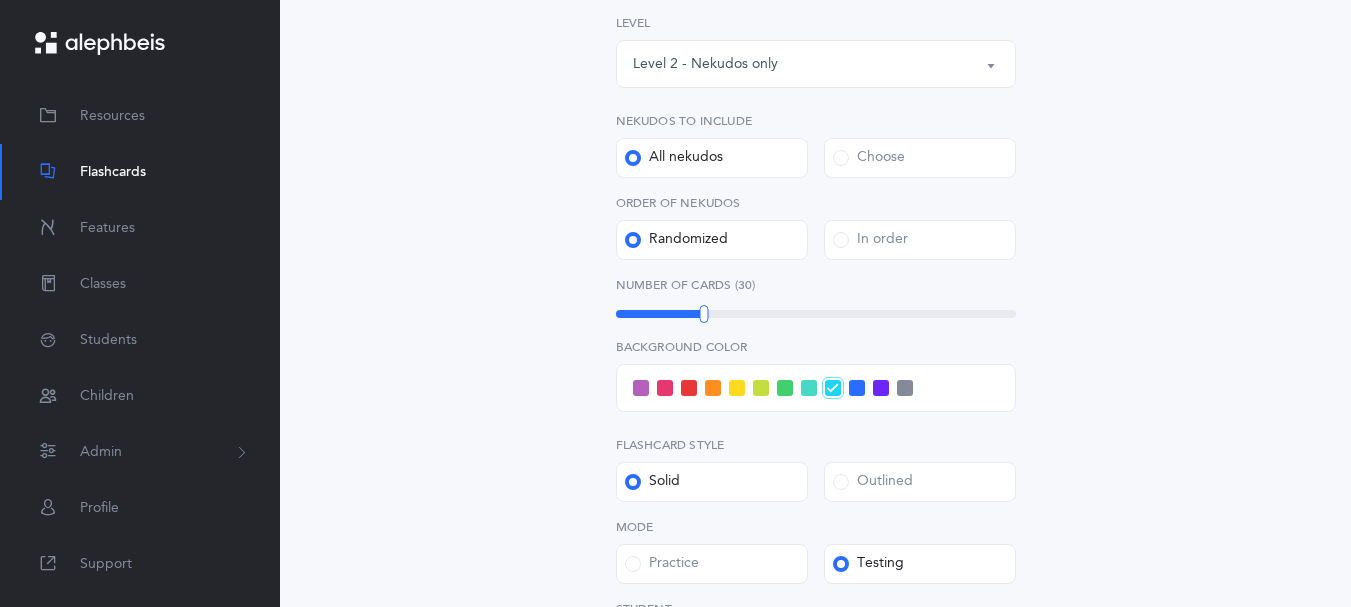scroll, scrollTop: 344, scrollLeft: 0, axis: vertical 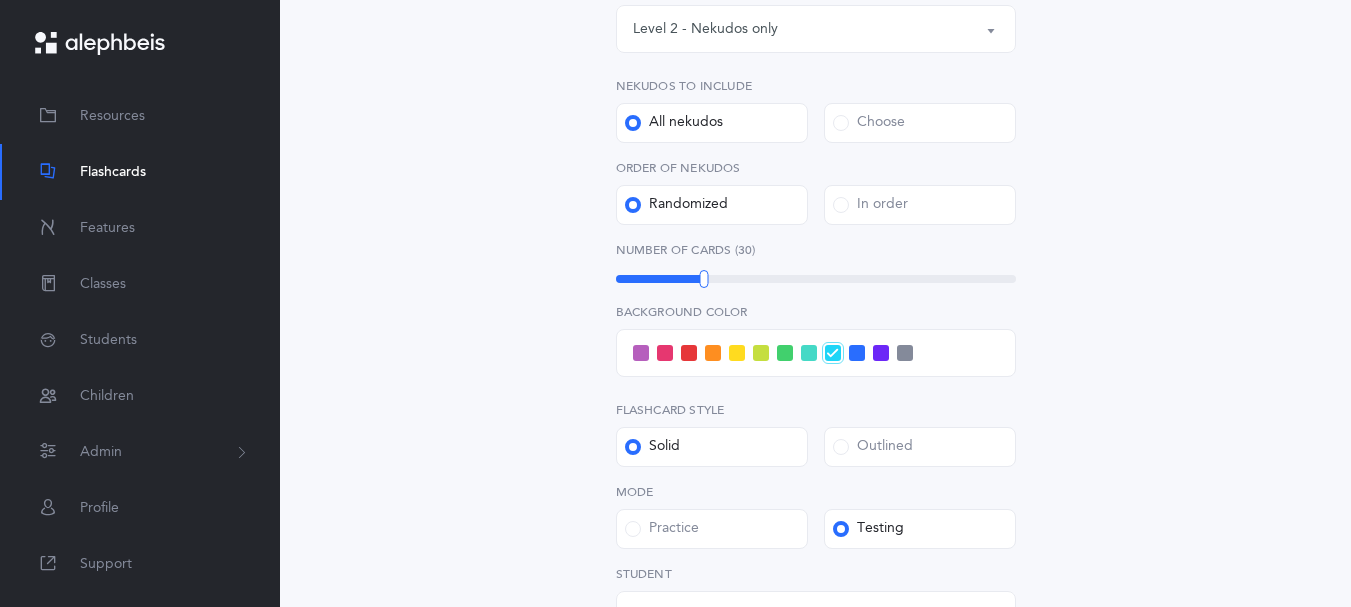 click at bounding box center (841, 123) 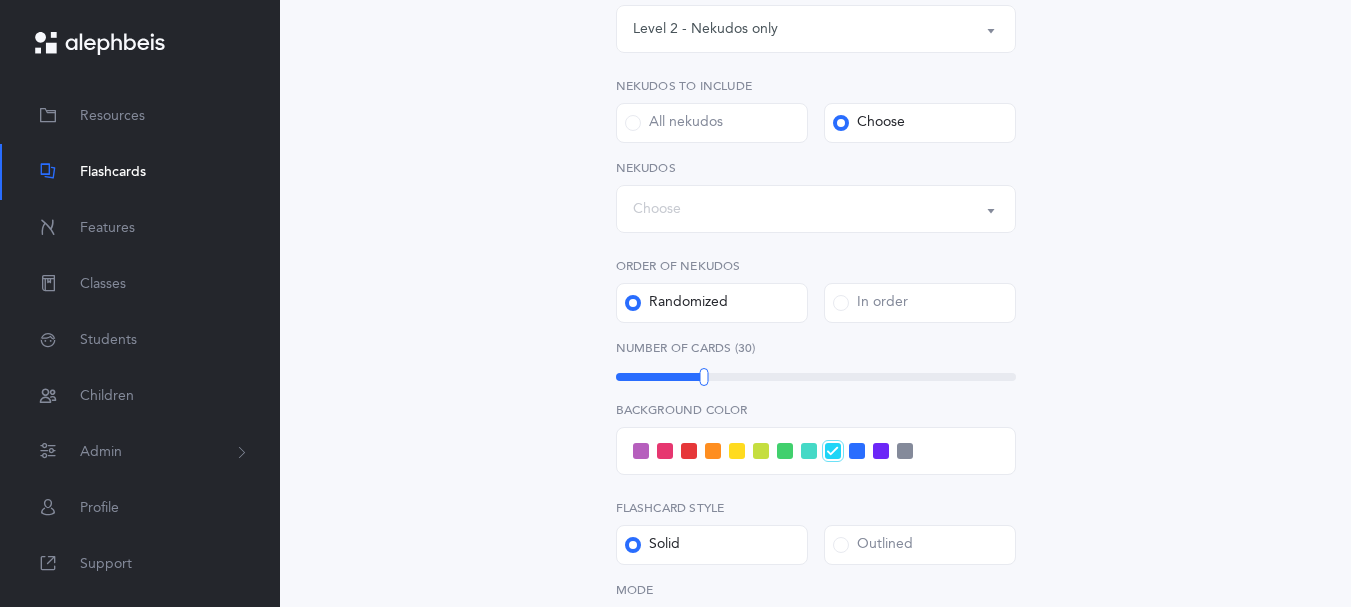 scroll, scrollTop: 455, scrollLeft: 0, axis: vertical 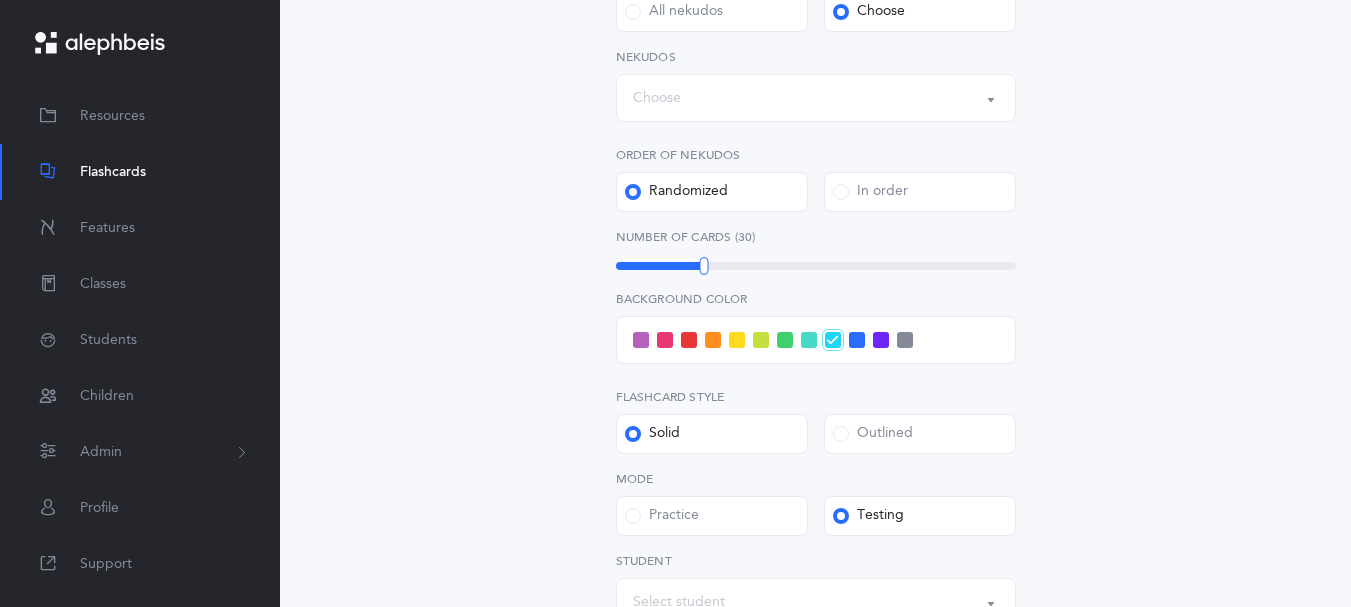 click on "Choose" at bounding box center [816, 98] 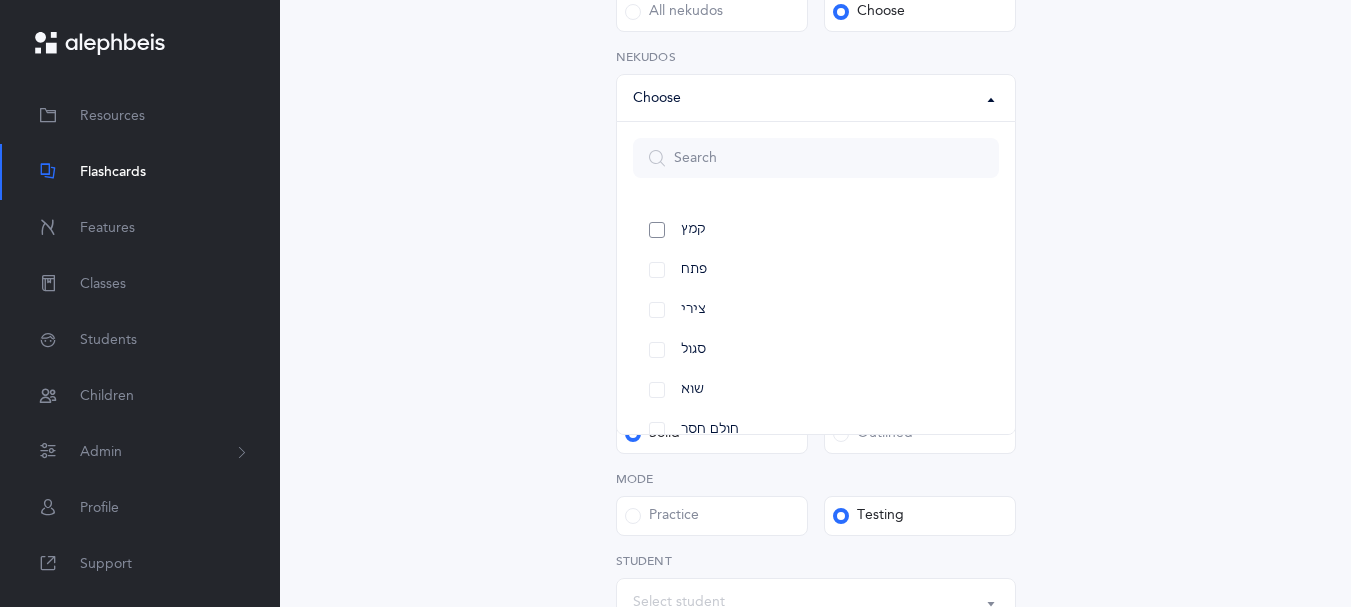 click on "קמץ" at bounding box center (816, 230) 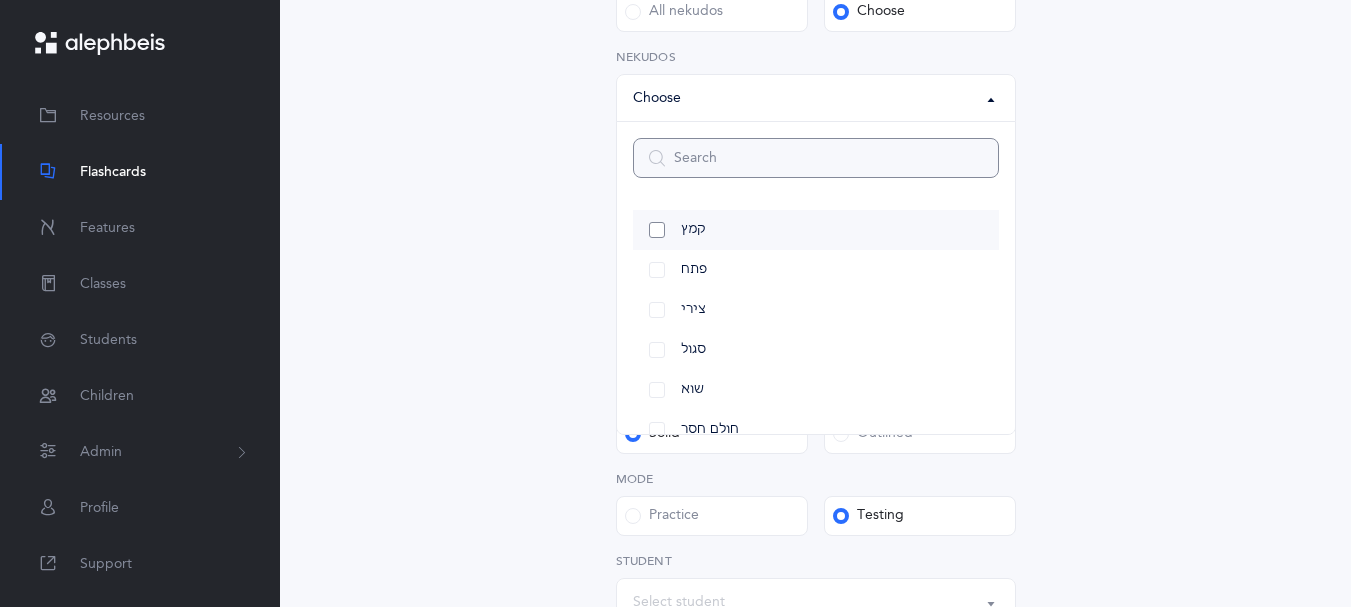 select on "28" 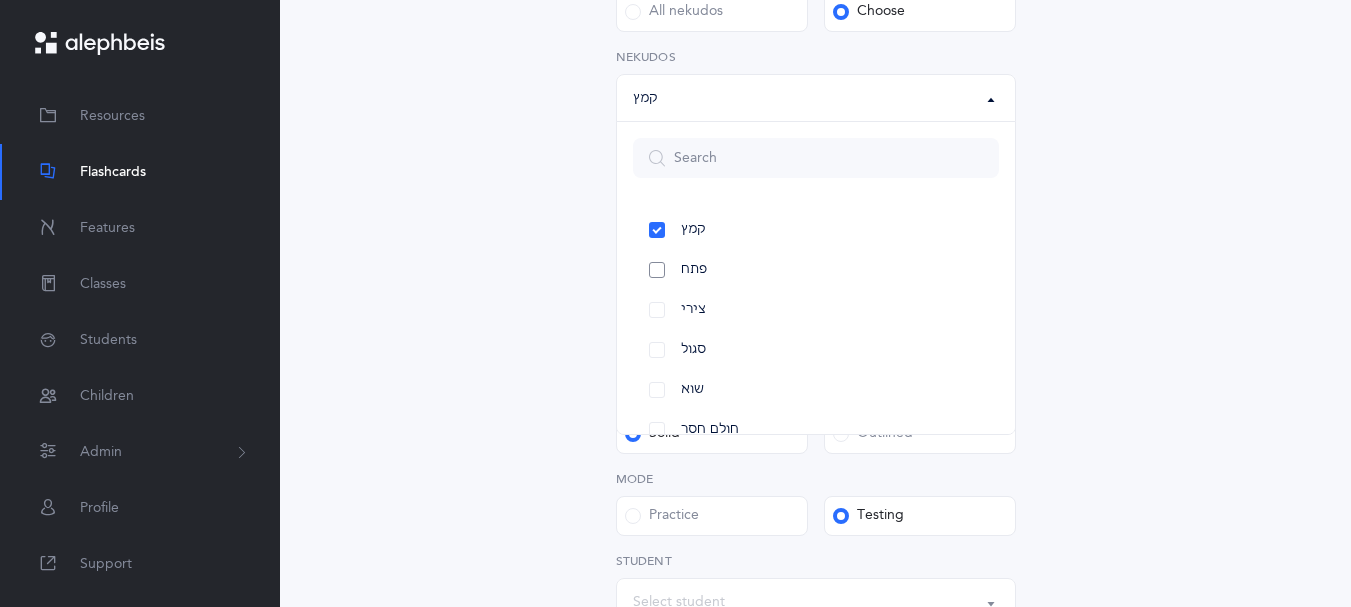 click on "פתח" at bounding box center (816, 270) 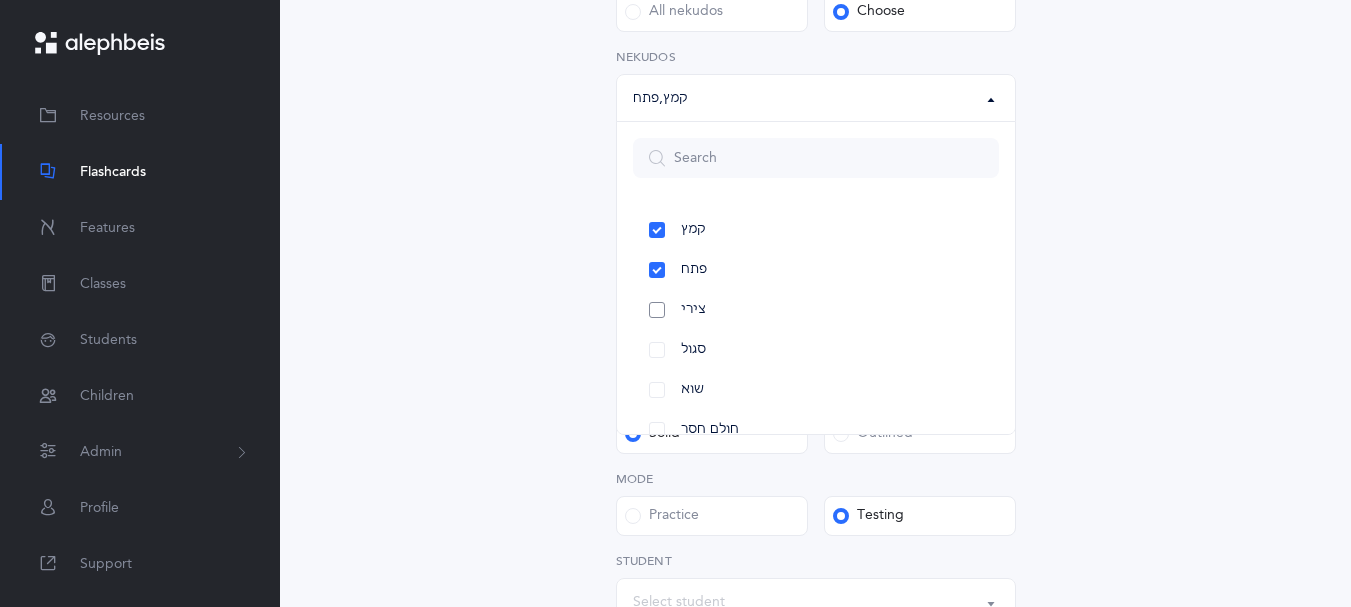 click on "צירי" at bounding box center [816, 310] 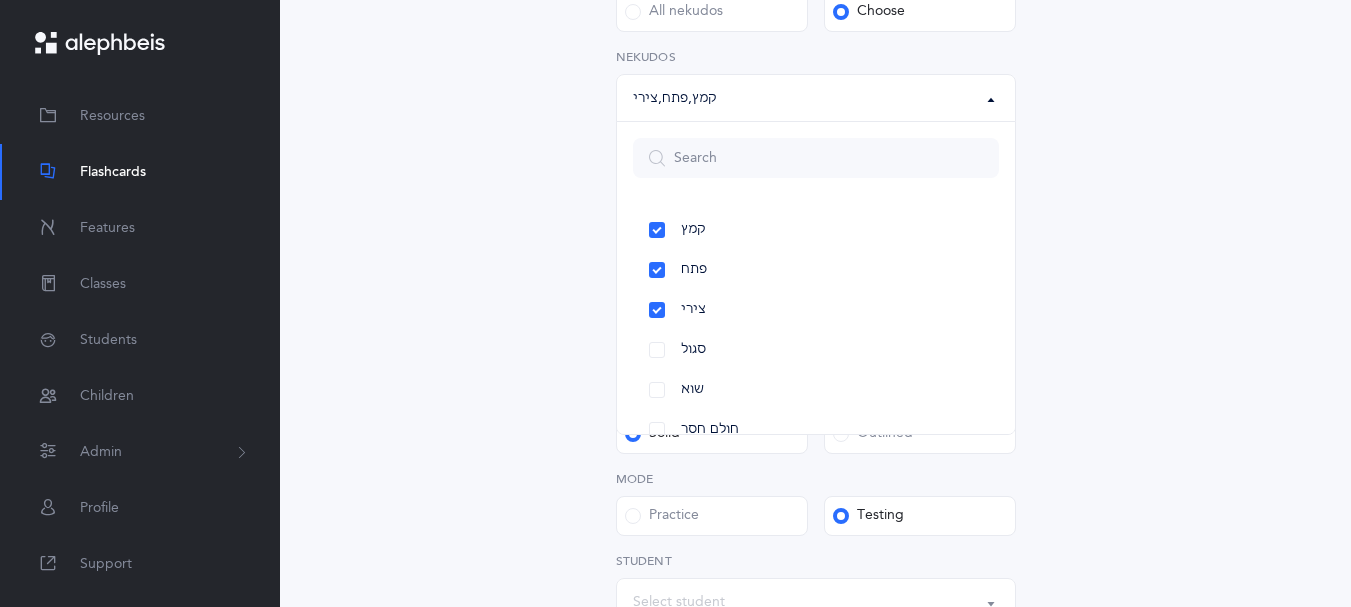 drag, startPoint x: 1351, startPoint y: 292, endPoint x: 1354, endPoint y: 372, distance: 80.05623 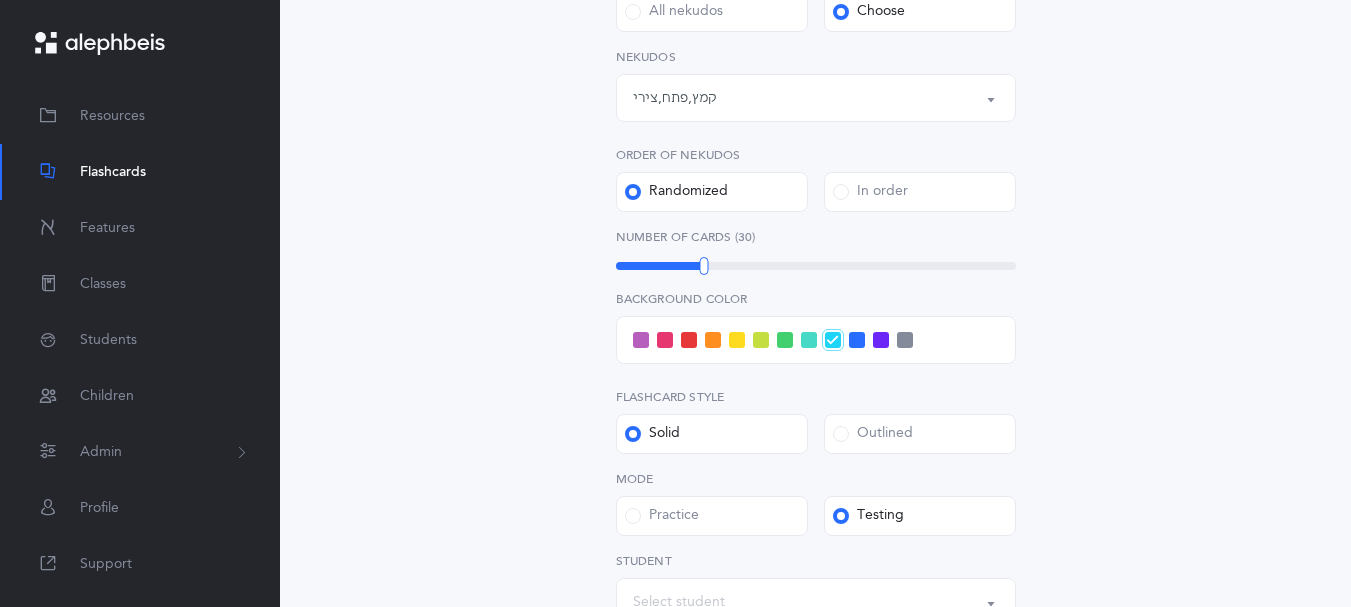 click at bounding box center [816, 340] 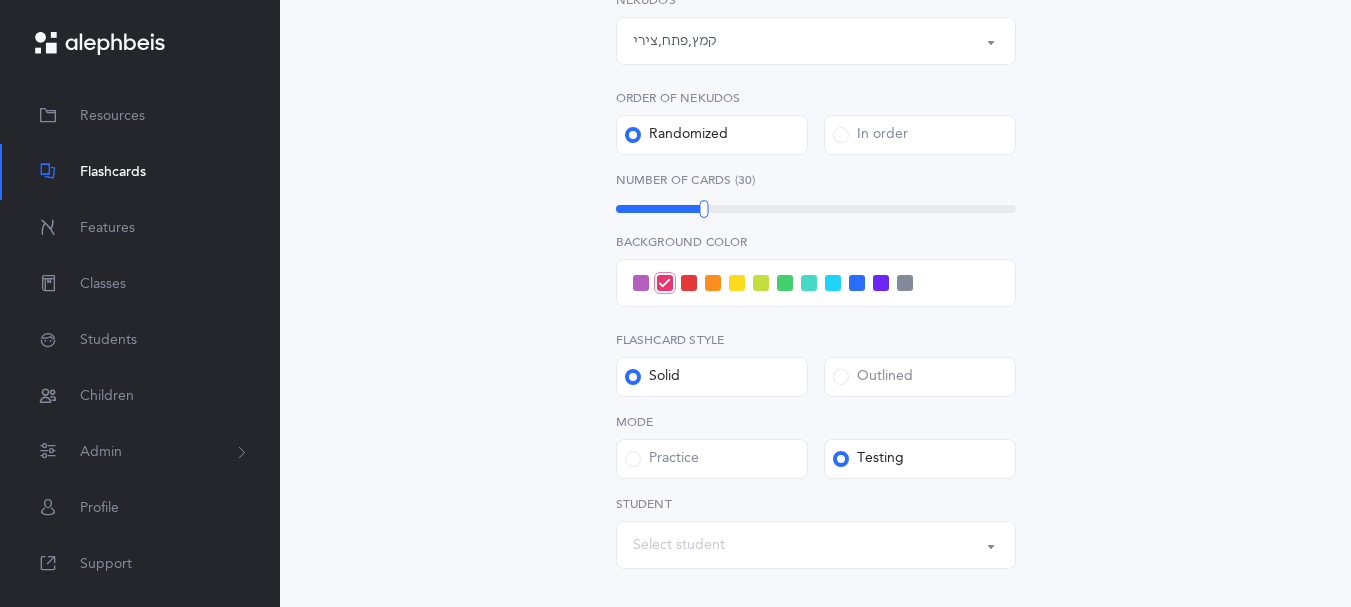 scroll, scrollTop: 601, scrollLeft: 0, axis: vertical 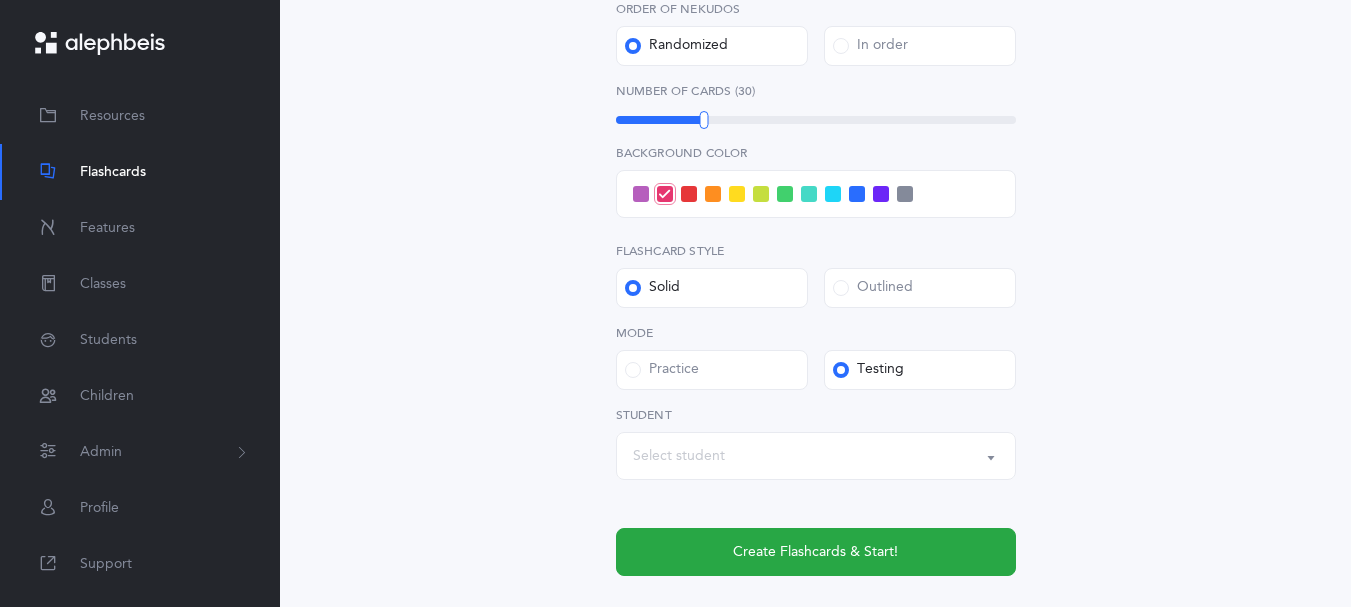 click on "Select student" at bounding box center [816, 456] 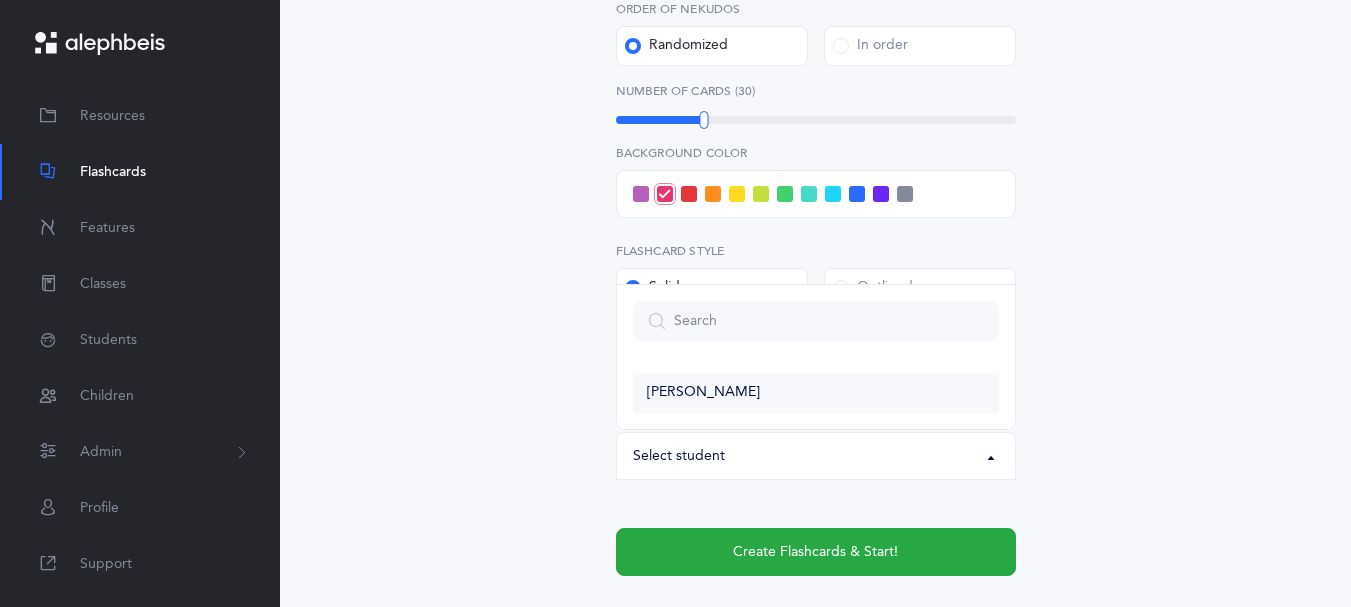click on "[PERSON_NAME]" at bounding box center (816, 393) 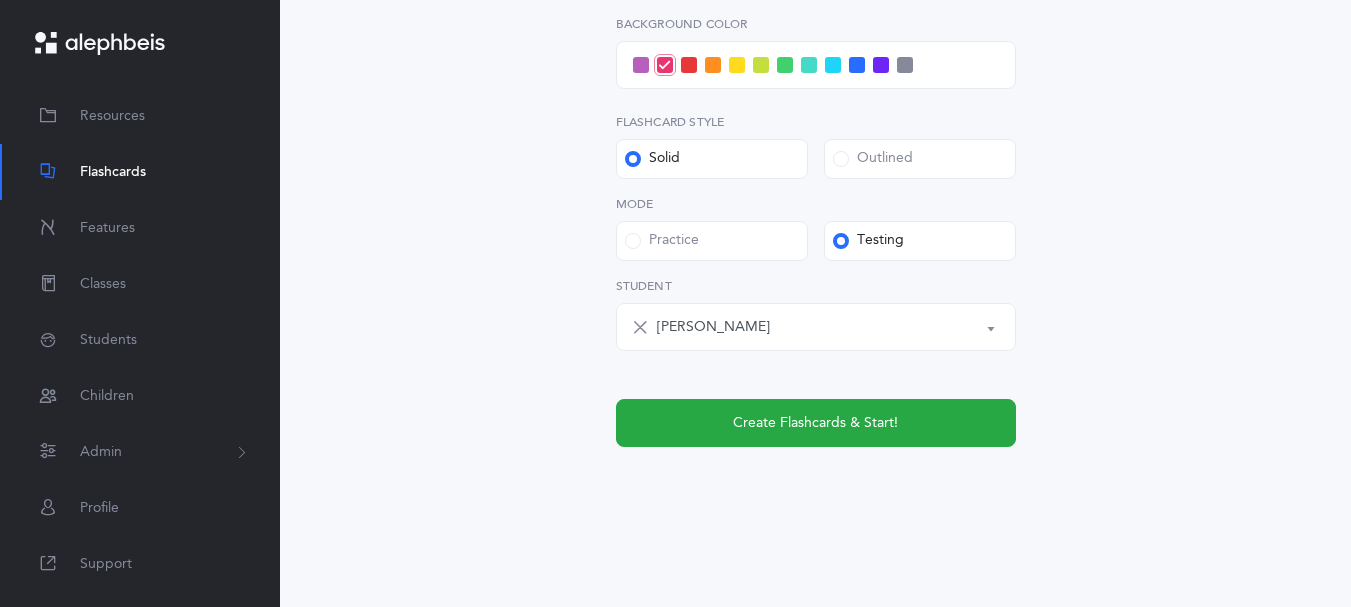 scroll, scrollTop: 808, scrollLeft: 0, axis: vertical 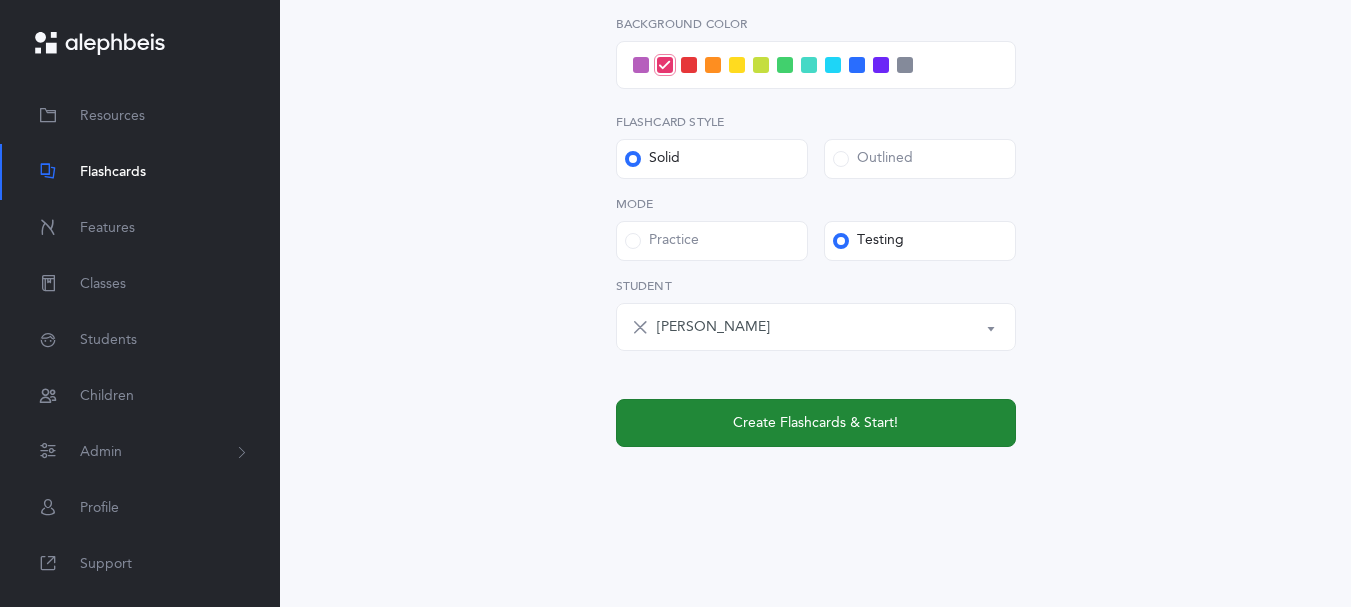 click on "Create Flashcards & Start!" at bounding box center [815, 423] 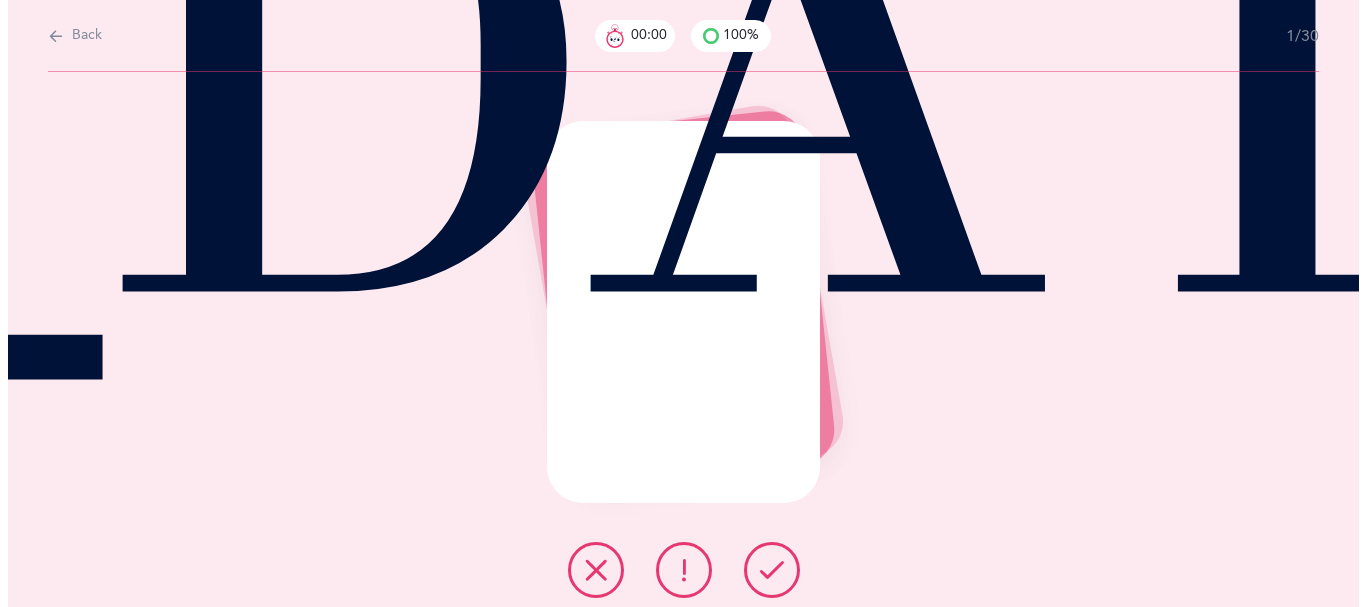 scroll, scrollTop: 0, scrollLeft: 0, axis: both 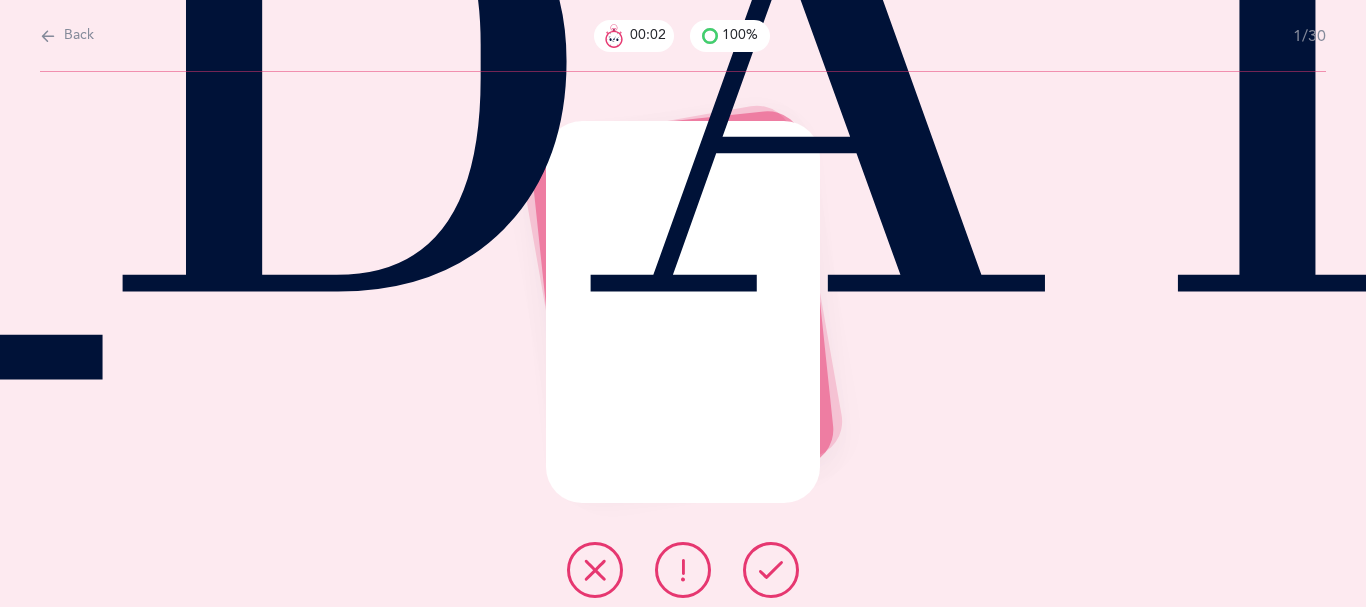 click at bounding box center [771, 570] 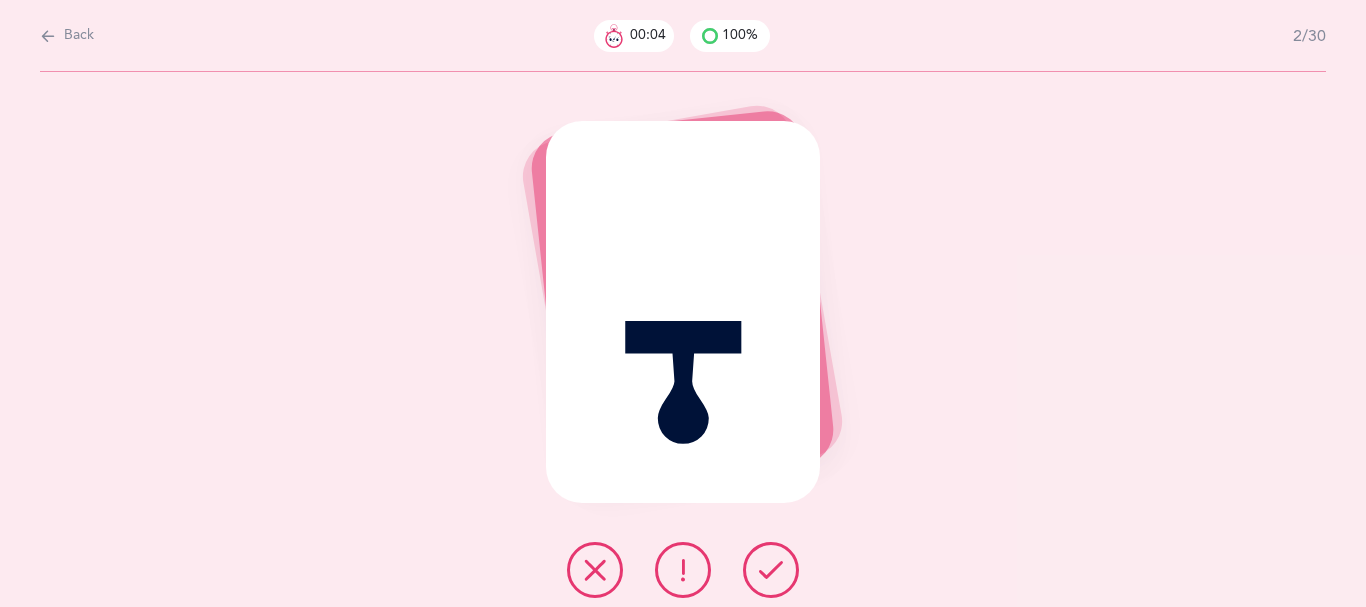 click at bounding box center [771, 570] 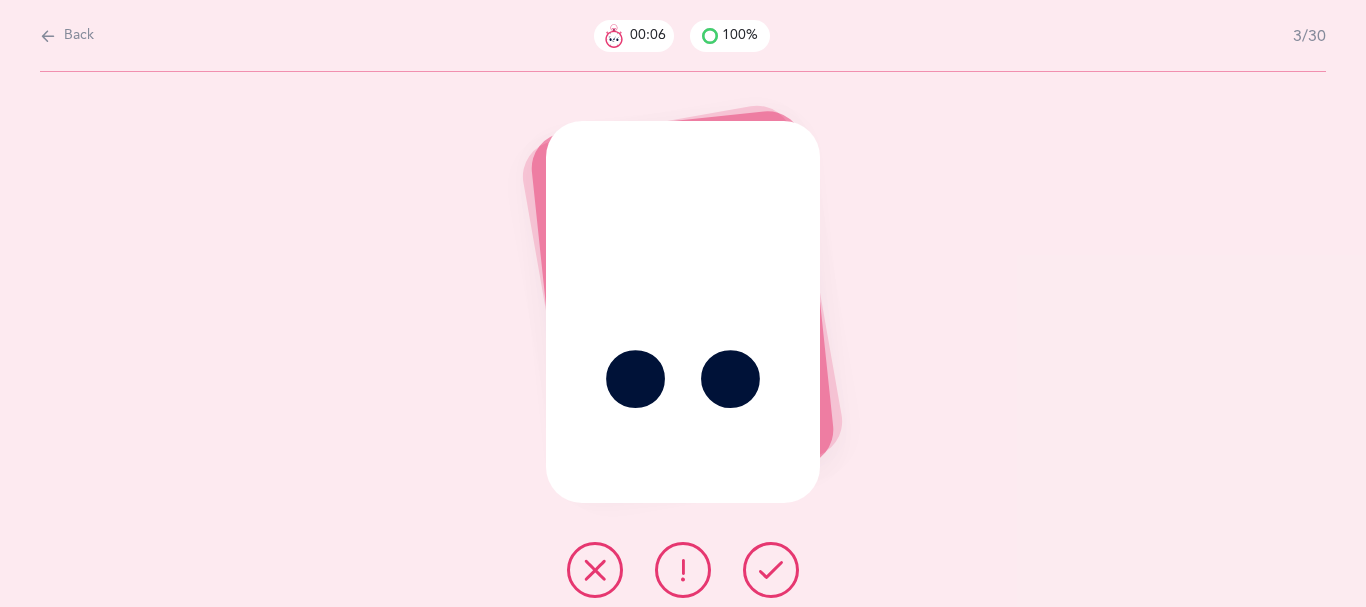 click at bounding box center (771, 570) 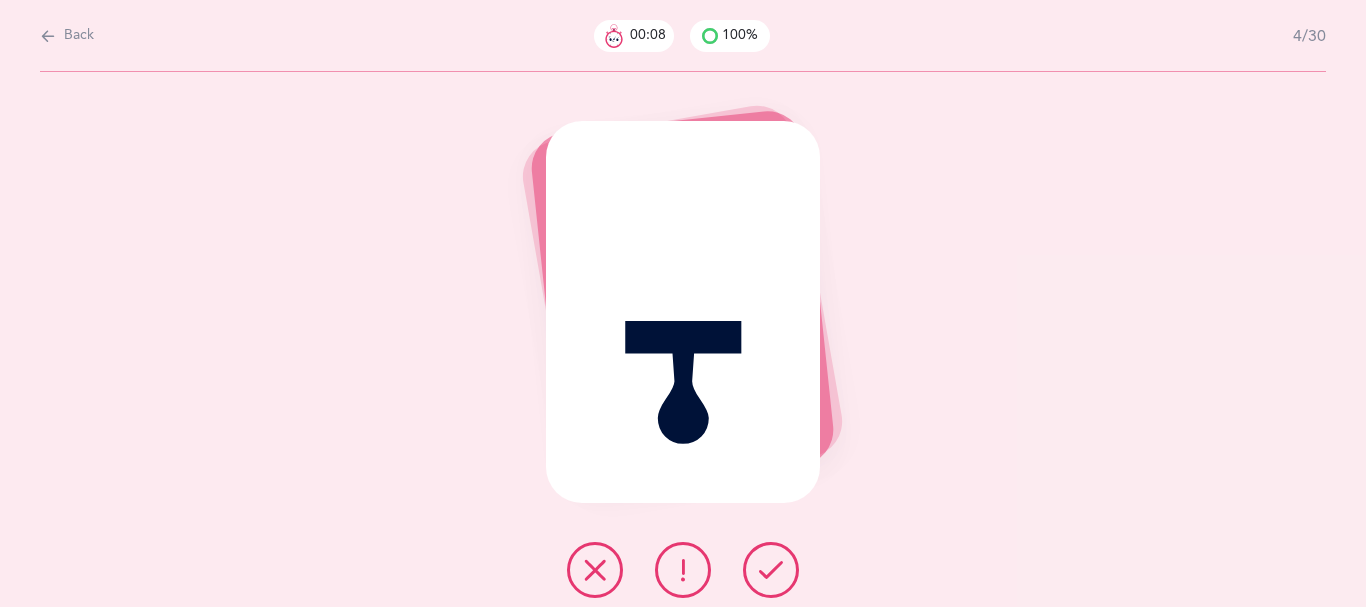 click at bounding box center [771, 570] 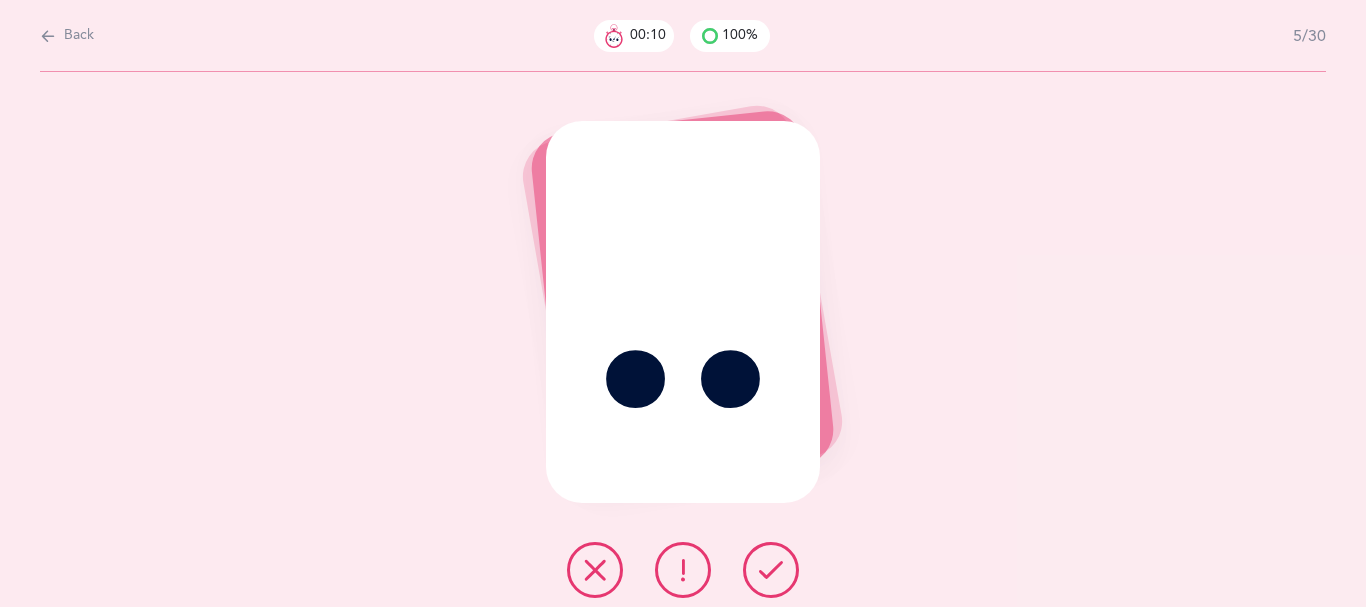 click at bounding box center (771, 570) 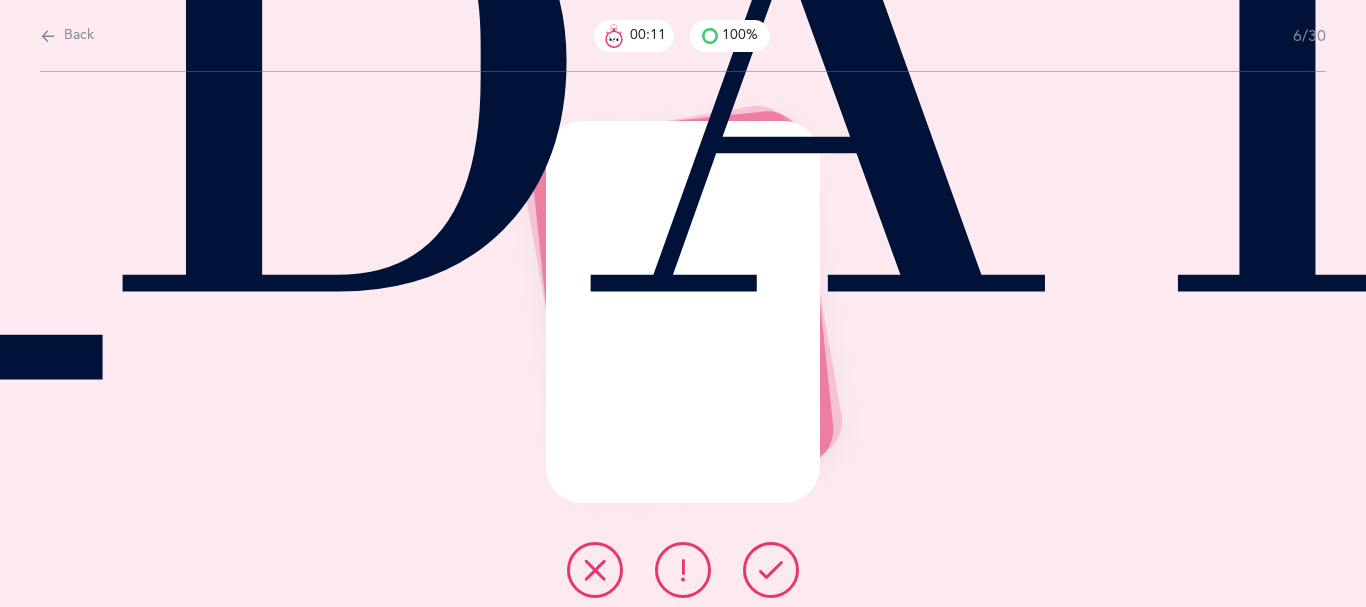 click at bounding box center (771, 570) 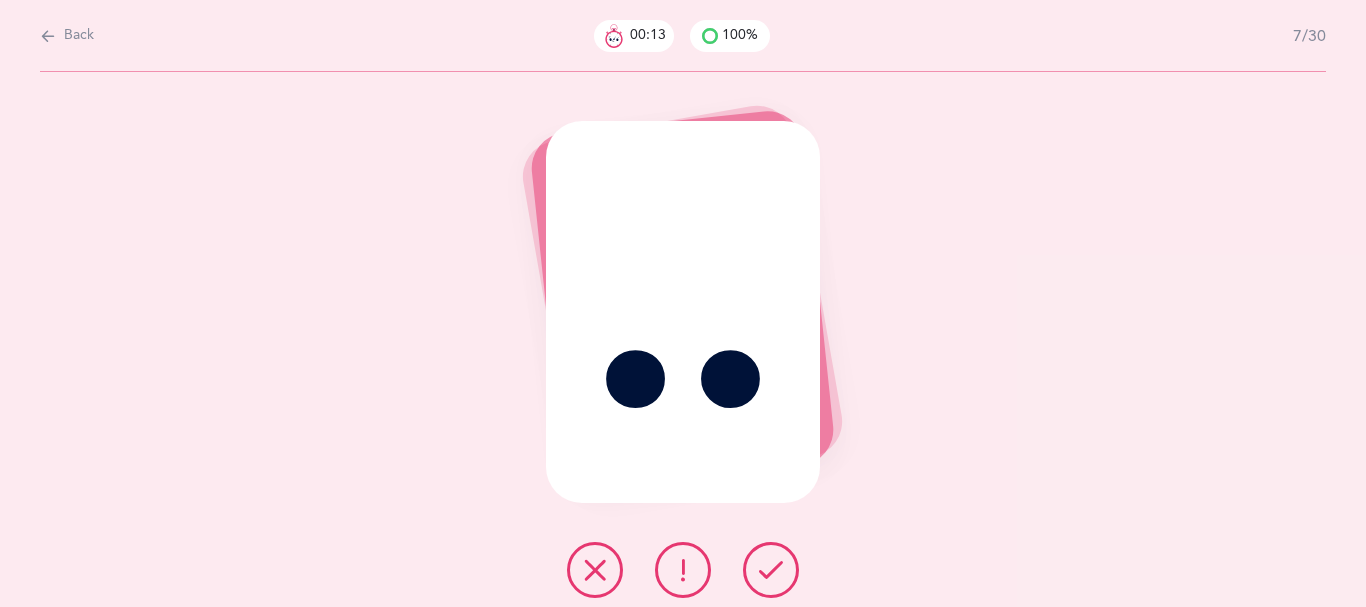 click at bounding box center (771, 570) 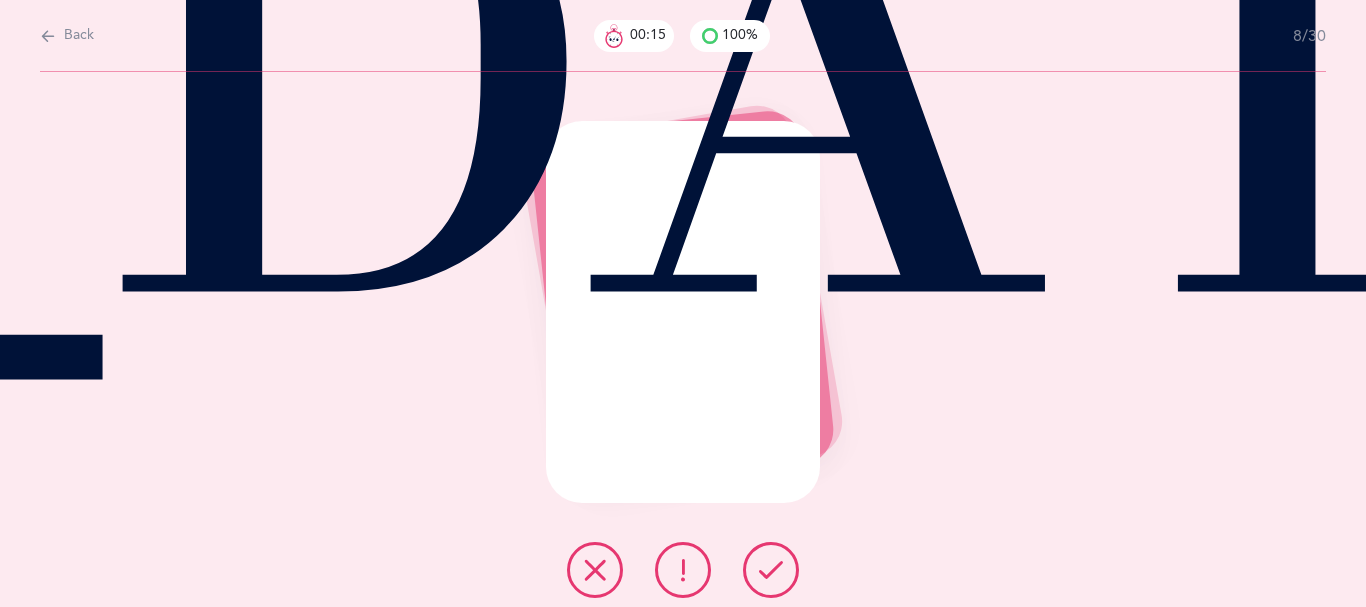 click at bounding box center [771, 570] 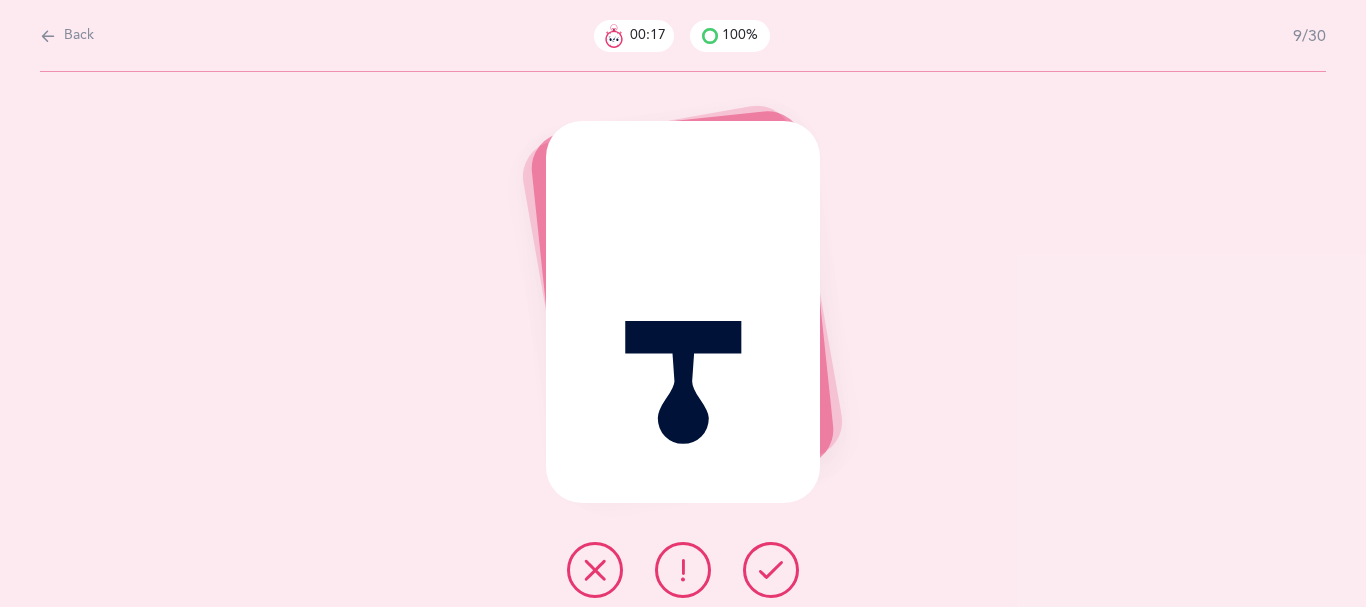 click at bounding box center [771, 570] 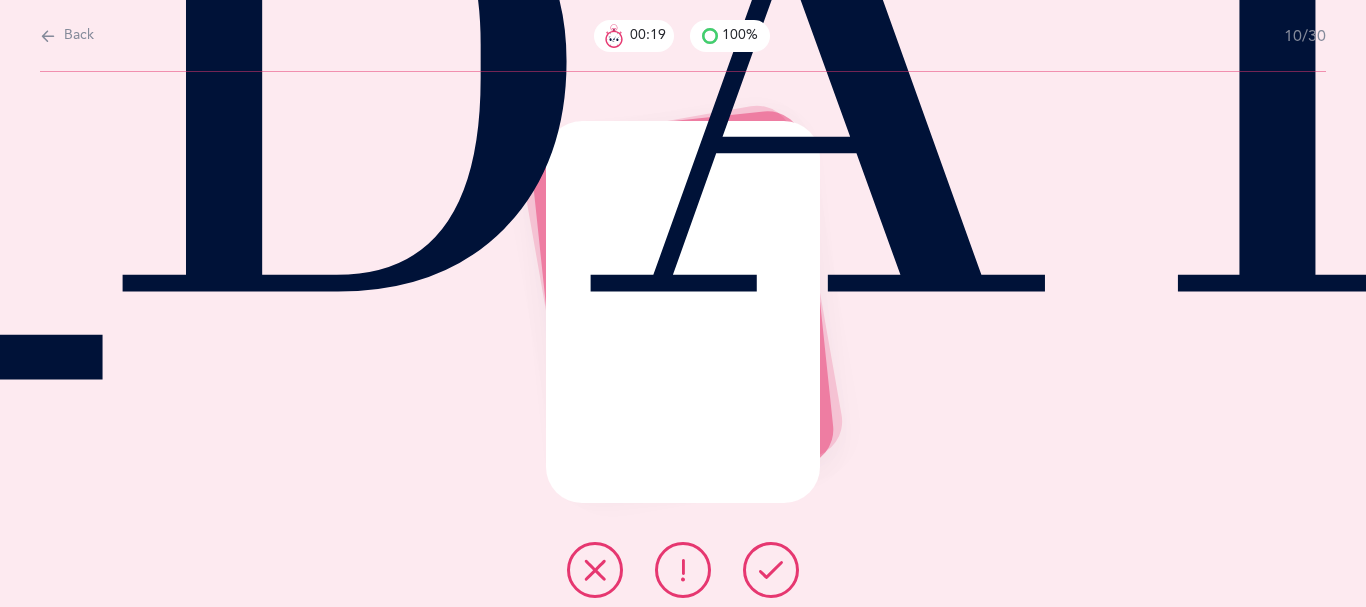 click at bounding box center (771, 570) 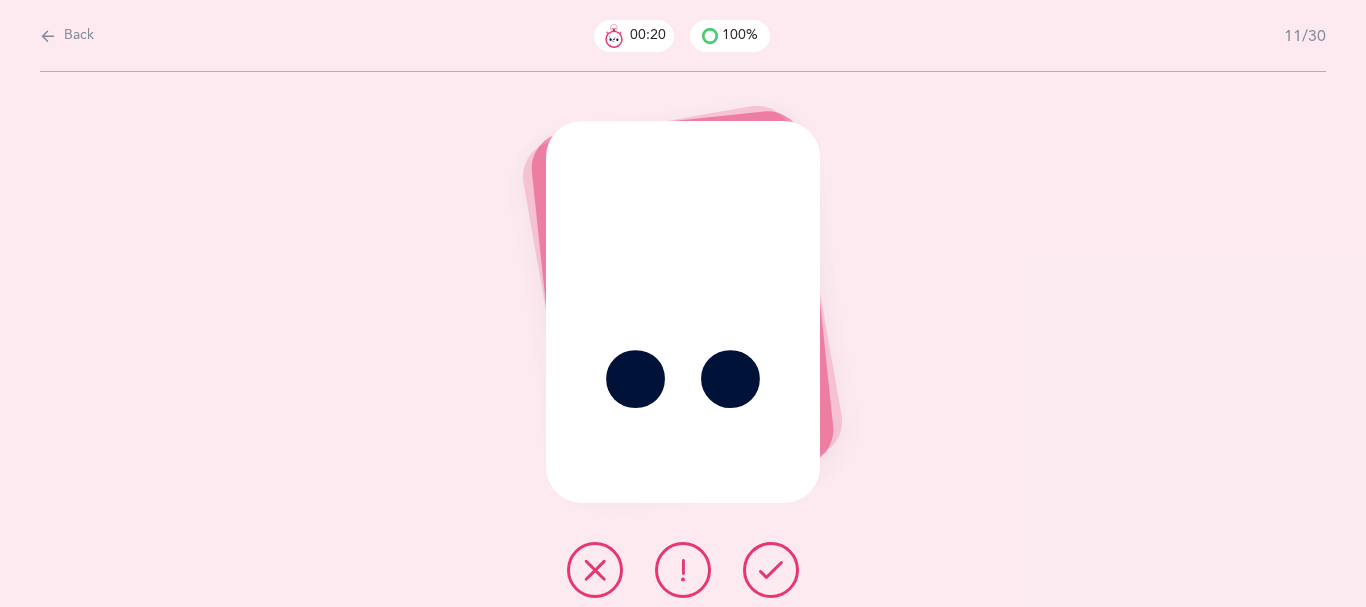 click at bounding box center [771, 570] 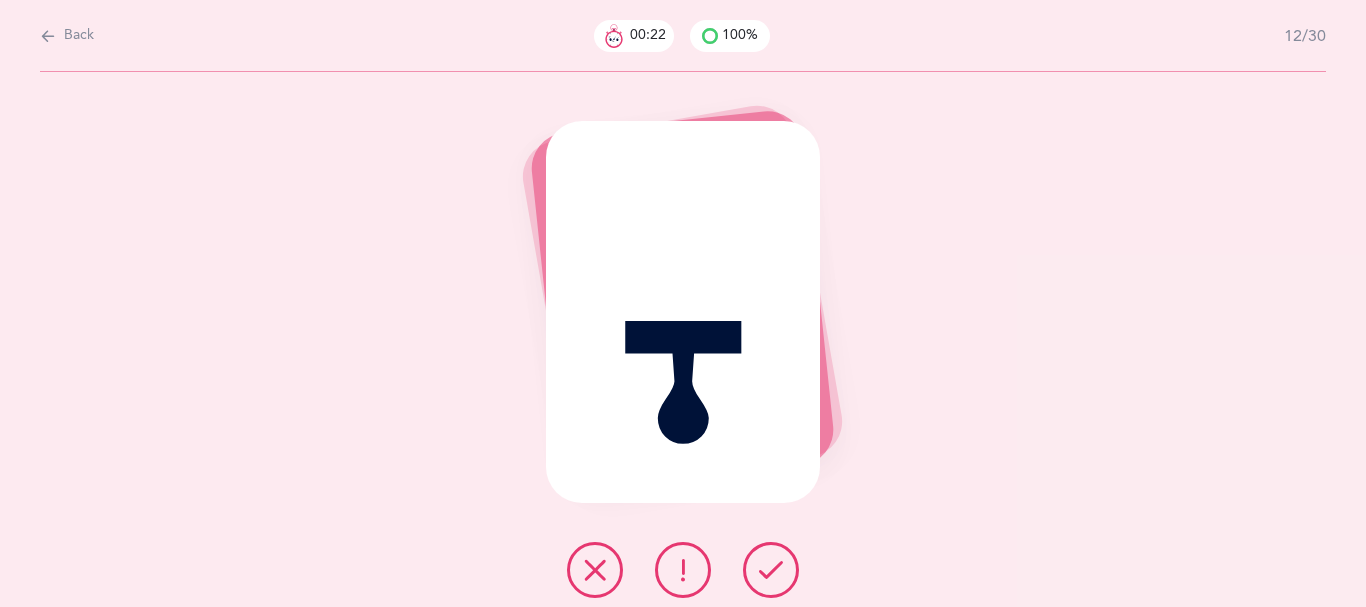 click at bounding box center (771, 570) 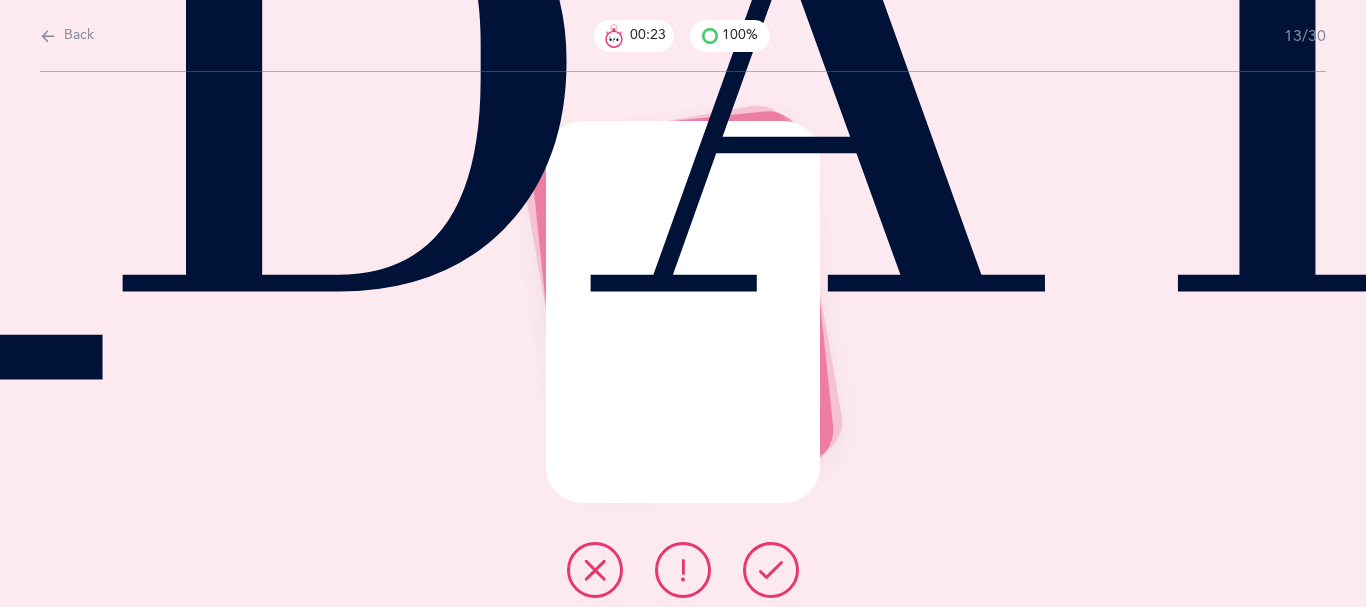 click at bounding box center [771, 570] 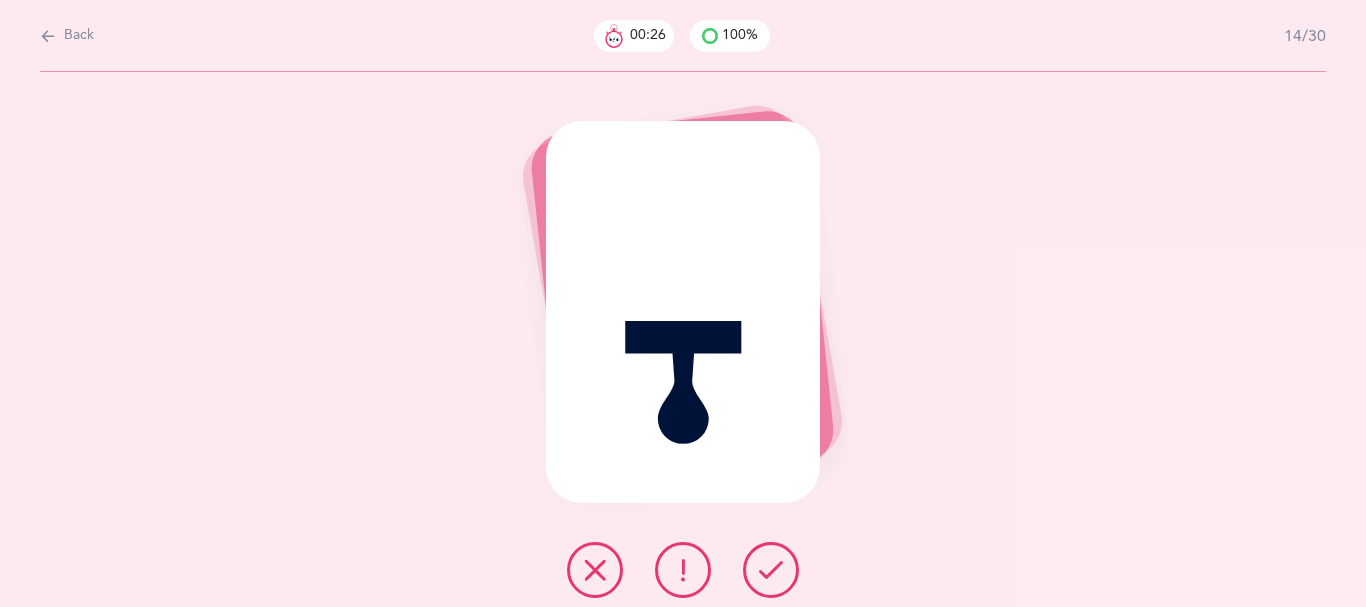 click at bounding box center (771, 570) 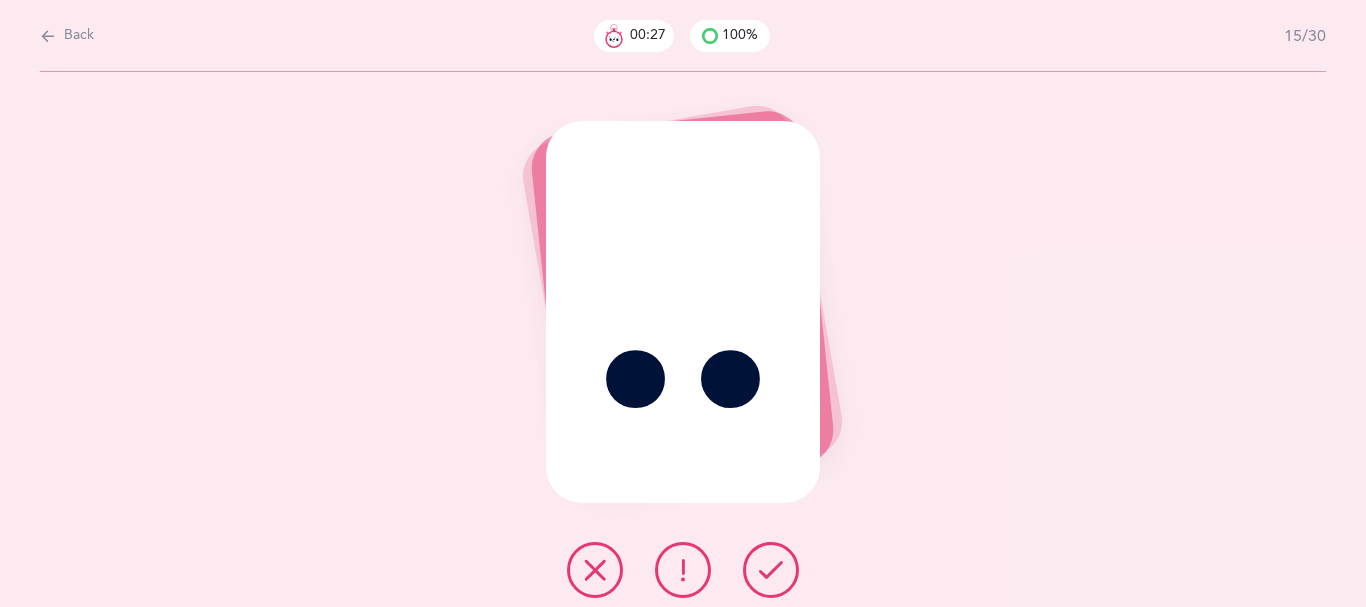 click at bounding box center [771, 570] 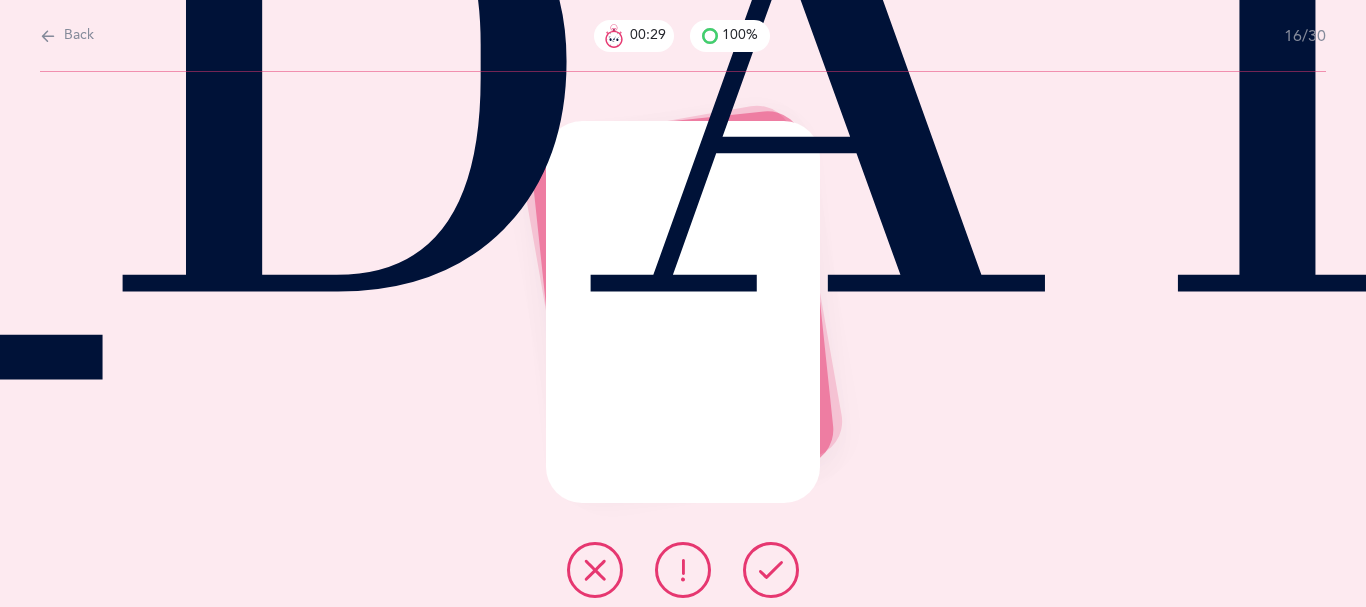 click at bounding box center [771, 570] 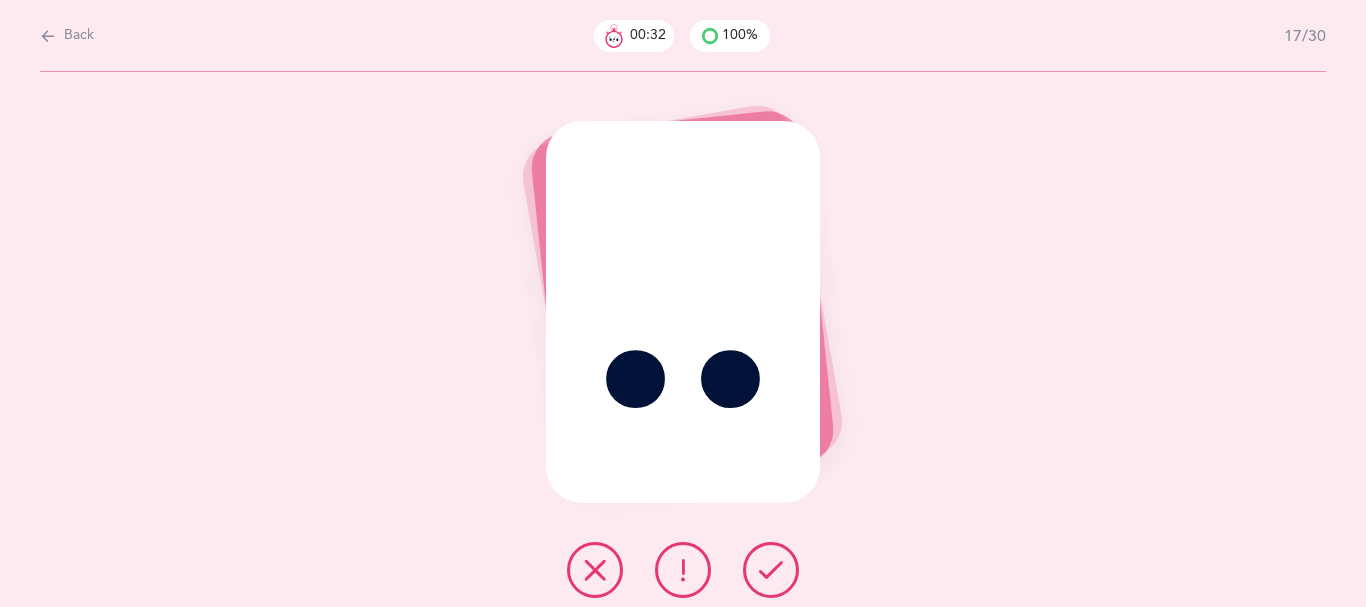 click at bounding box center [771, 570] 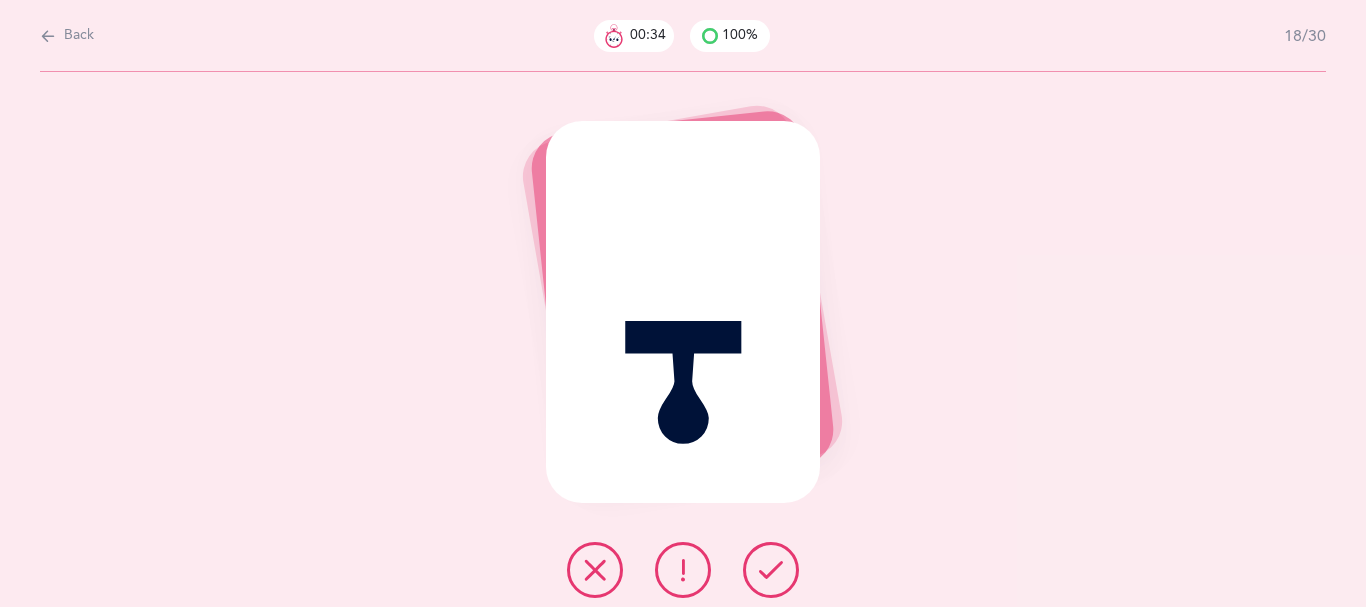 click at bounding box center [771, 570] 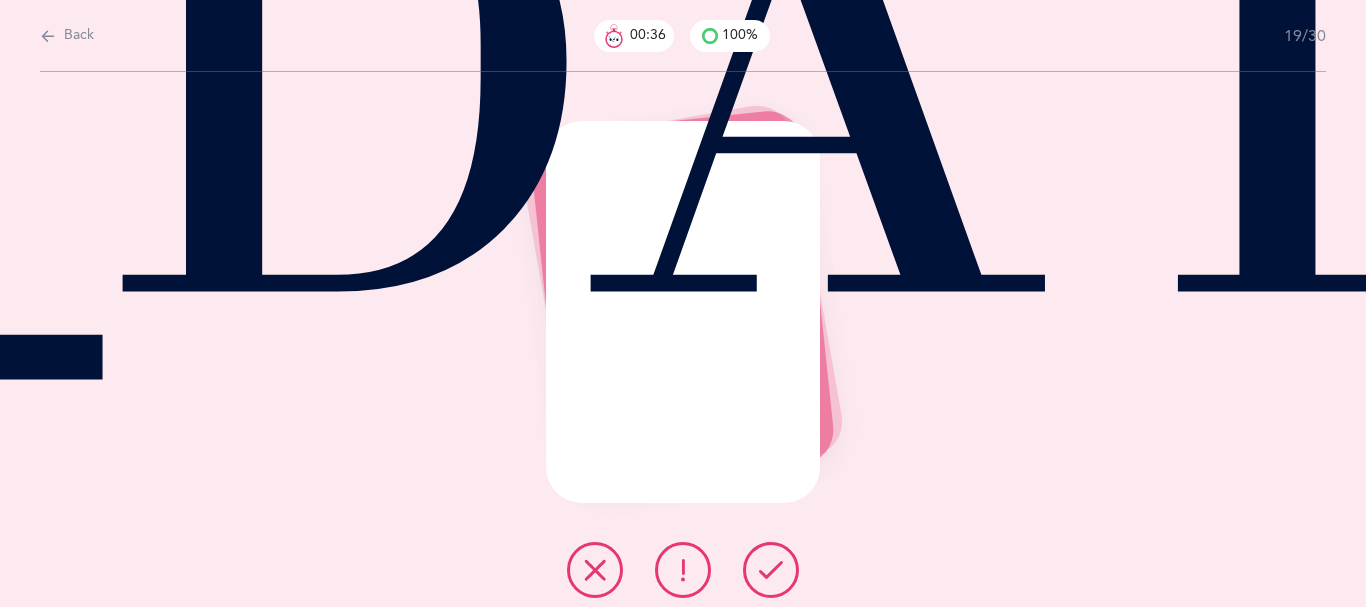 click at bounding box center [771, 570] 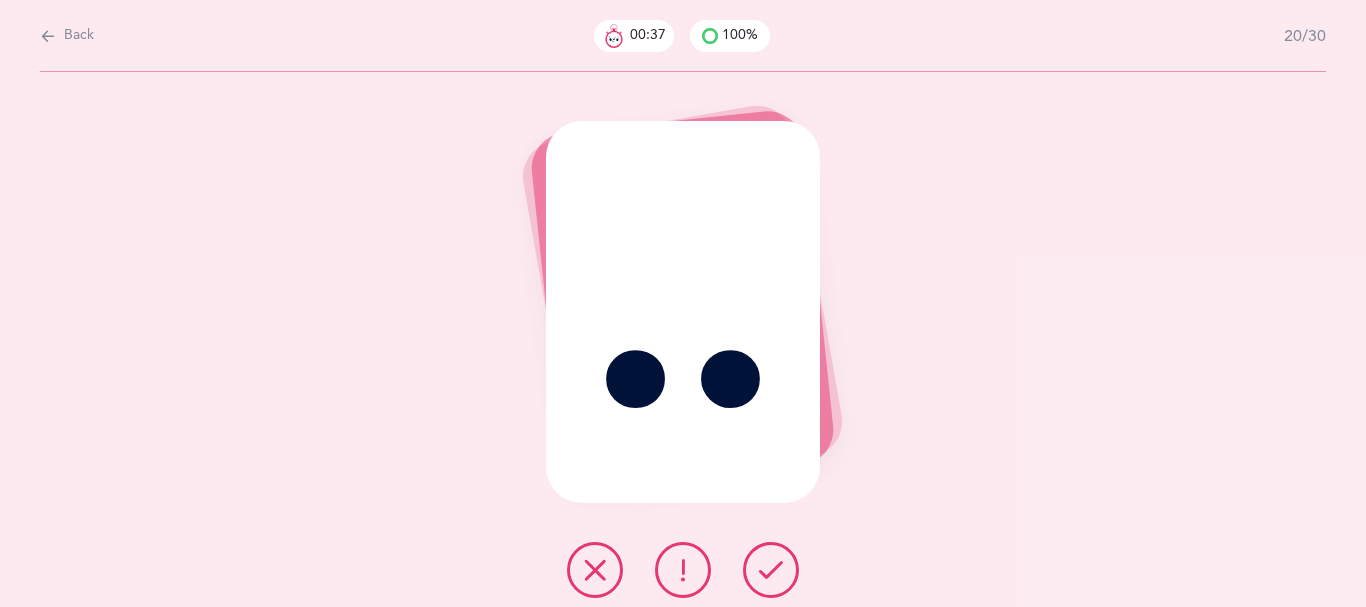 click at bounding box center (771, 570) 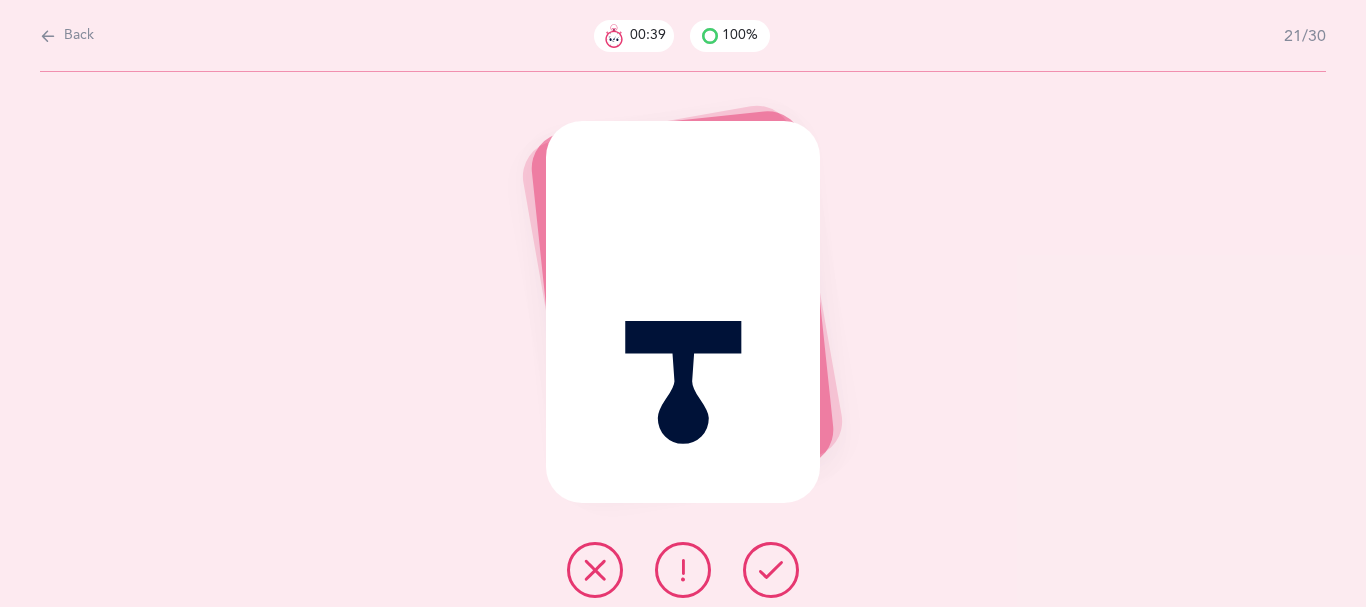 click at bounding box center [771, 570] 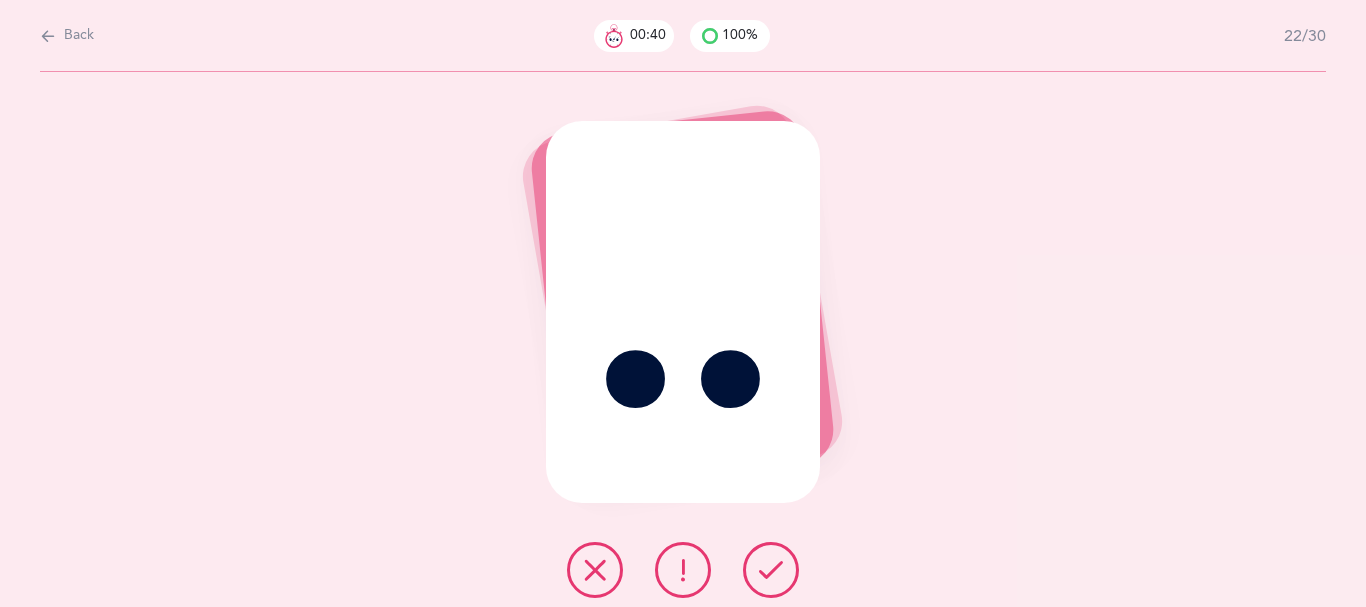 click at bounding box center (771, 570) 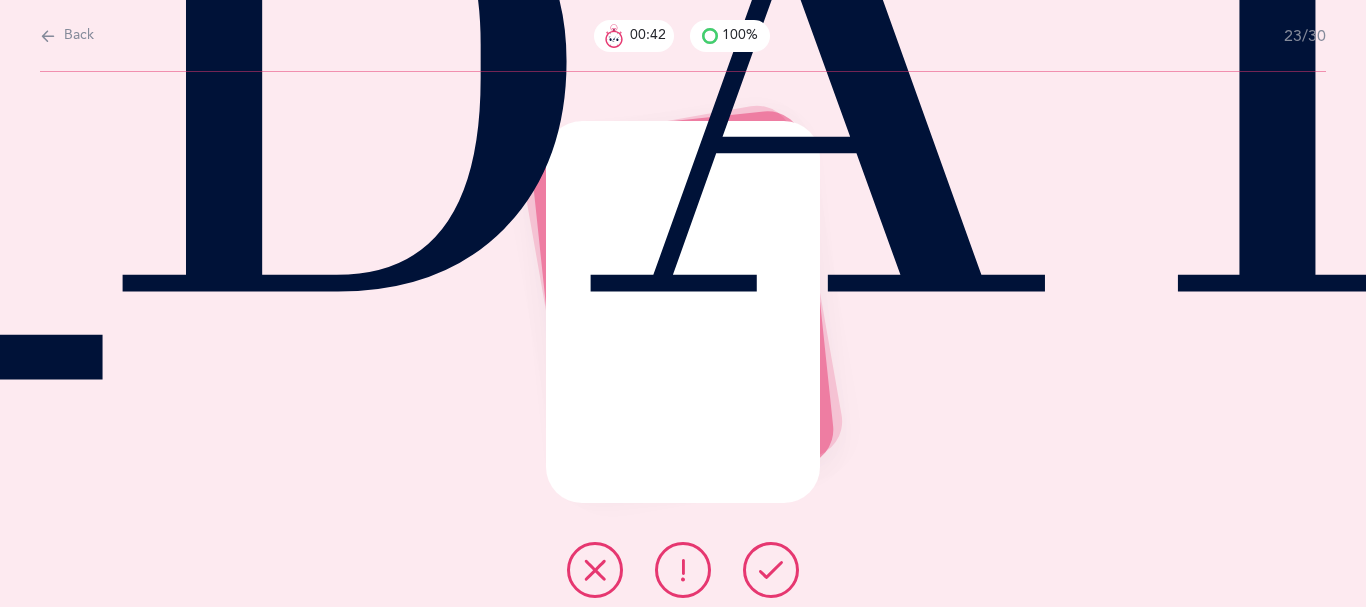 click at bounding box center [771, 570] 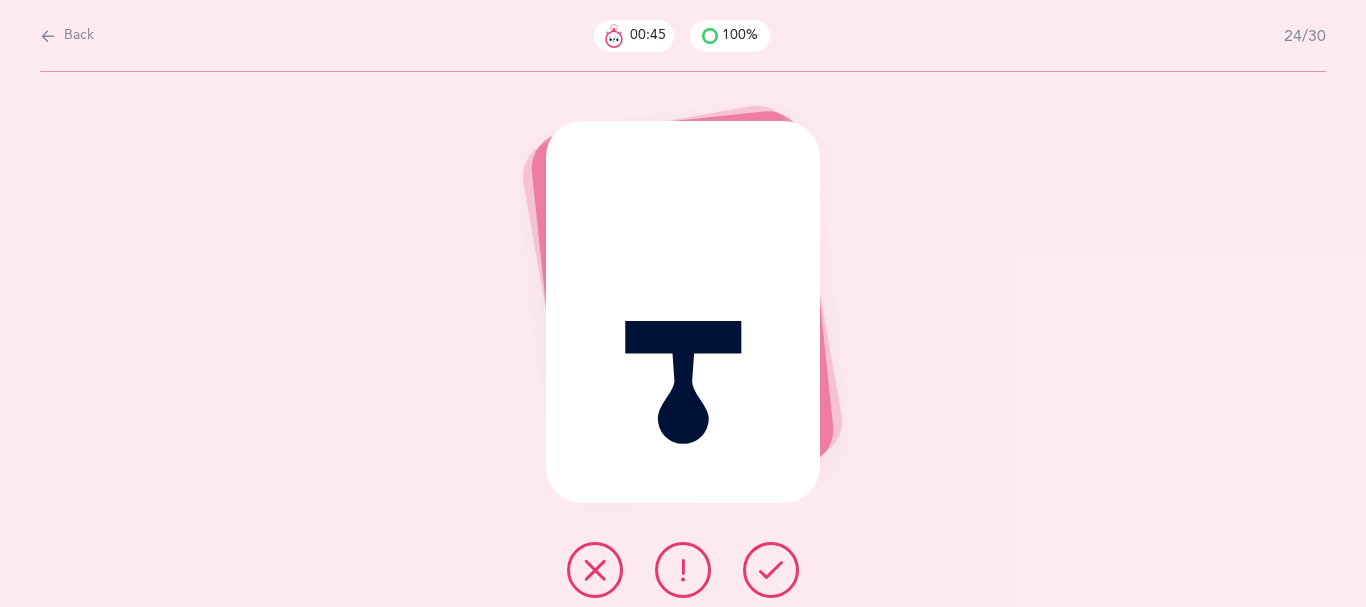 click at bounding box center [683, 570] 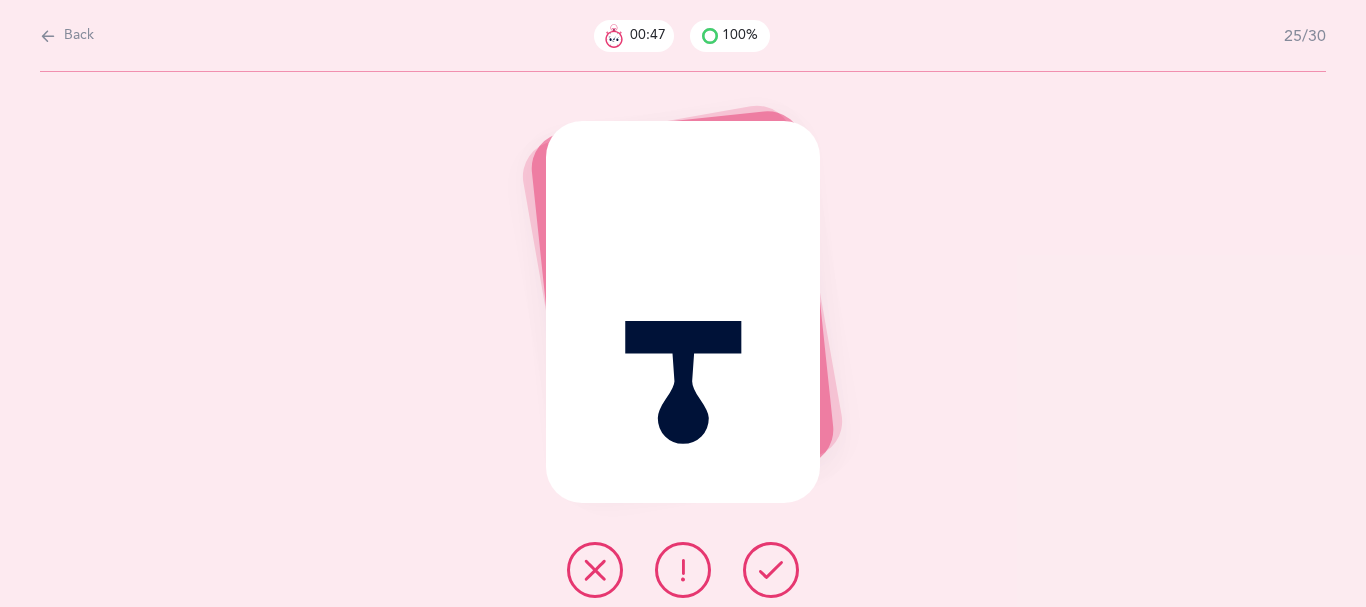 click at bounding box center [771, 570] 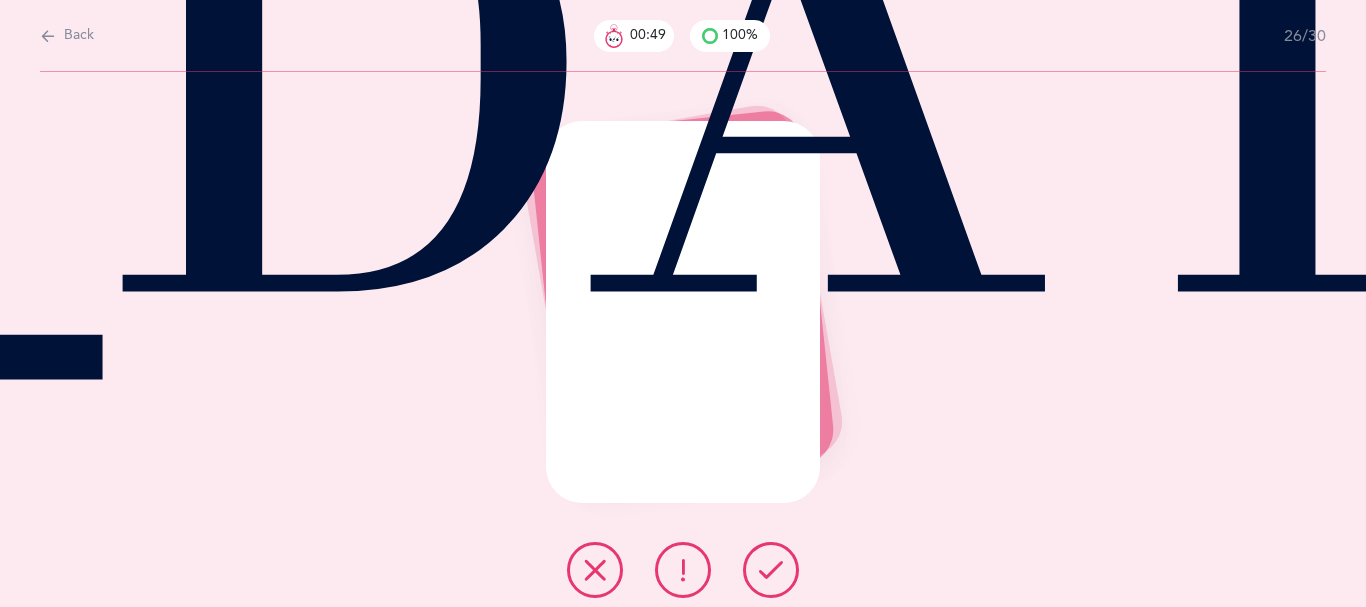 click at bounding box center [771, 570] 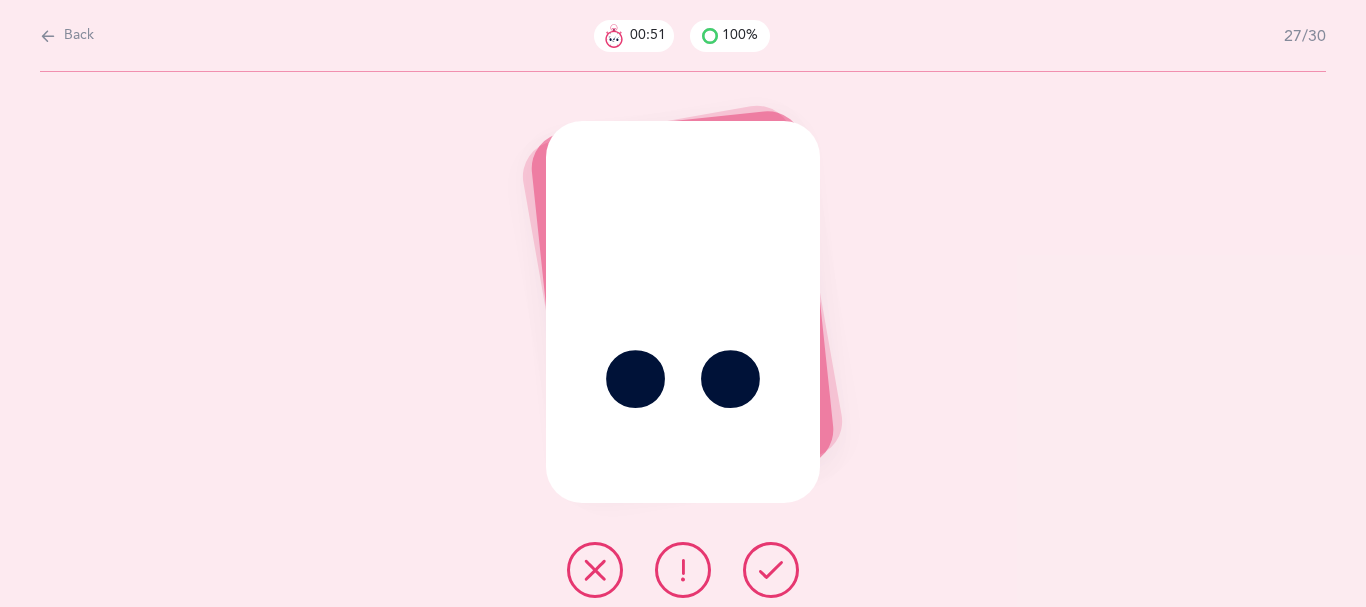 click at bounding box center (771, 570) 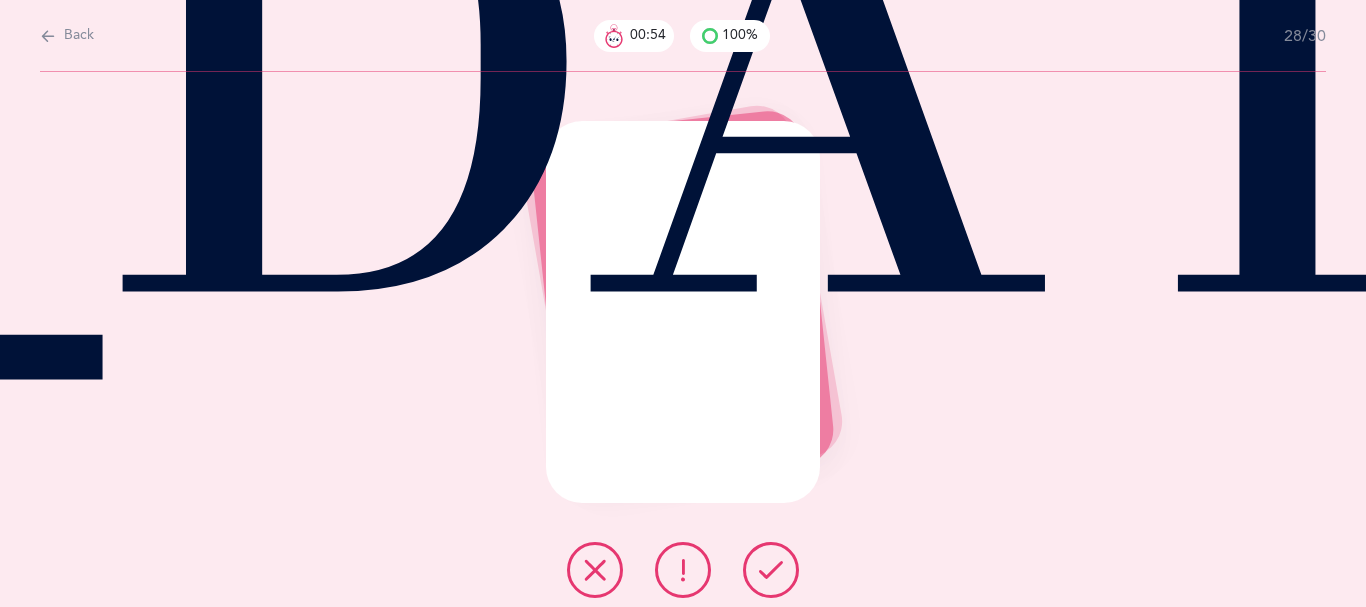 click at bounding box center (771, 570) 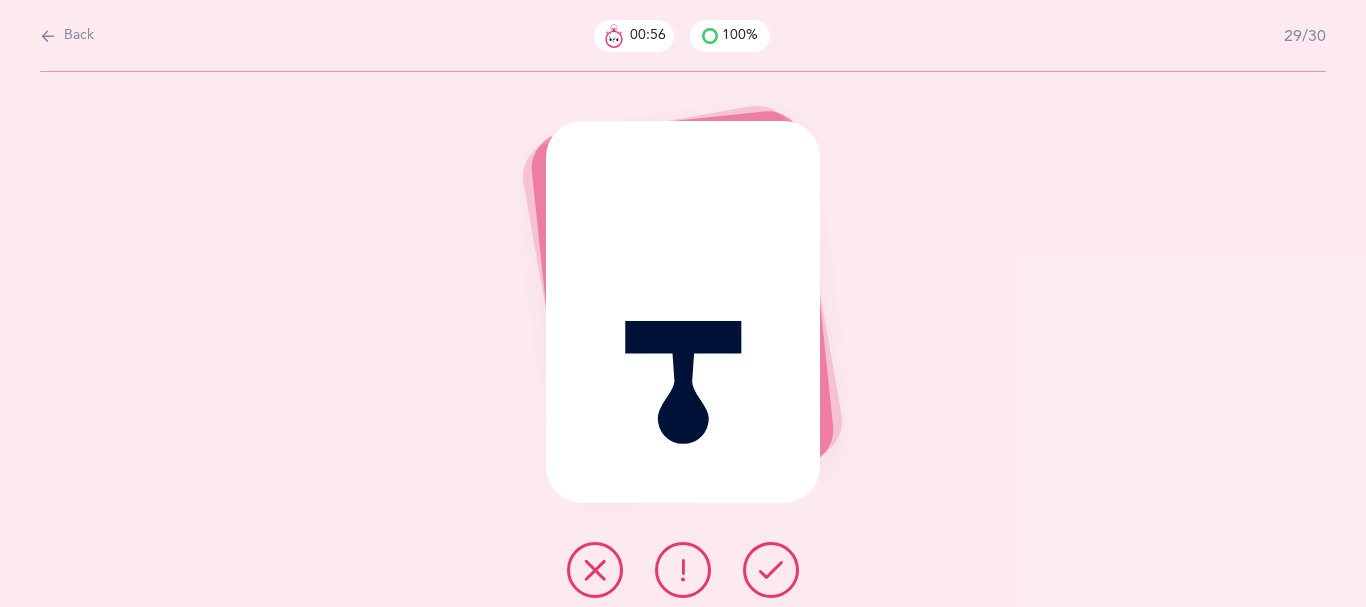 click at bounding box center [771, 570] 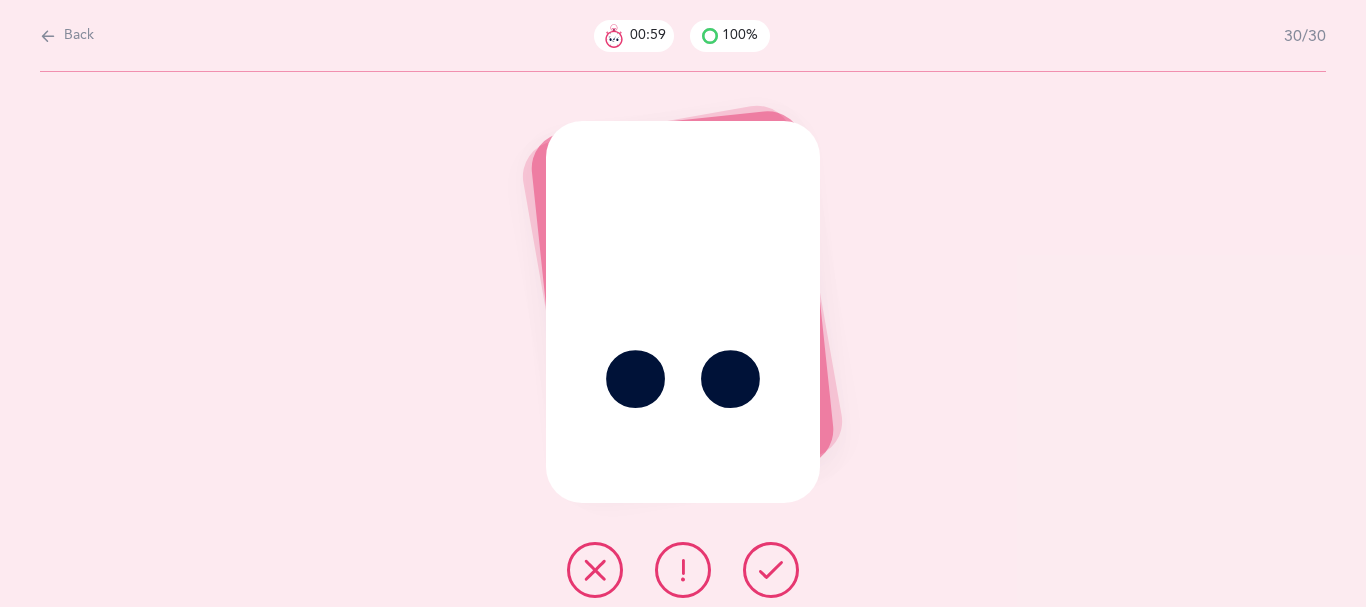 click at bounding box center [771, 570] 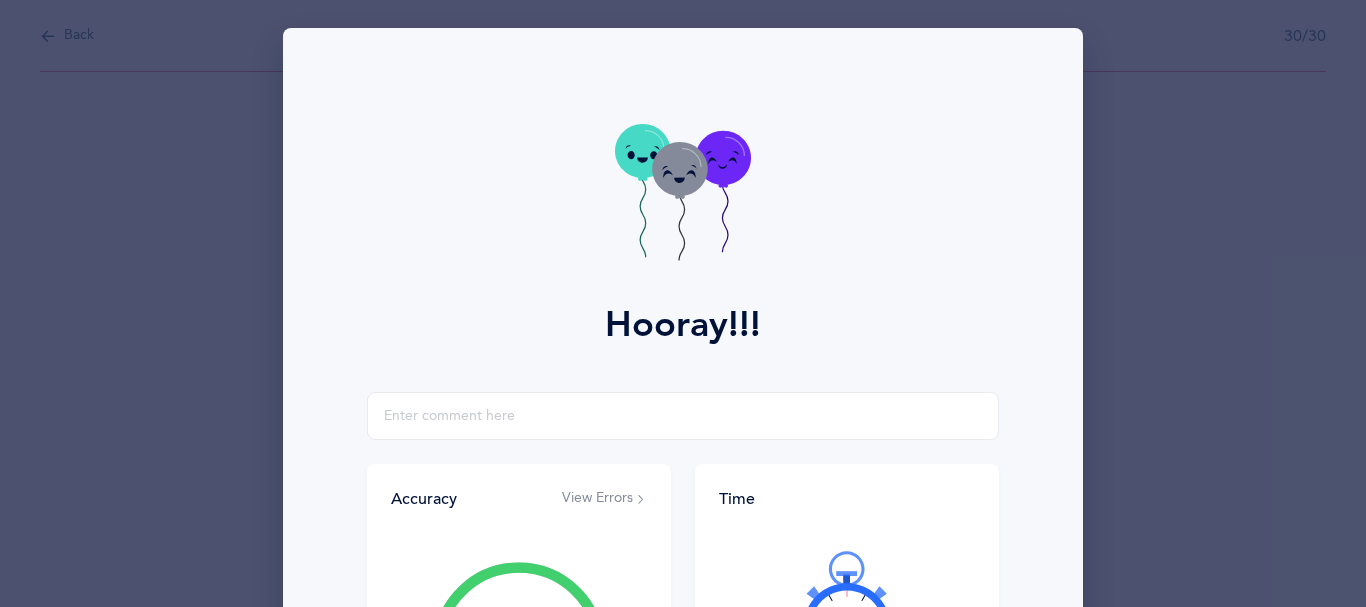 click at bounding box center [847, 610] 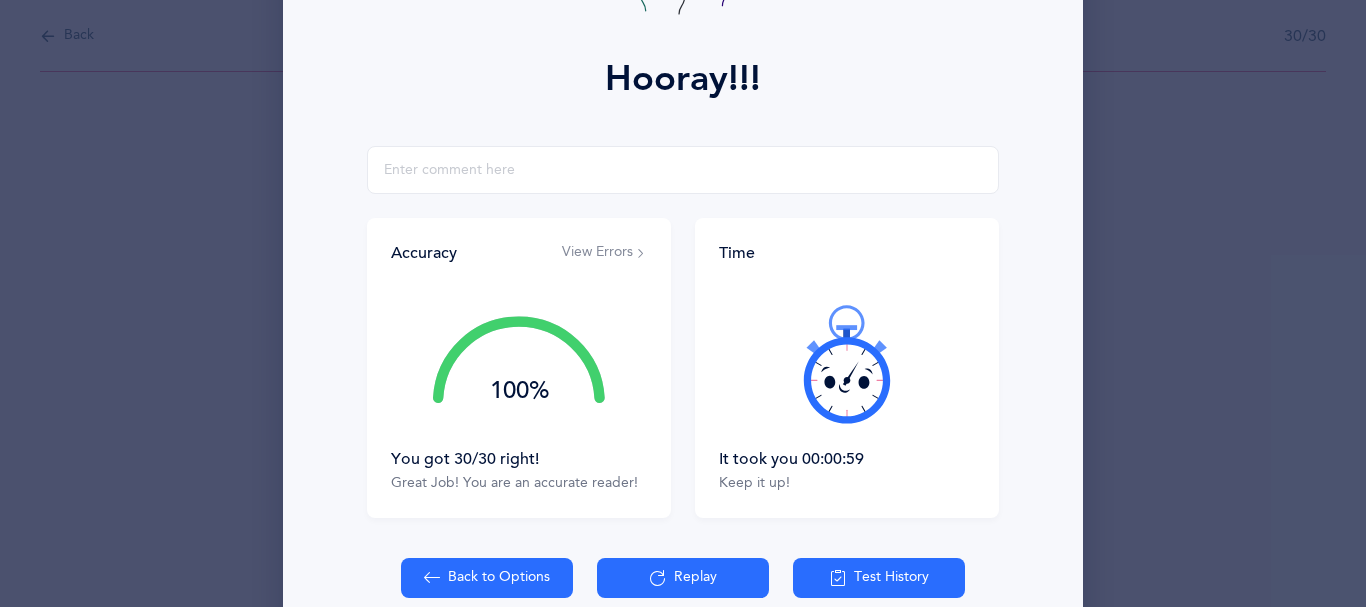 scroll, scrollTop: 273, scrollLeft: 0, axis: vertical 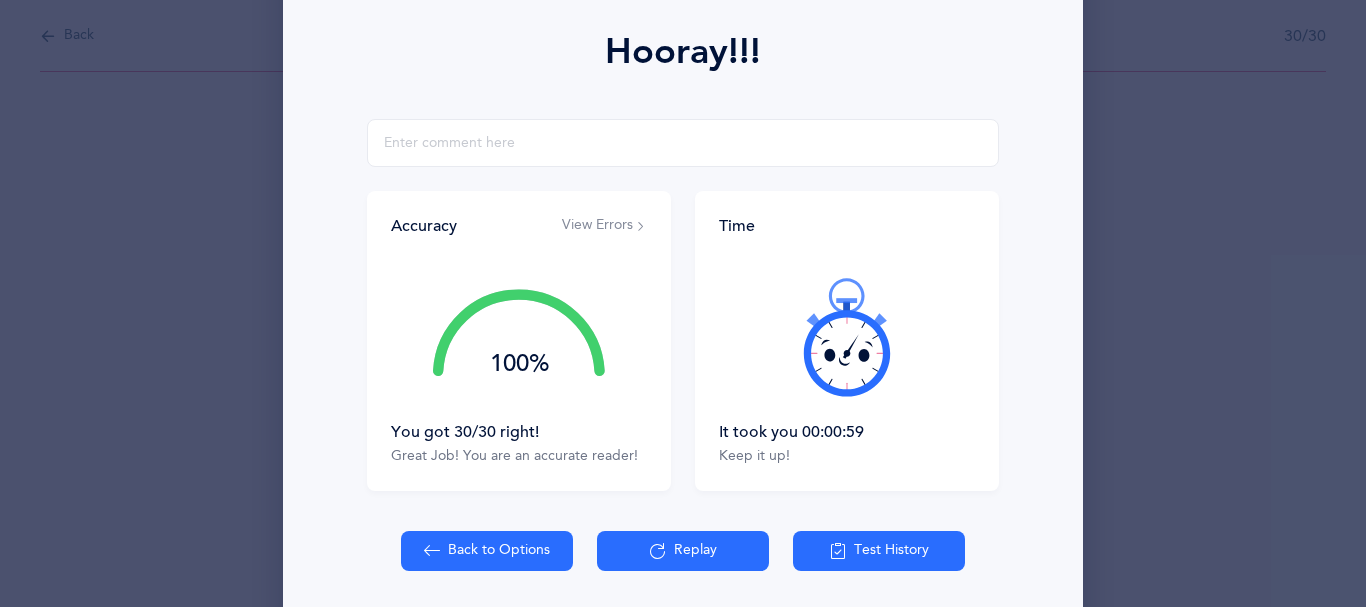 click on "View Errors" at bounding box center (604, 226) 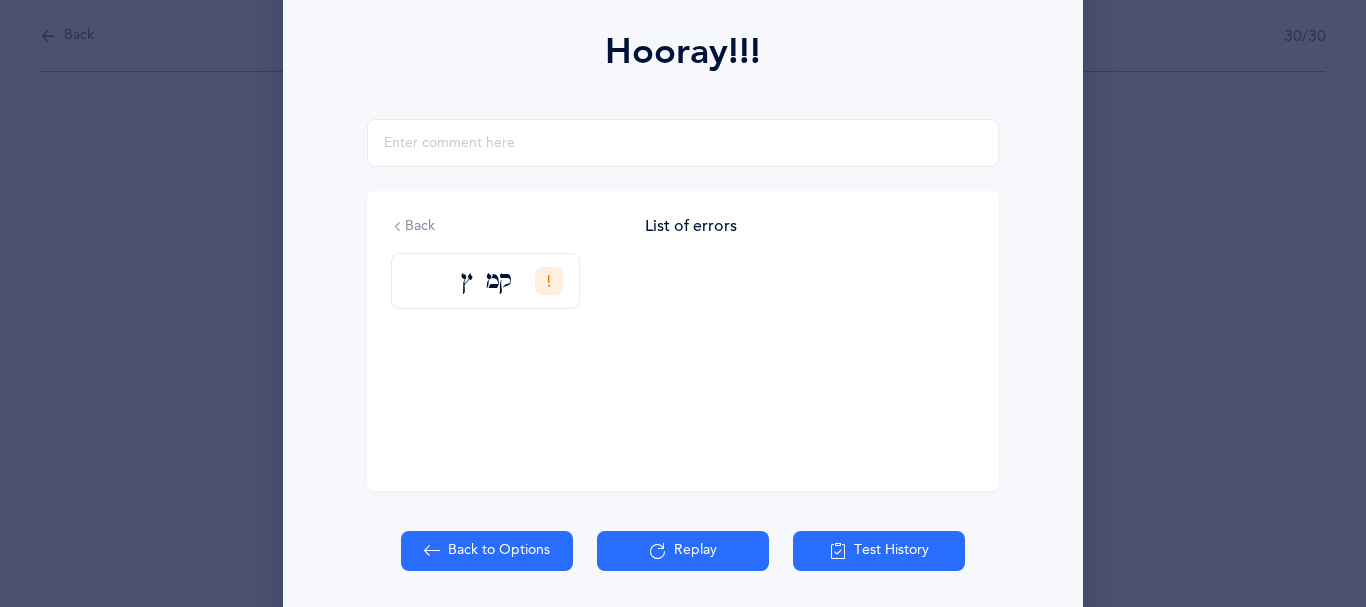 click on "Back" at bounding box center [413, 227] 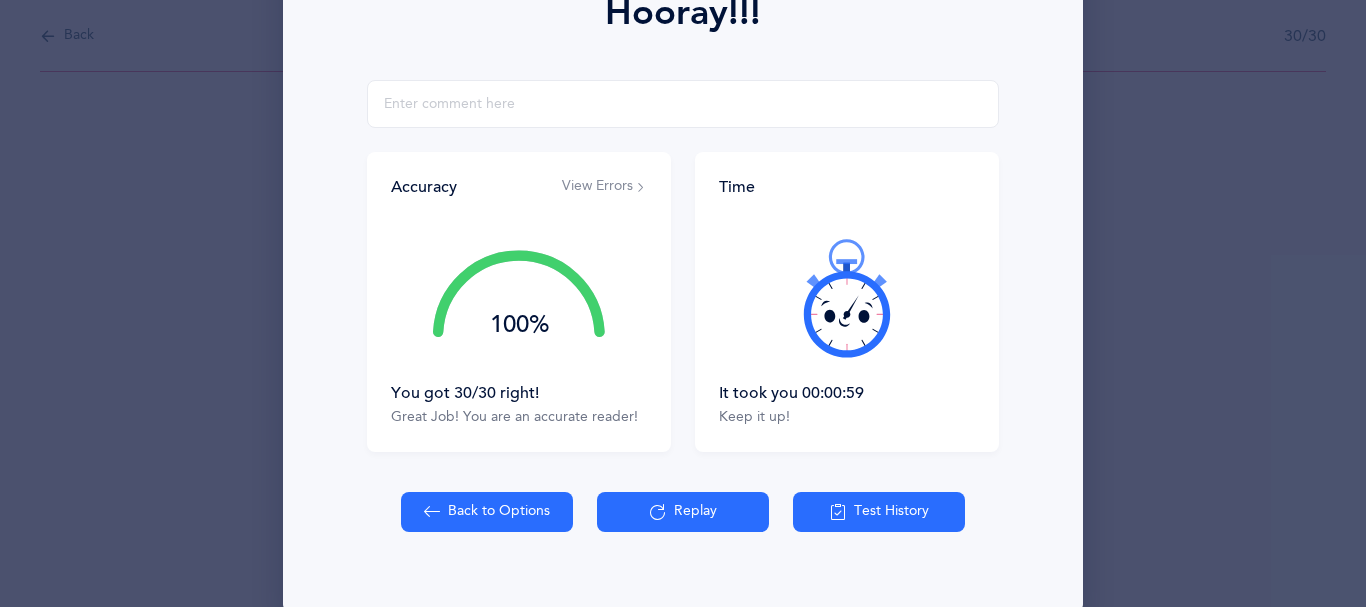 scroll, scrollTop: 293, scrollLeft: 0, axis: vertical 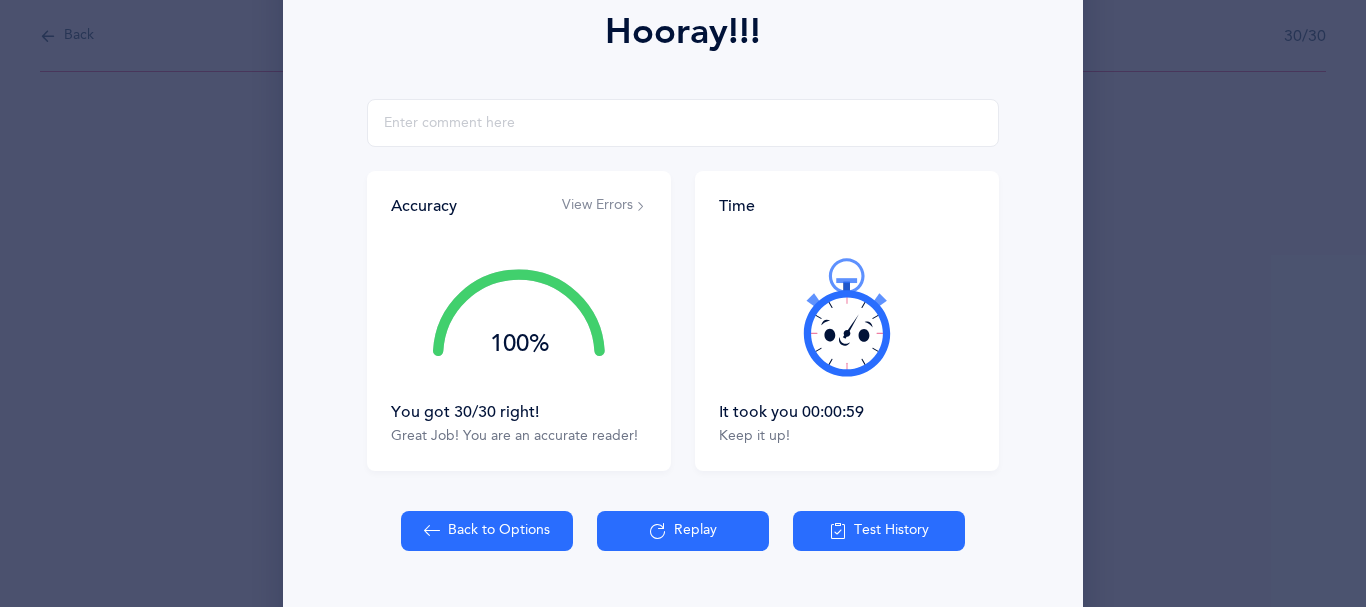 click on "Accuracy
View Errors
100%
You got 30/30 right!
Great Job! You are an accurate reader!" at bounding box center [519, 321] 